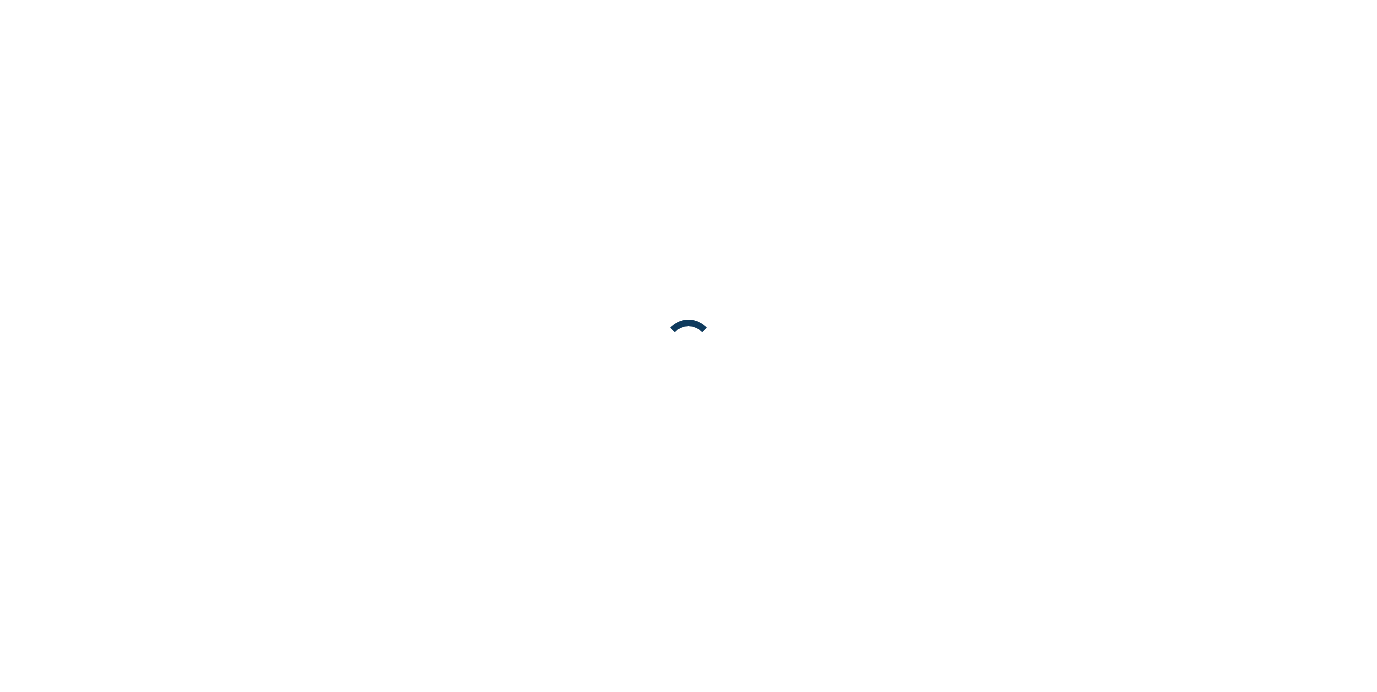 scroll, scrollTop: 0, scrollLeft: 0, axis: both 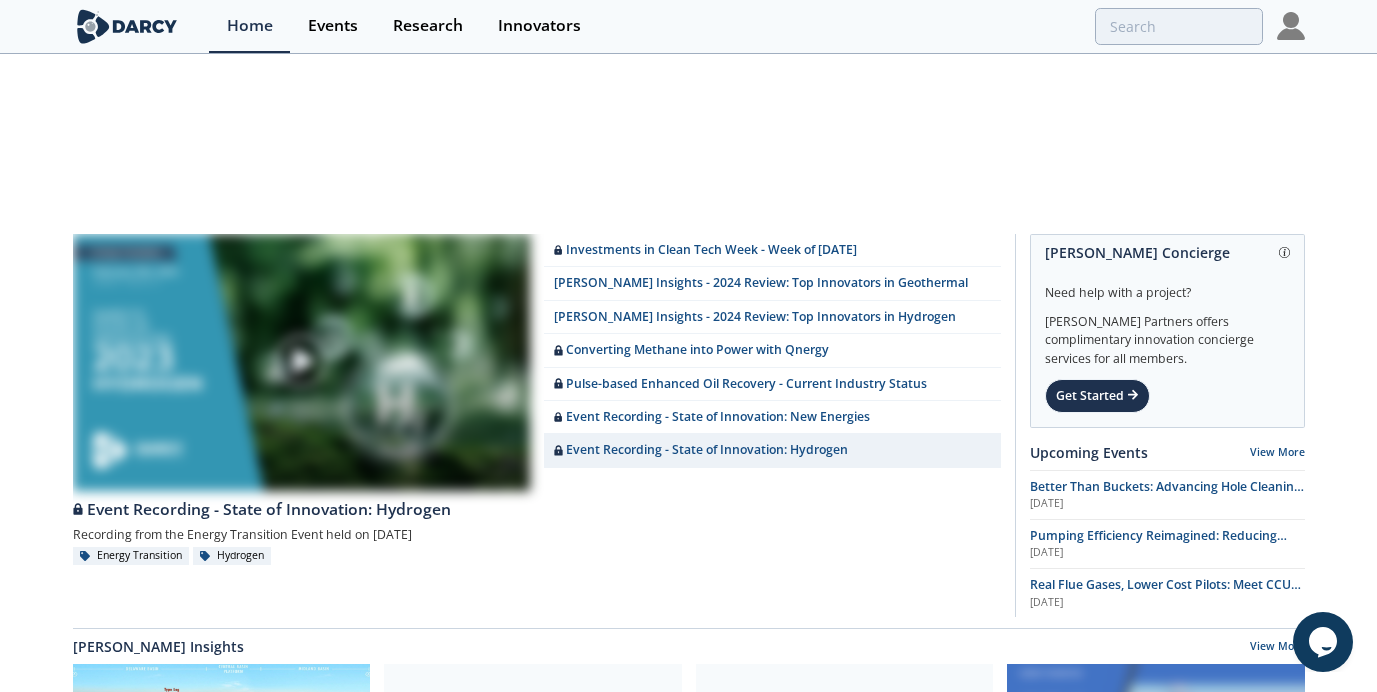 click at bounding box center (1291, 26) 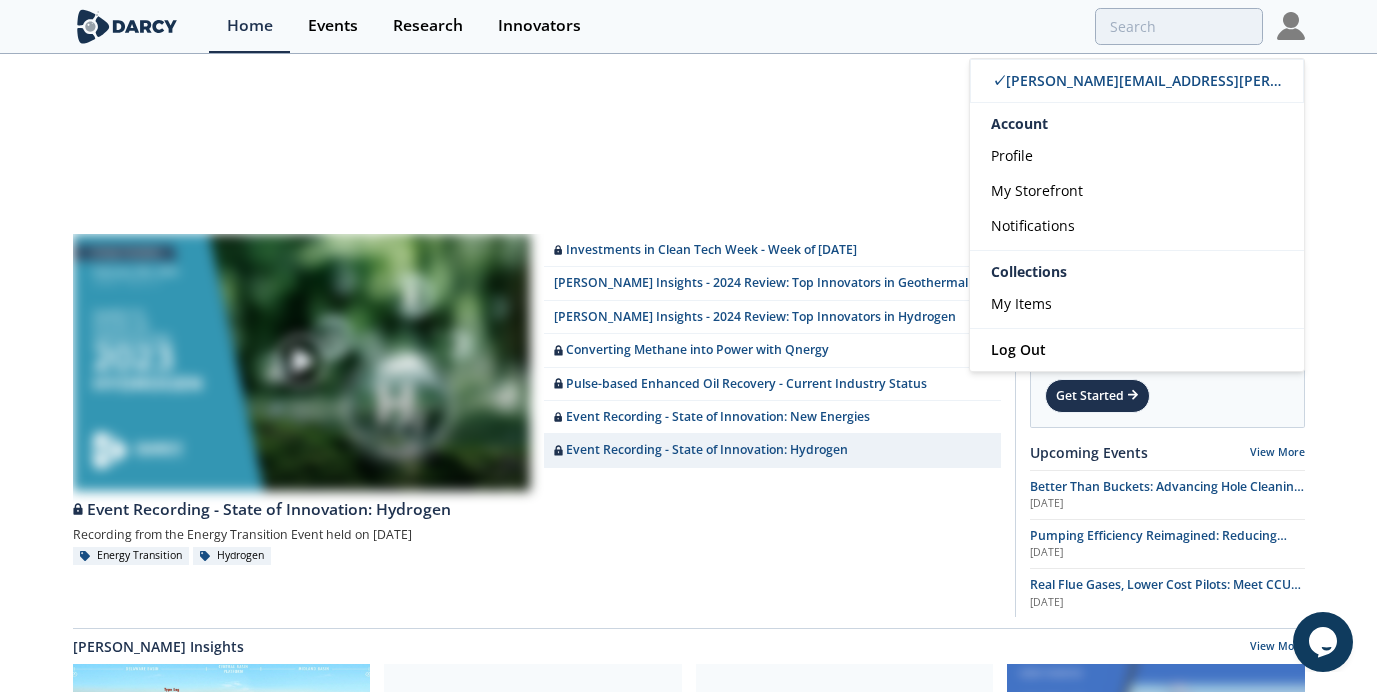 click on "Recording from the Energy Transition Event held on [DATE]" at bounding box center [537, 534] 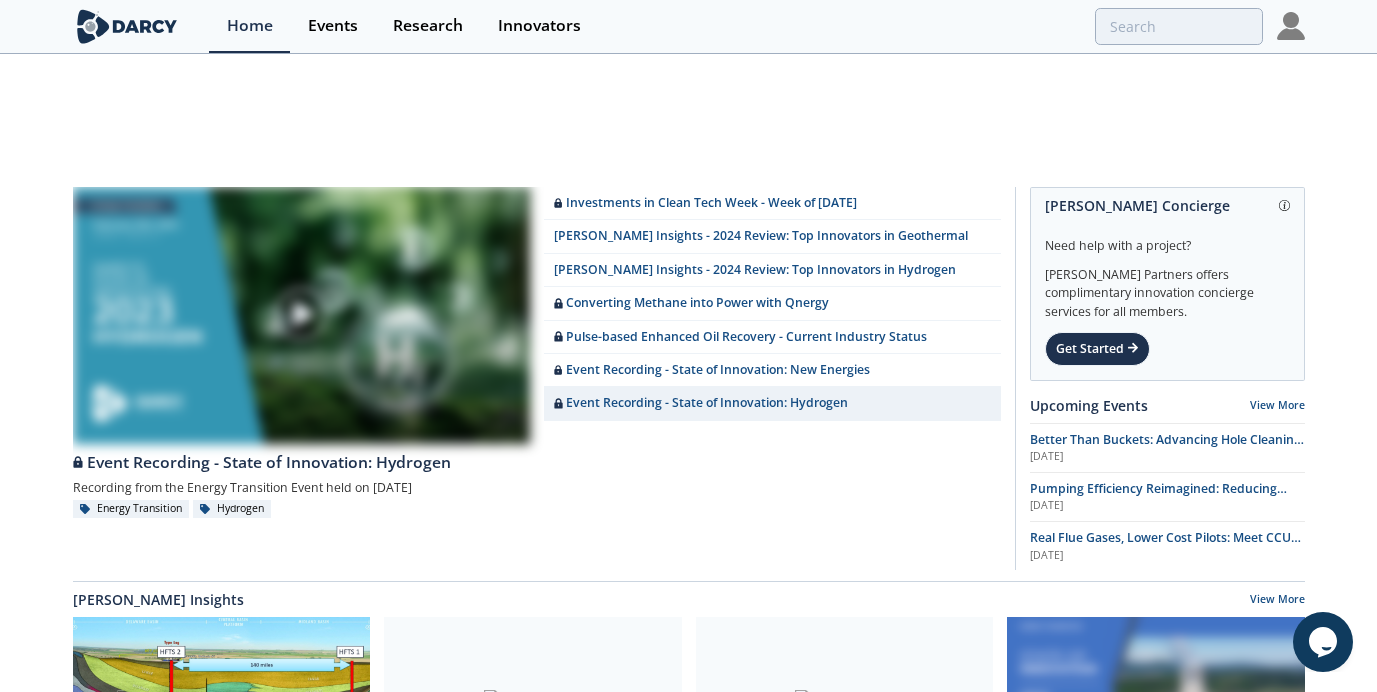 scroll, scrollTop: 0, scrollLeft: 0, axis: both 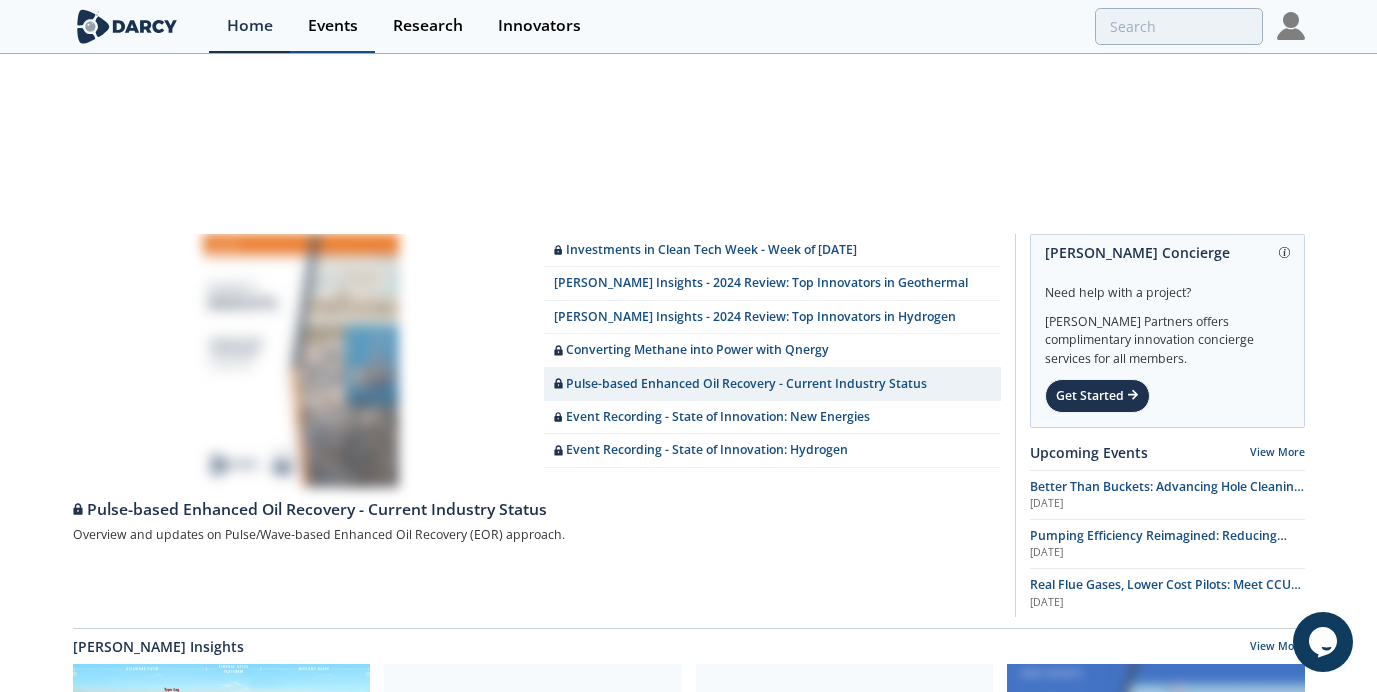 click on "Events" at bounding box center [333, 26] 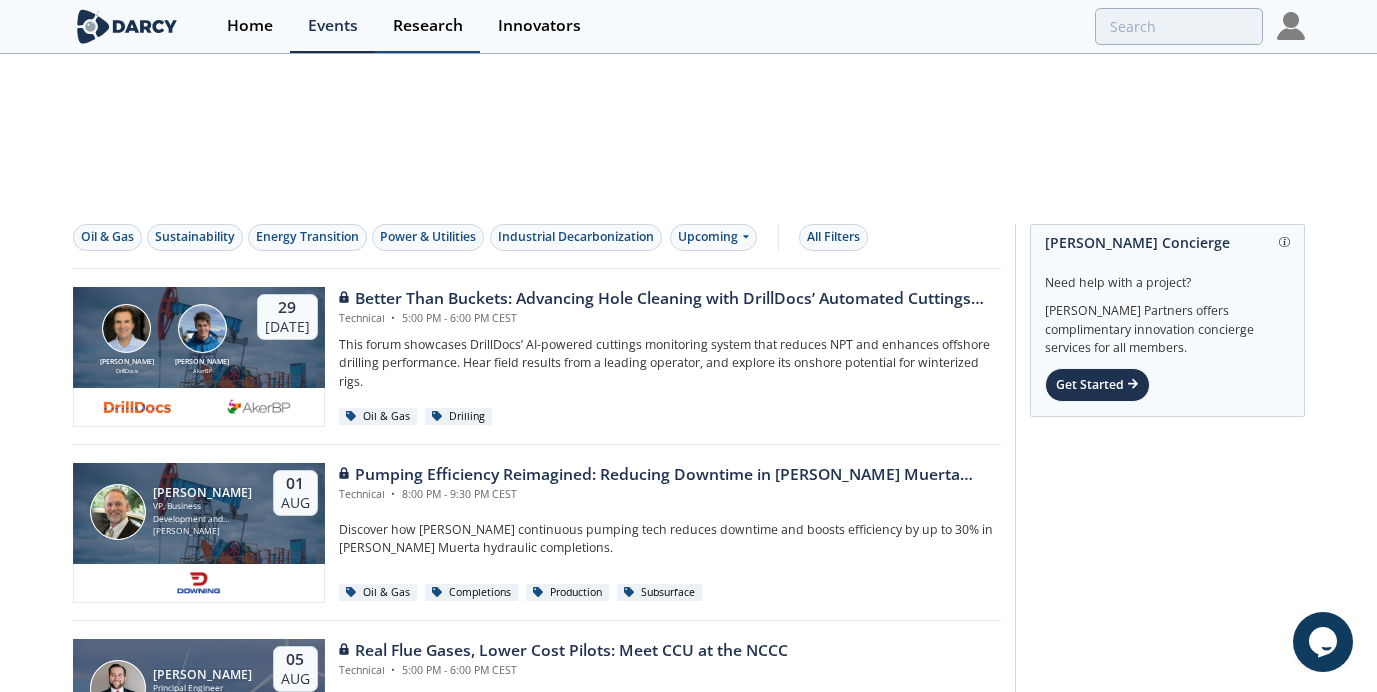 click on "Research" at bounding box center [428, 26] 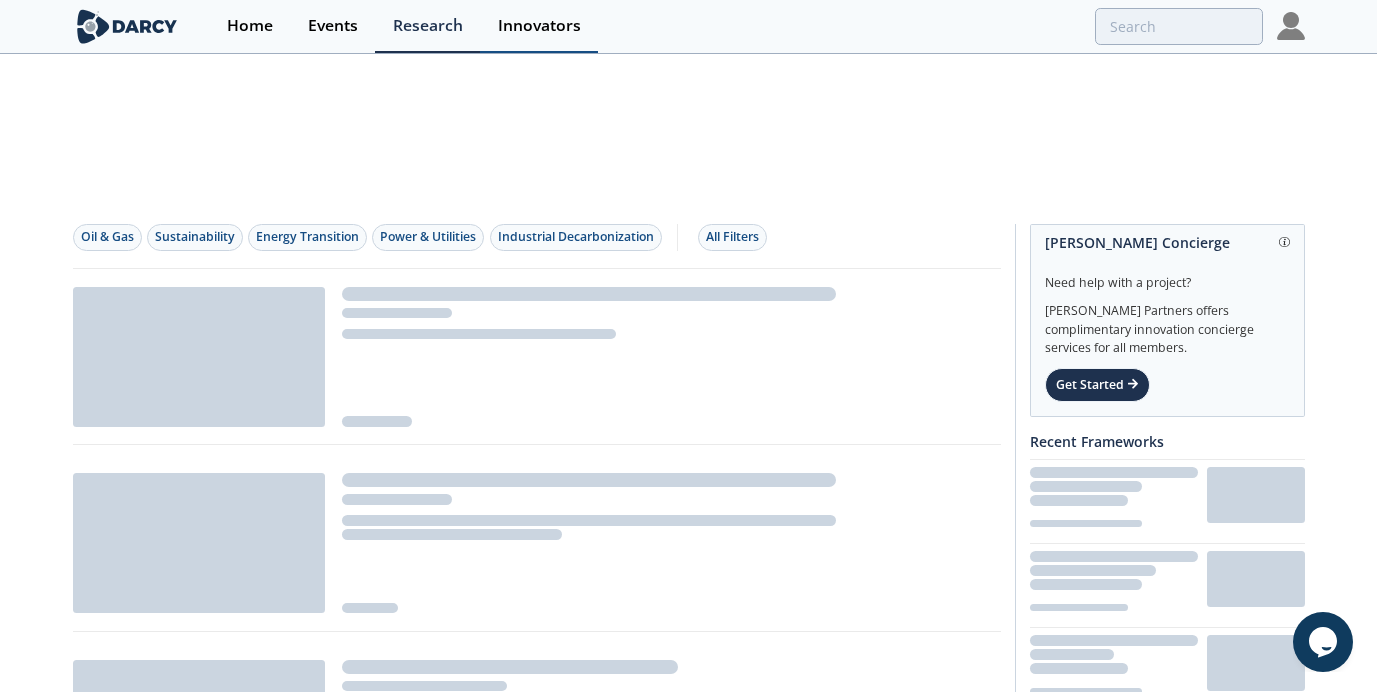 click on "Innovators" at bounding box center [539, 26] 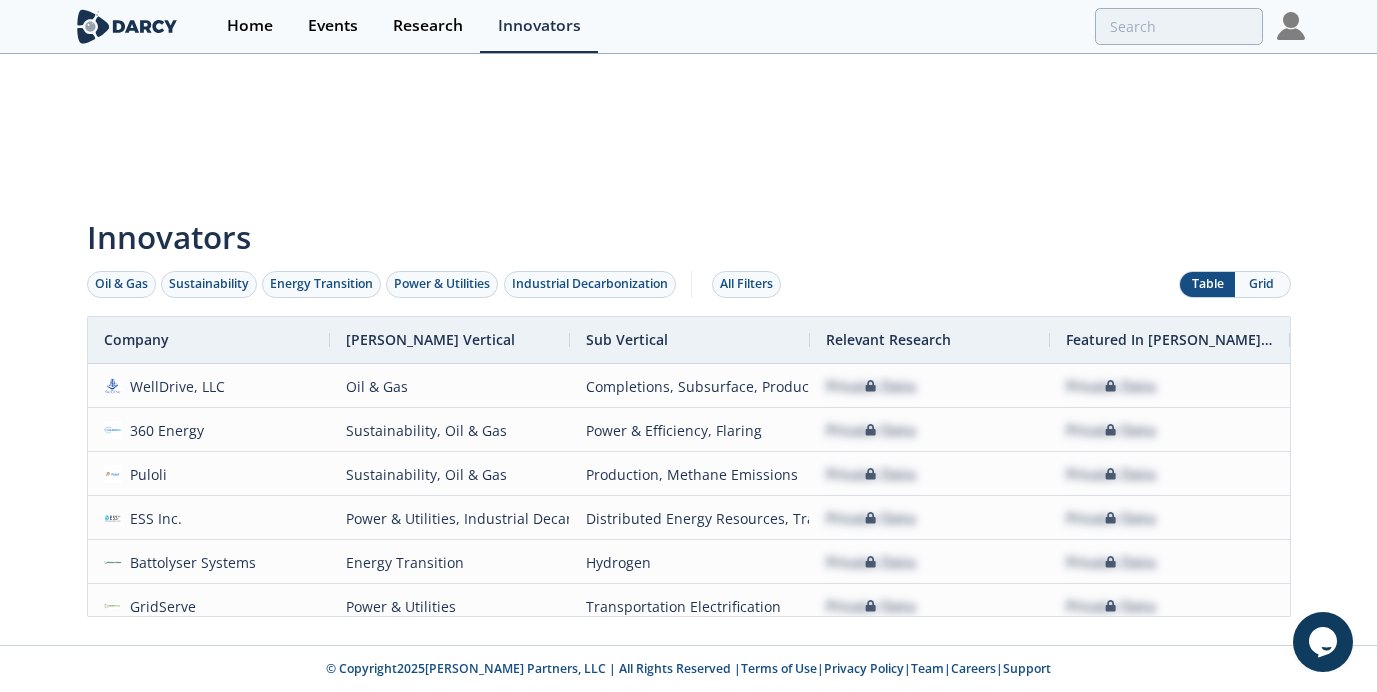 click at bounding box center (1291, 26) 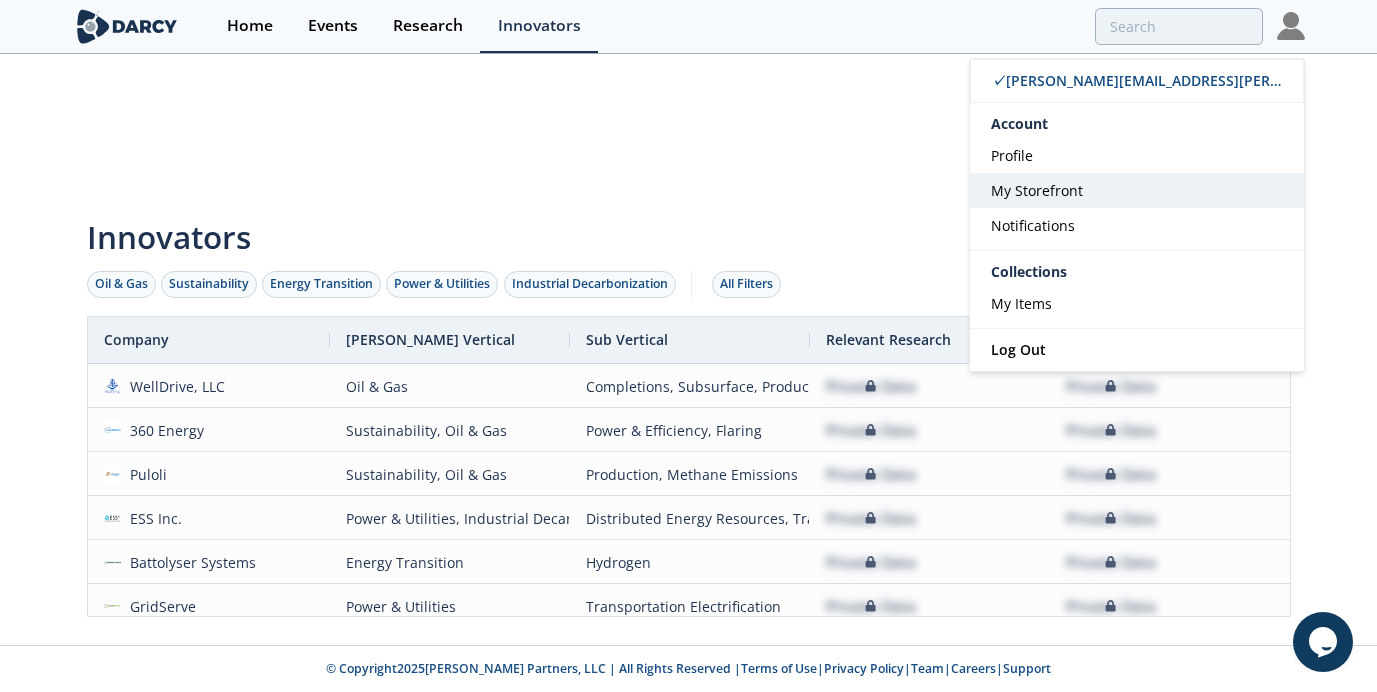 click on "My Storefront" at bounding box center [1037, 190] 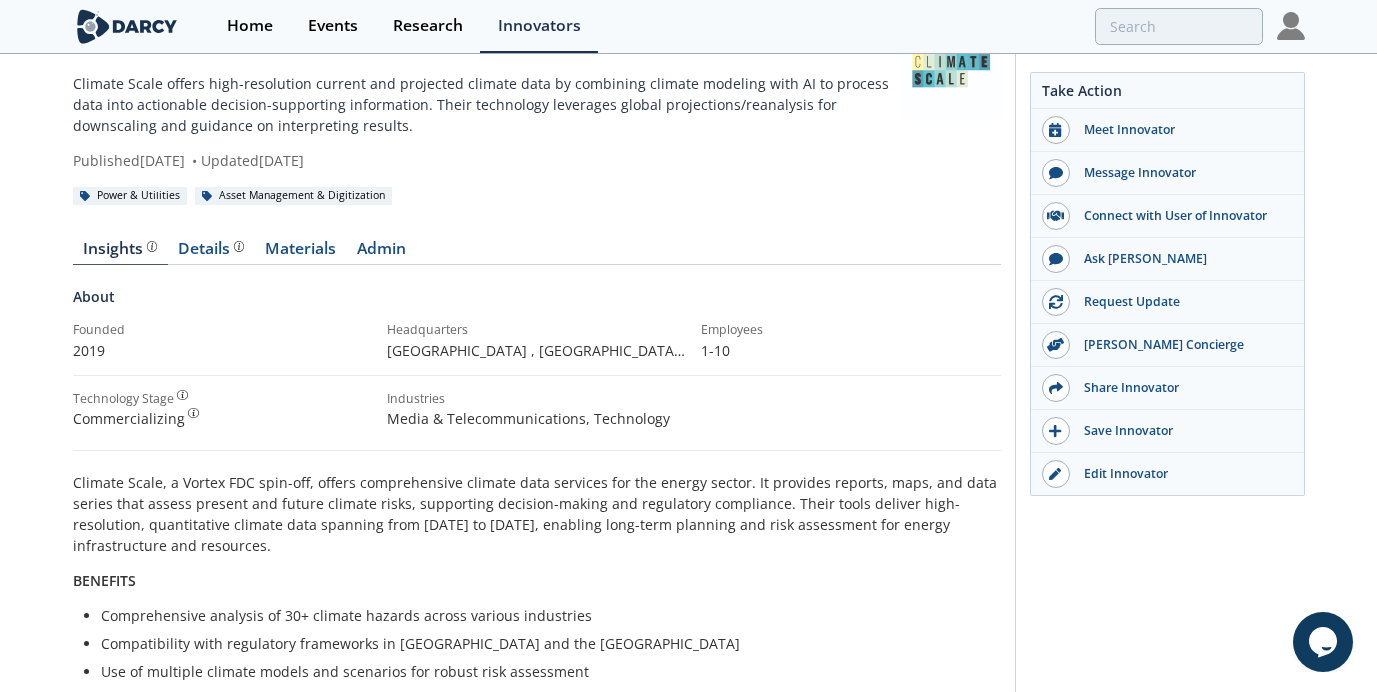 scroll, scrollTop: 0, scrollLeft: 0, axis: both 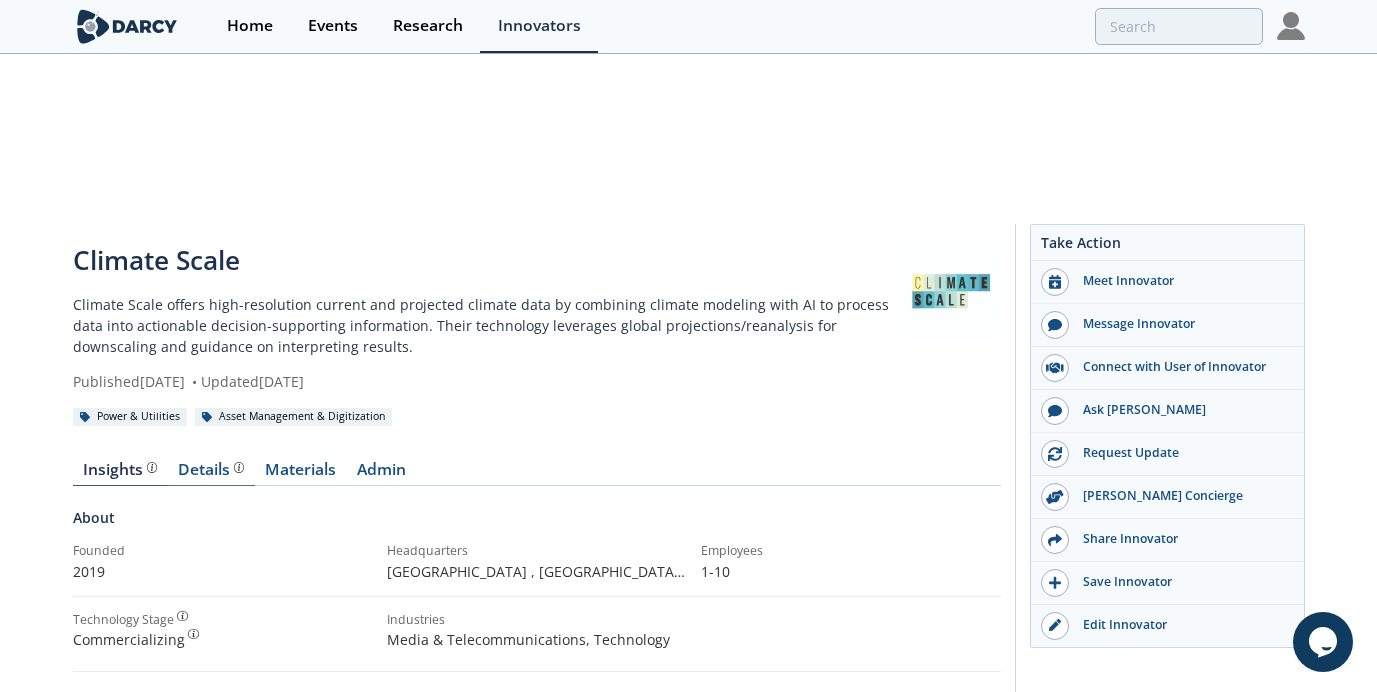 click on "Details" at bounding box center (211, 470) 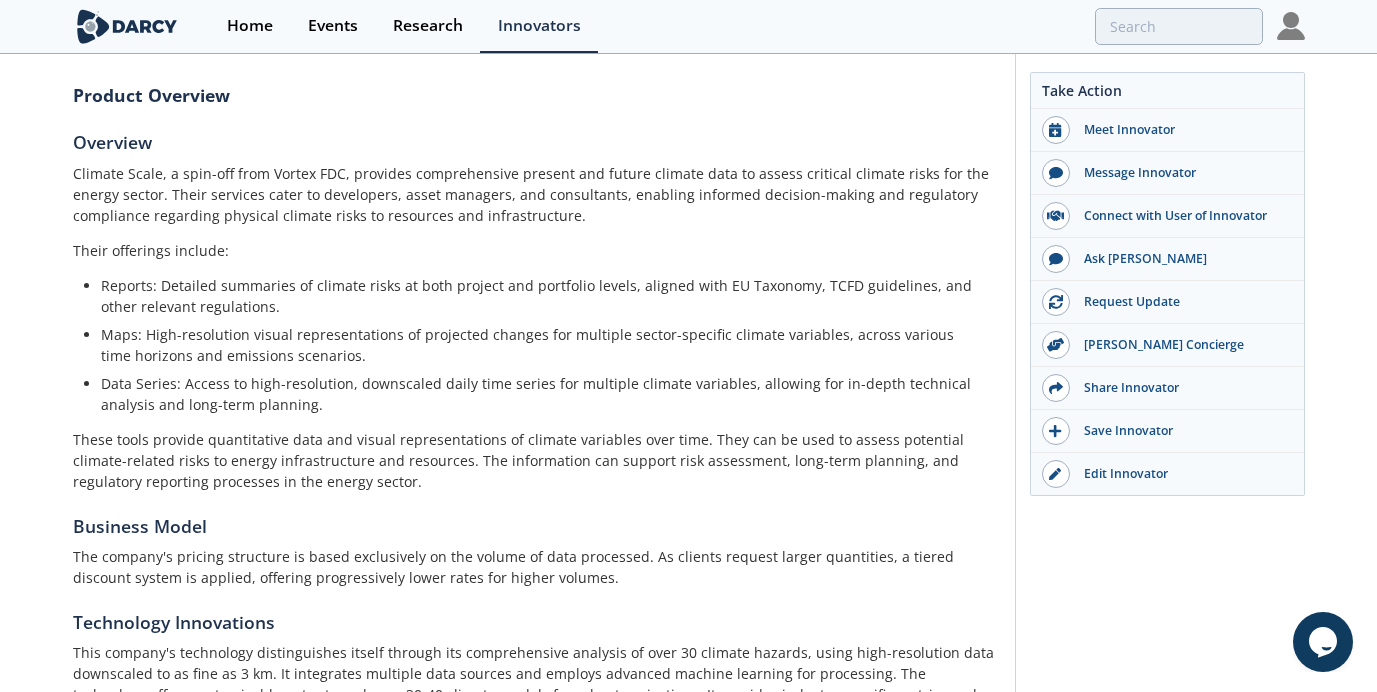scroll, scrollTop: 0, scrollLeft: 0, axis: both 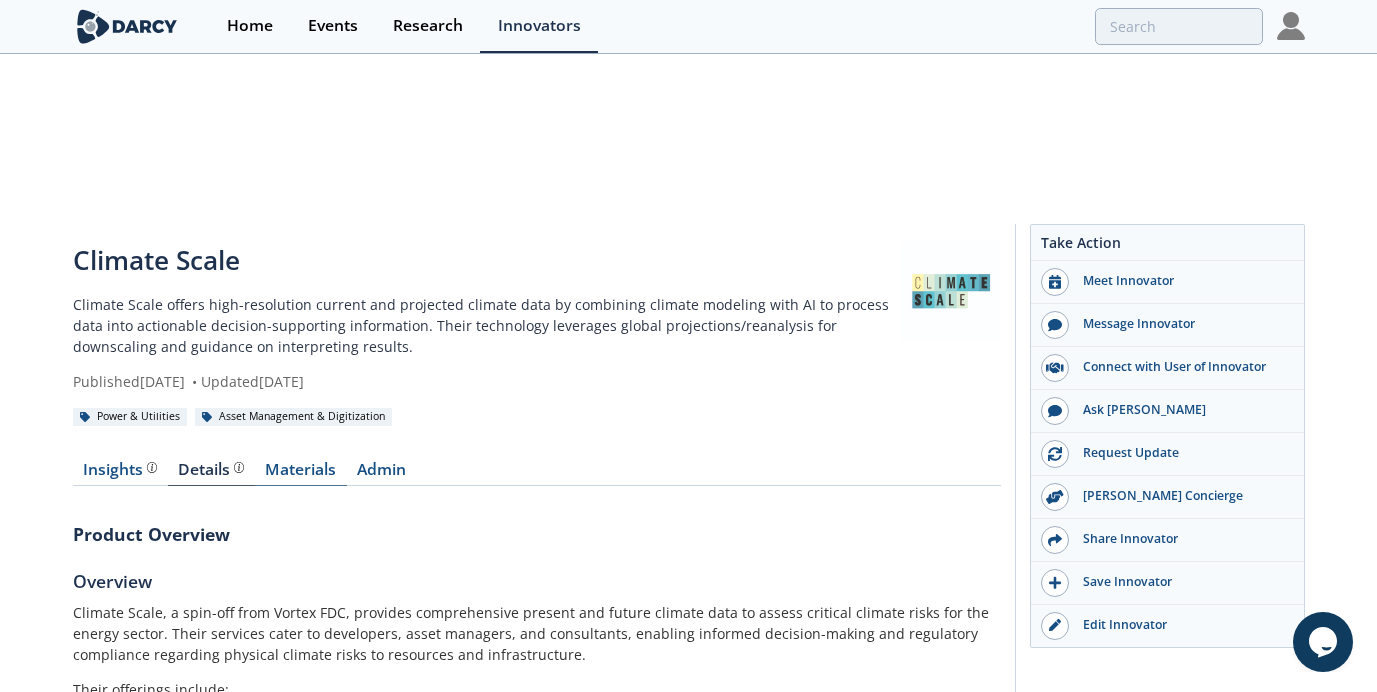 click on "Materials" at bounding box center (301, 474) 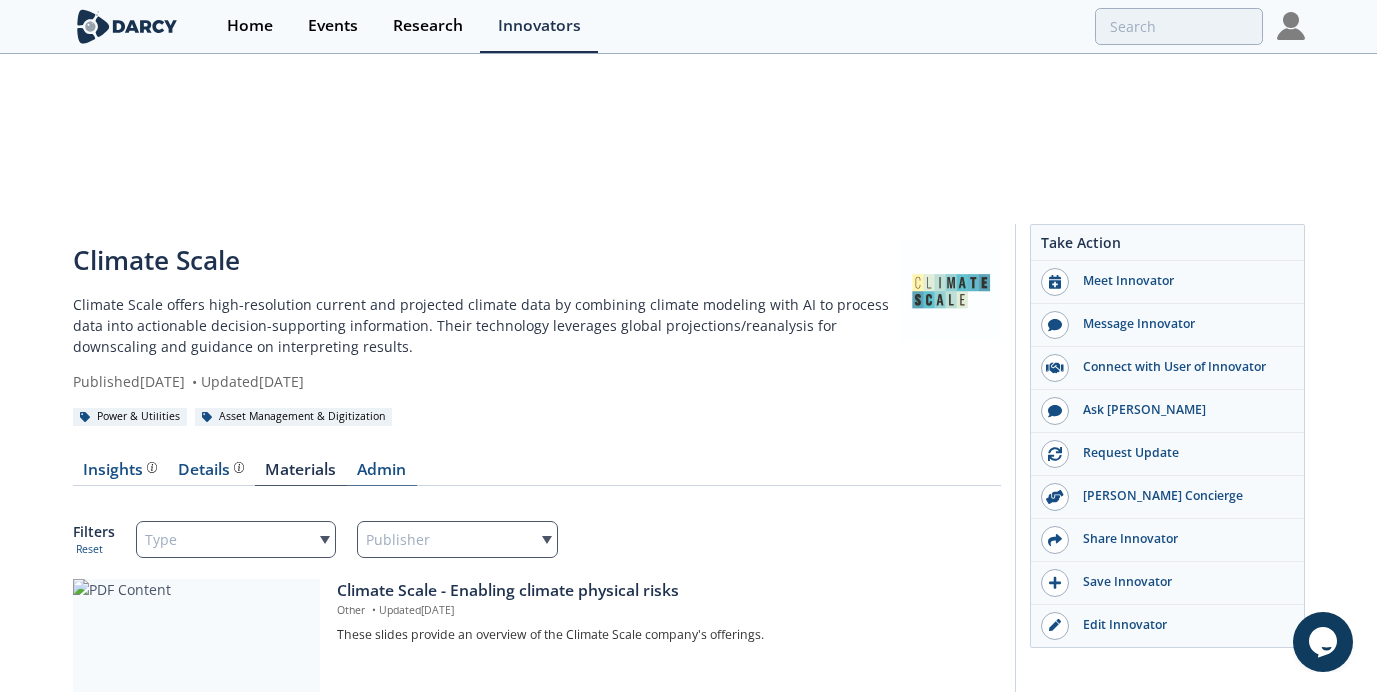 click on "Admin" at bounding box center [382, 474] 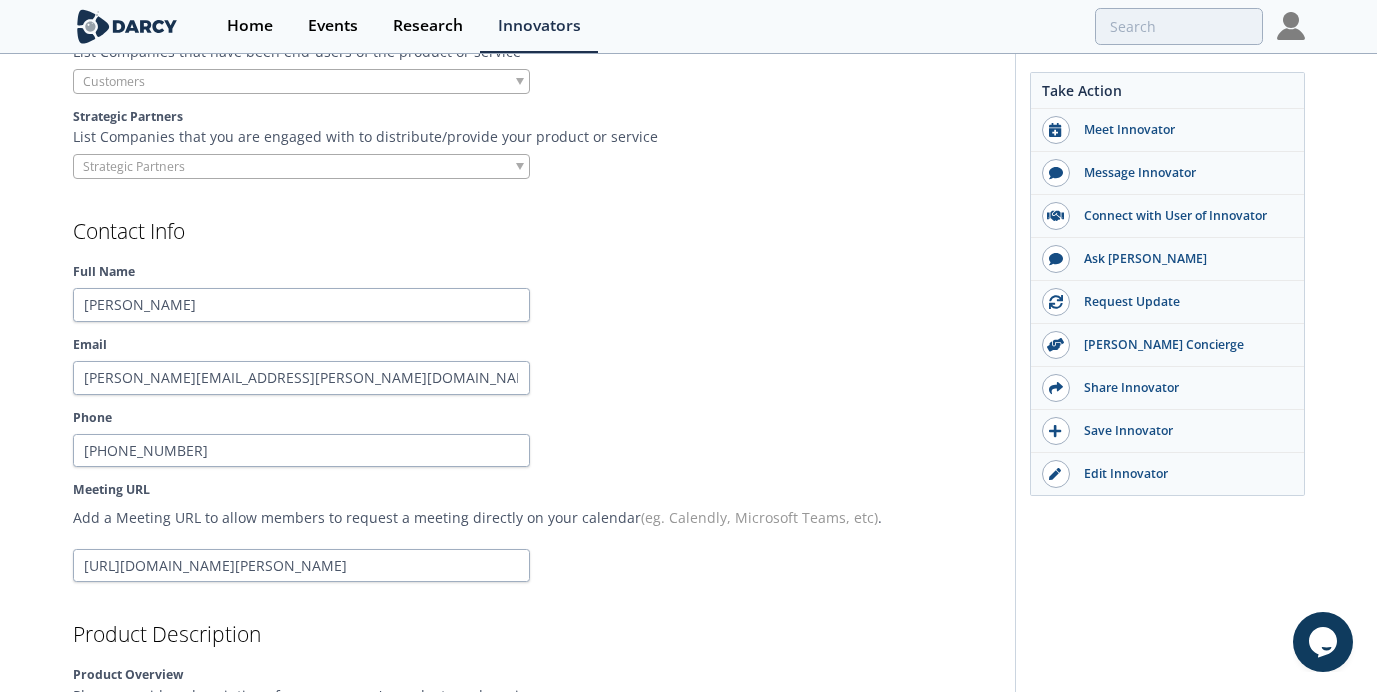 scroll, scrollTop: 2090, scrollLeft: 0, axis: vertical 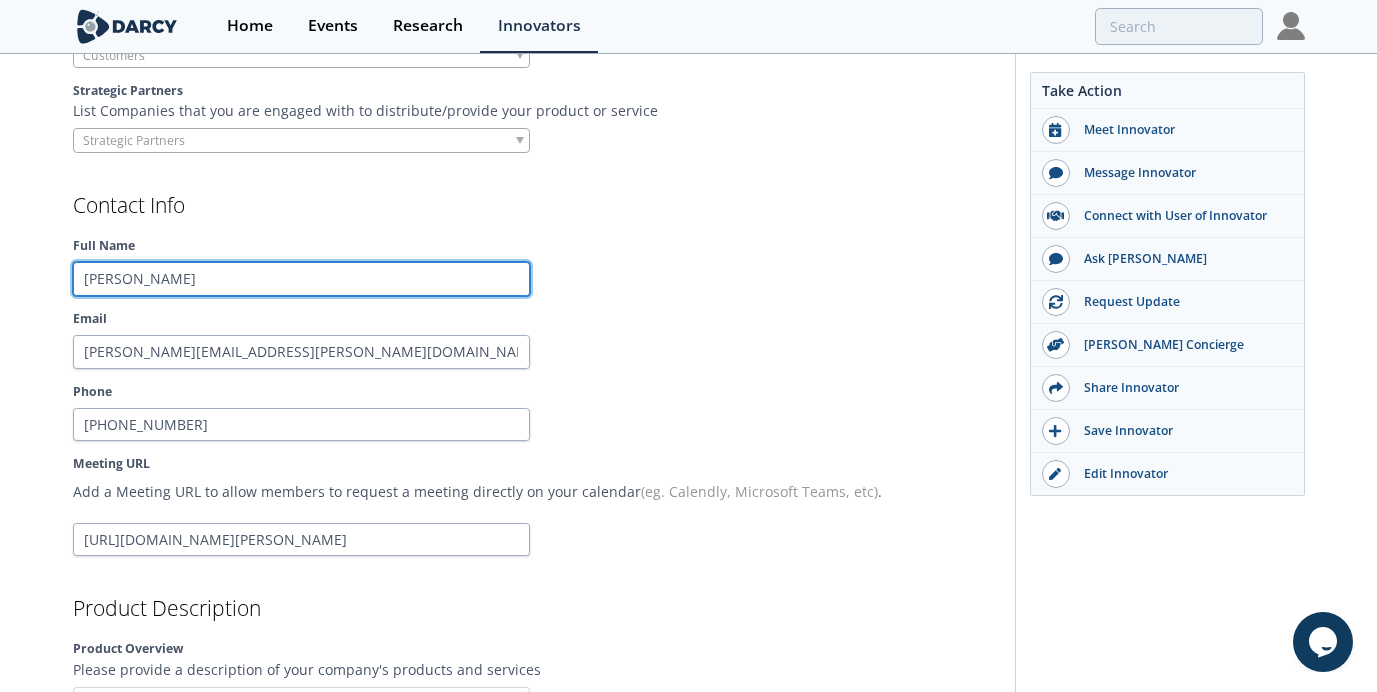 drag, startPoint x: 315, startPoint y: 129, endPoint x: 73, endPoint y: 92, distance: 244.81218 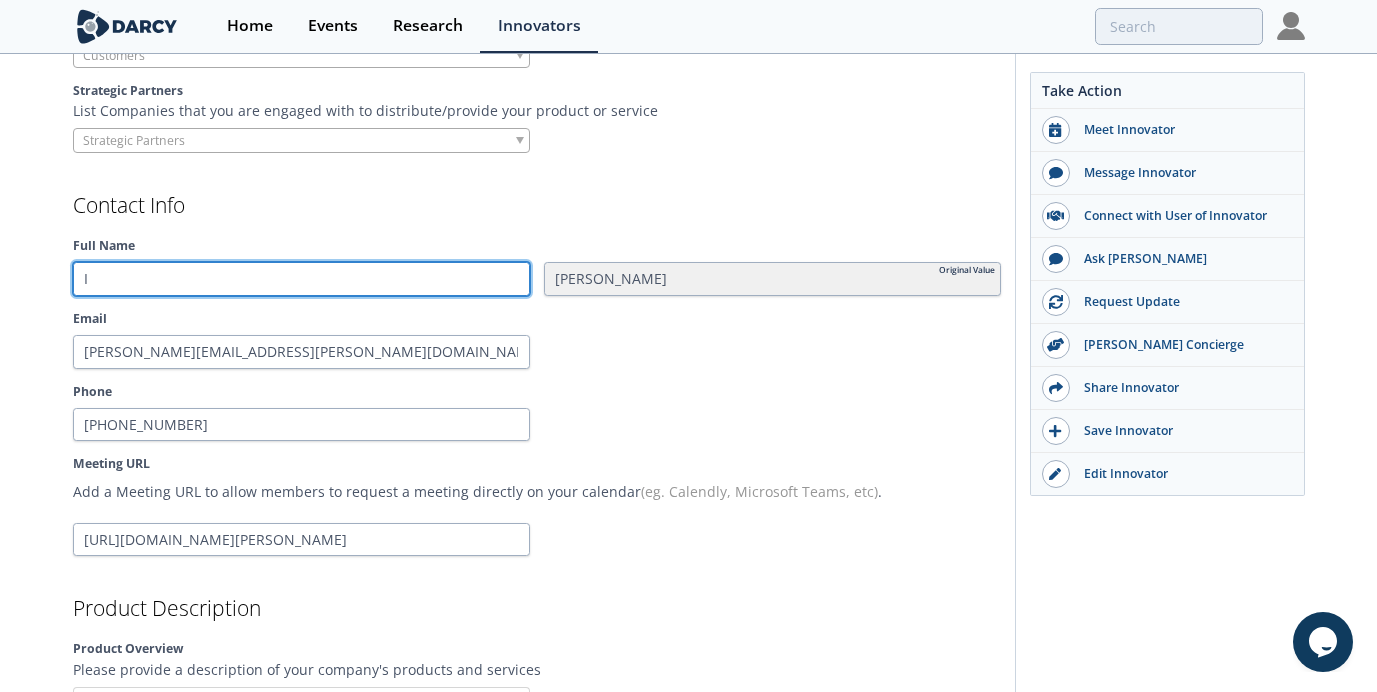 type 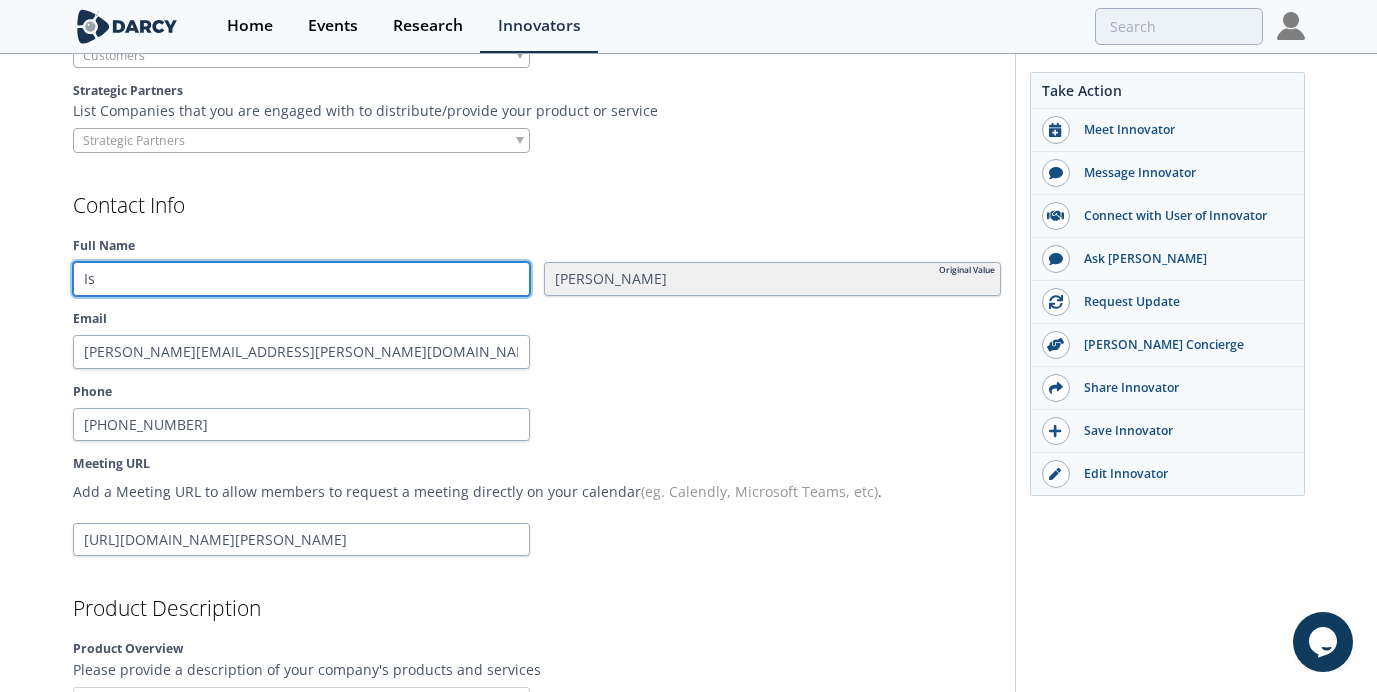 type on "Isa" 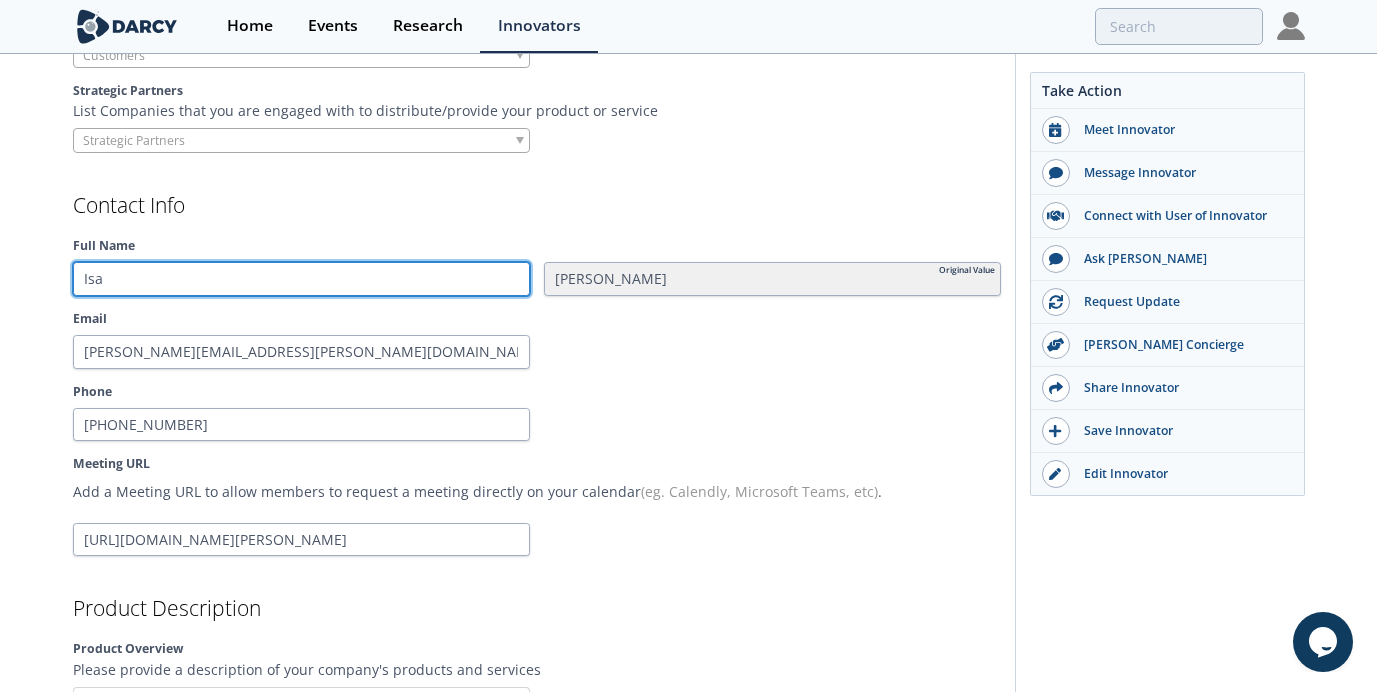 type 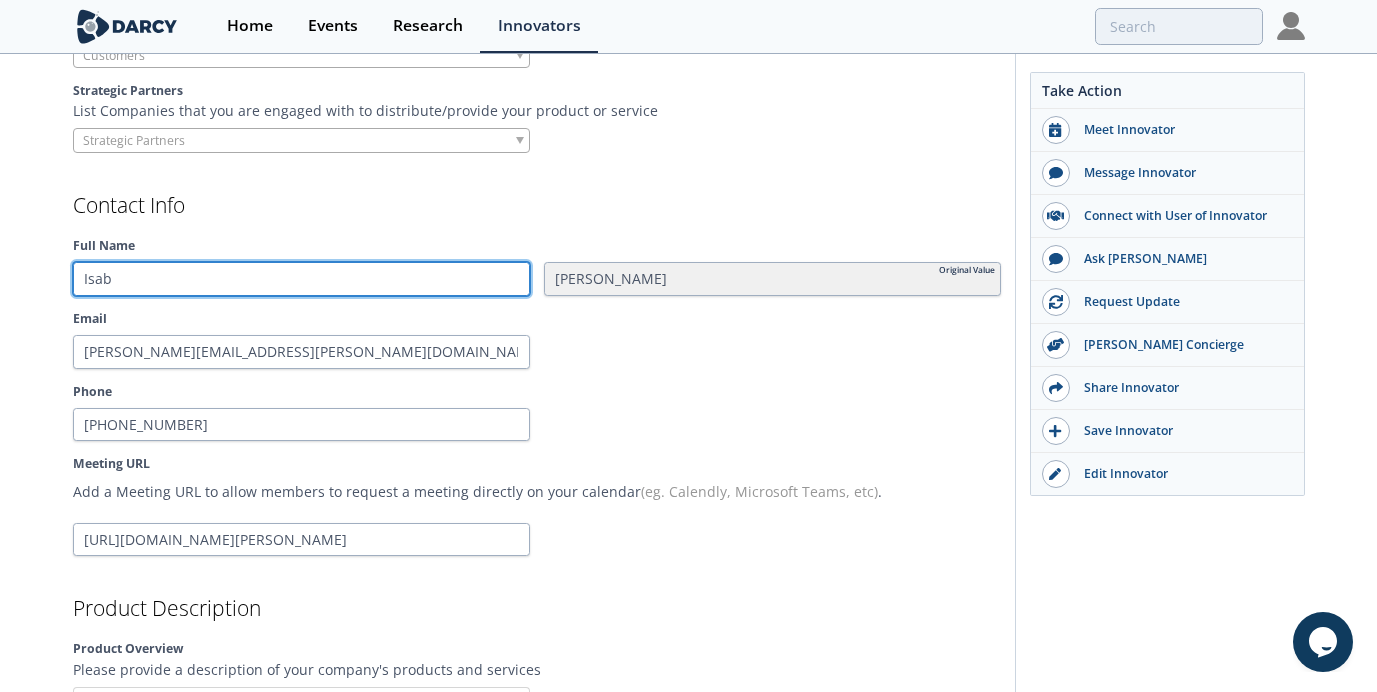 type 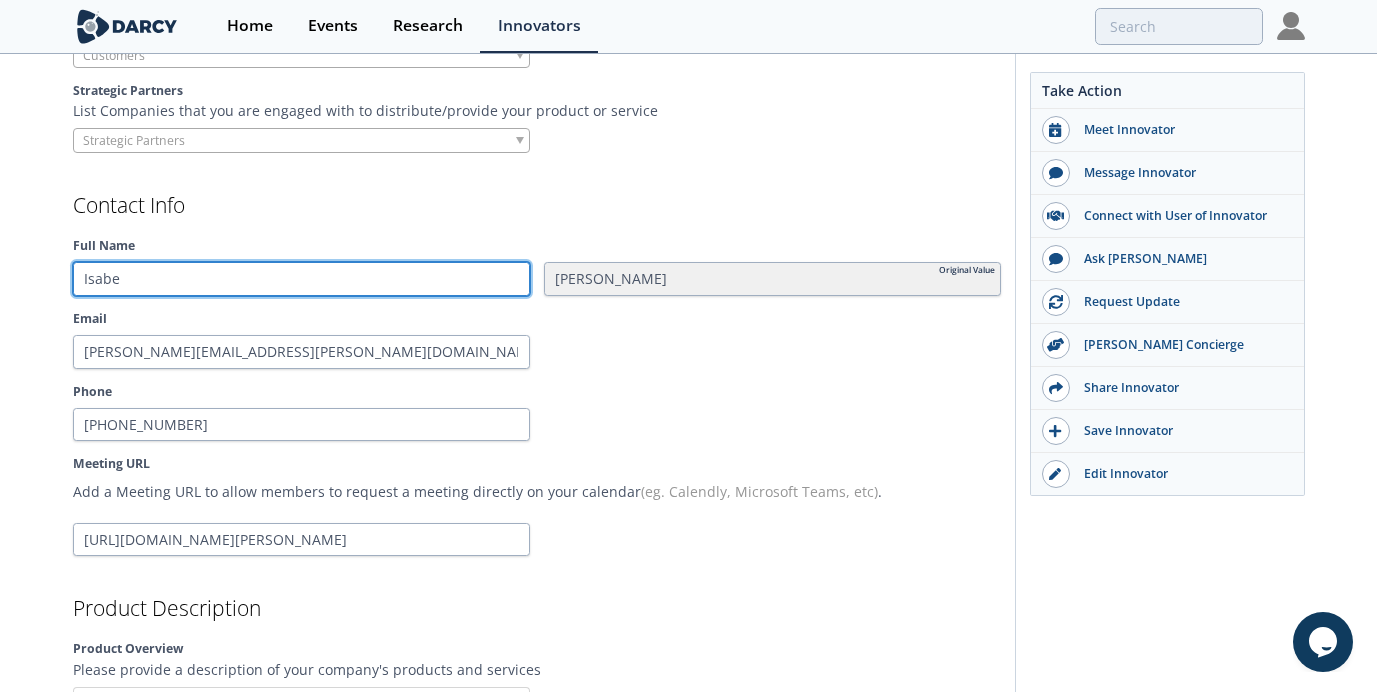 type 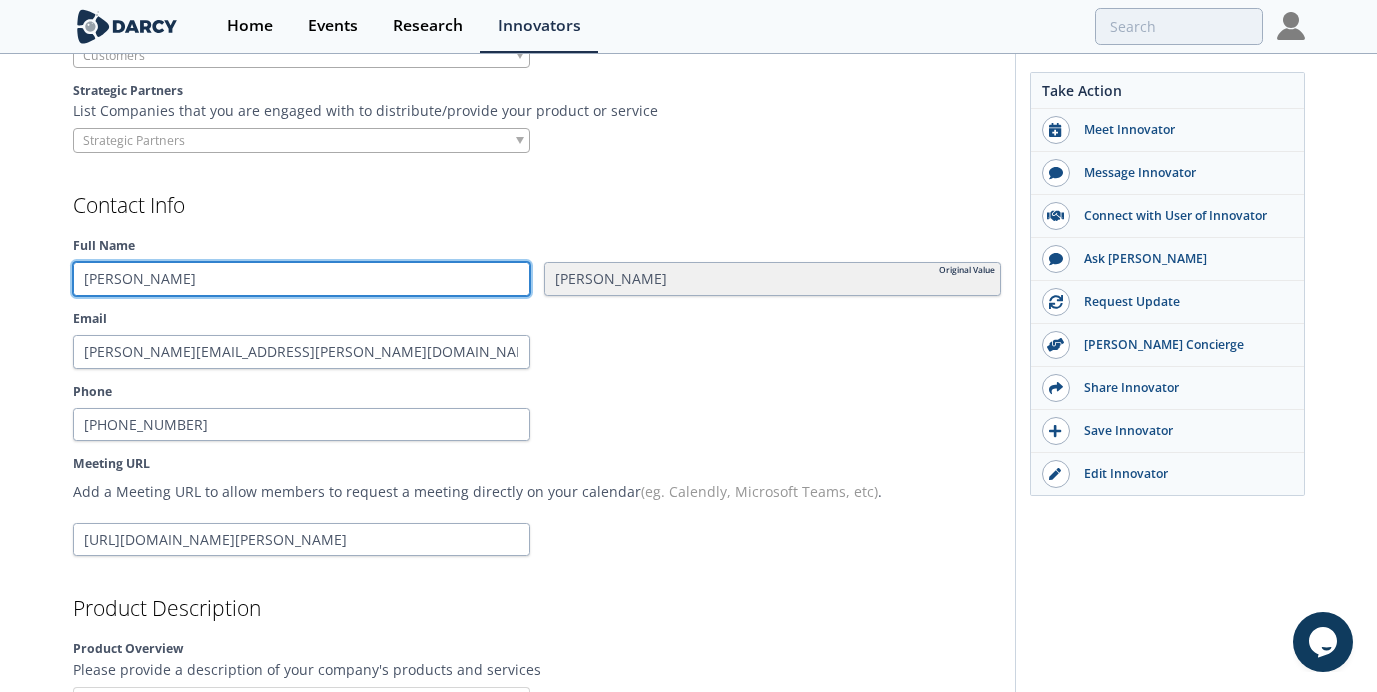 type 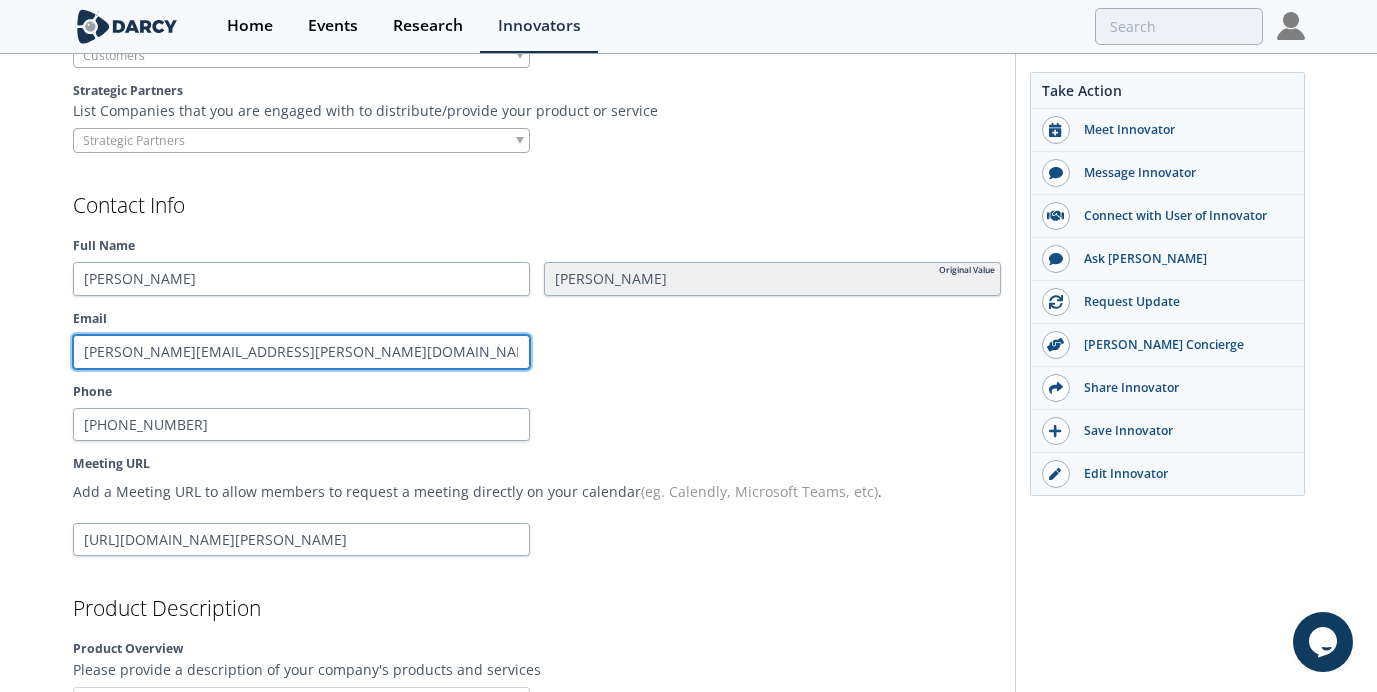 type 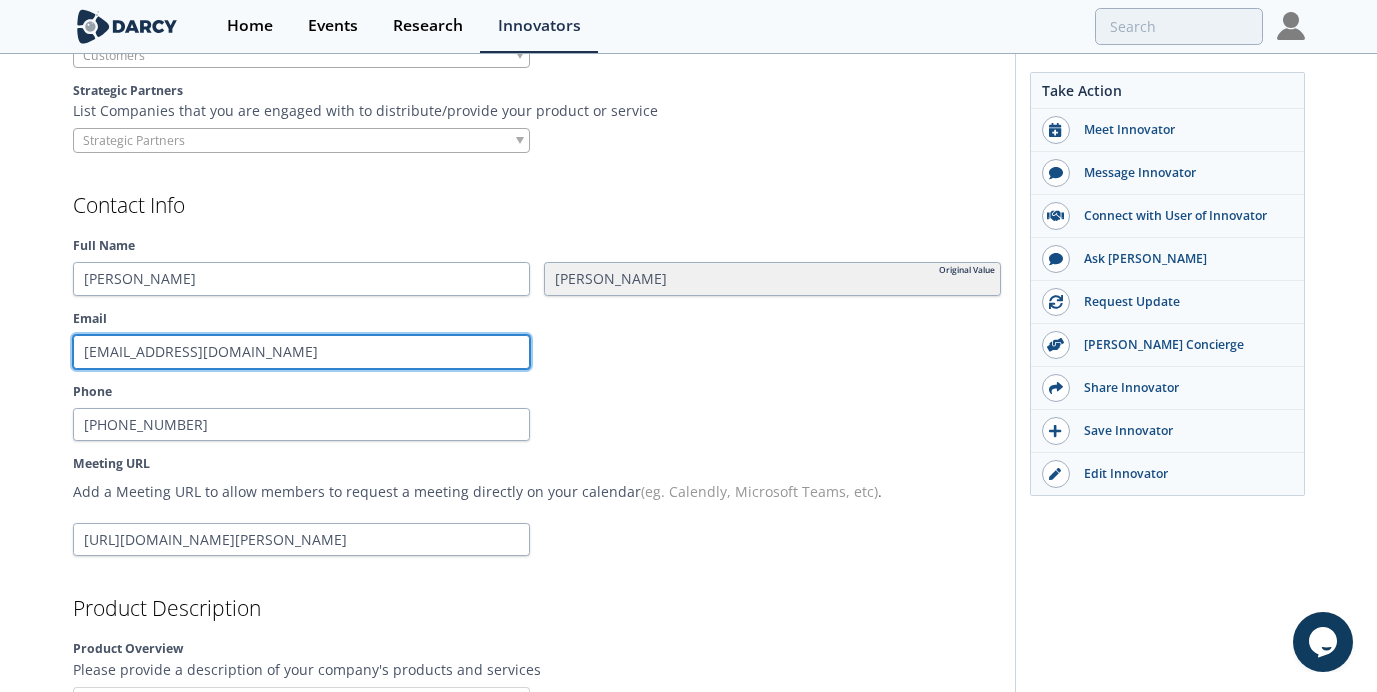 type on "[EMAIL_ADDRESS][DOMAIN_NAME]" 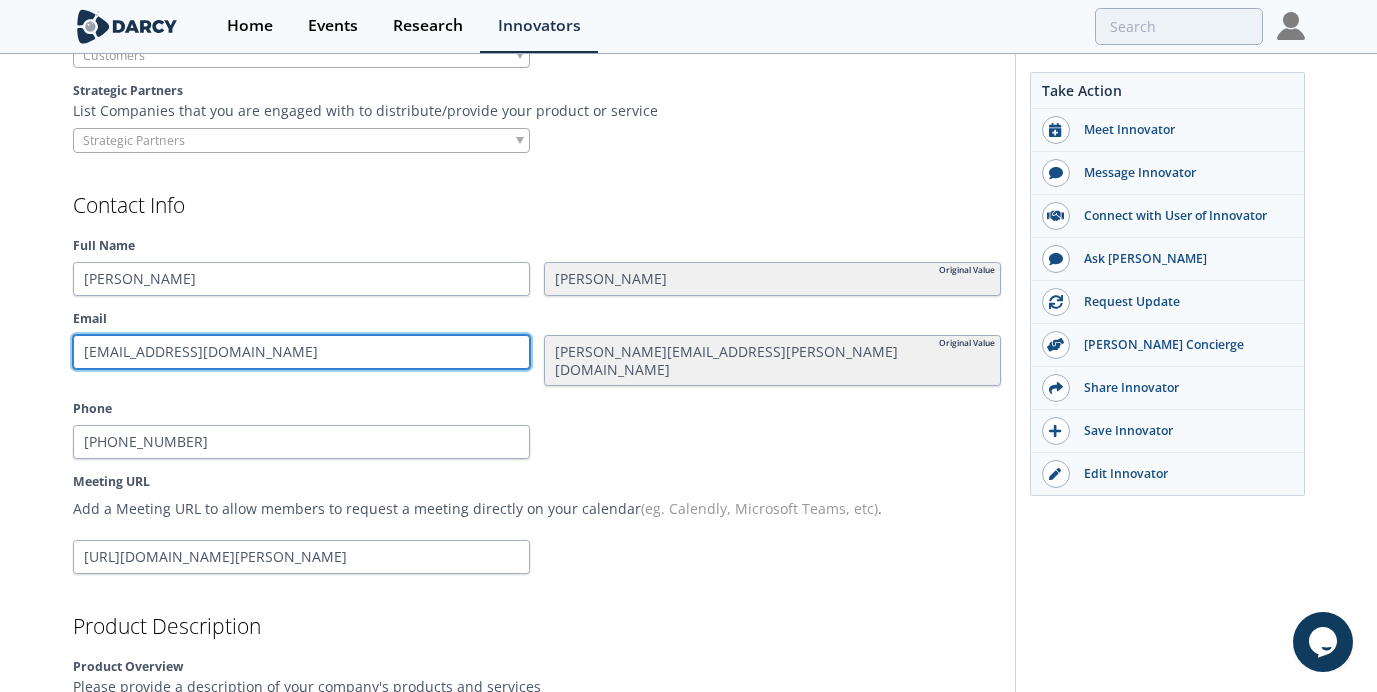 type 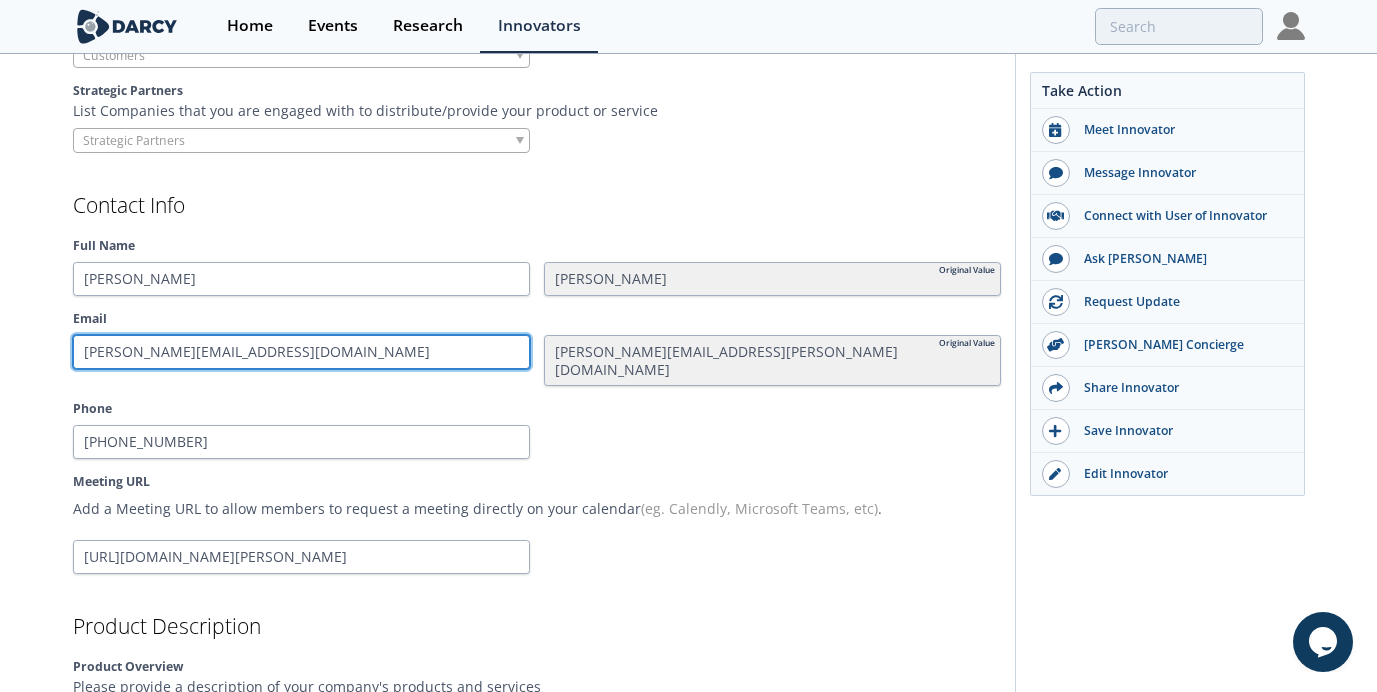 type 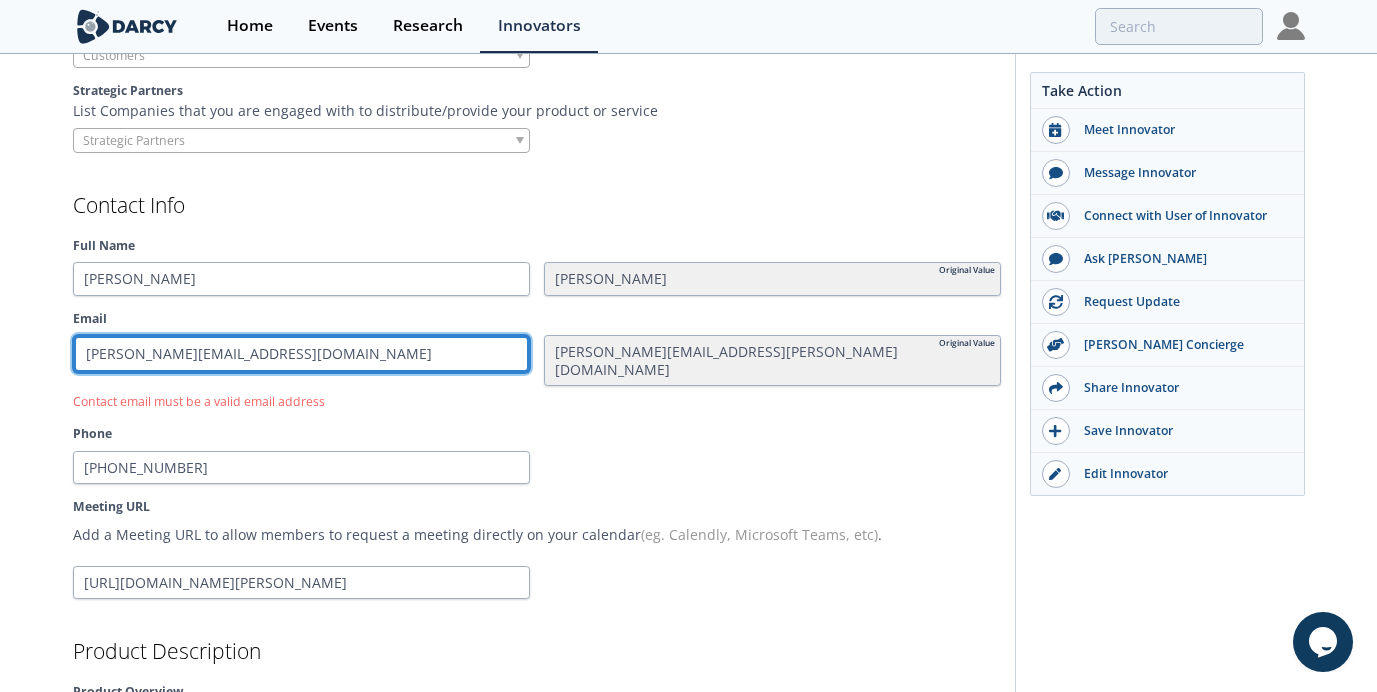 type on "[DOMAIN_NAME][EMAIL_ADDRESS][DOMAIN_NAME]" 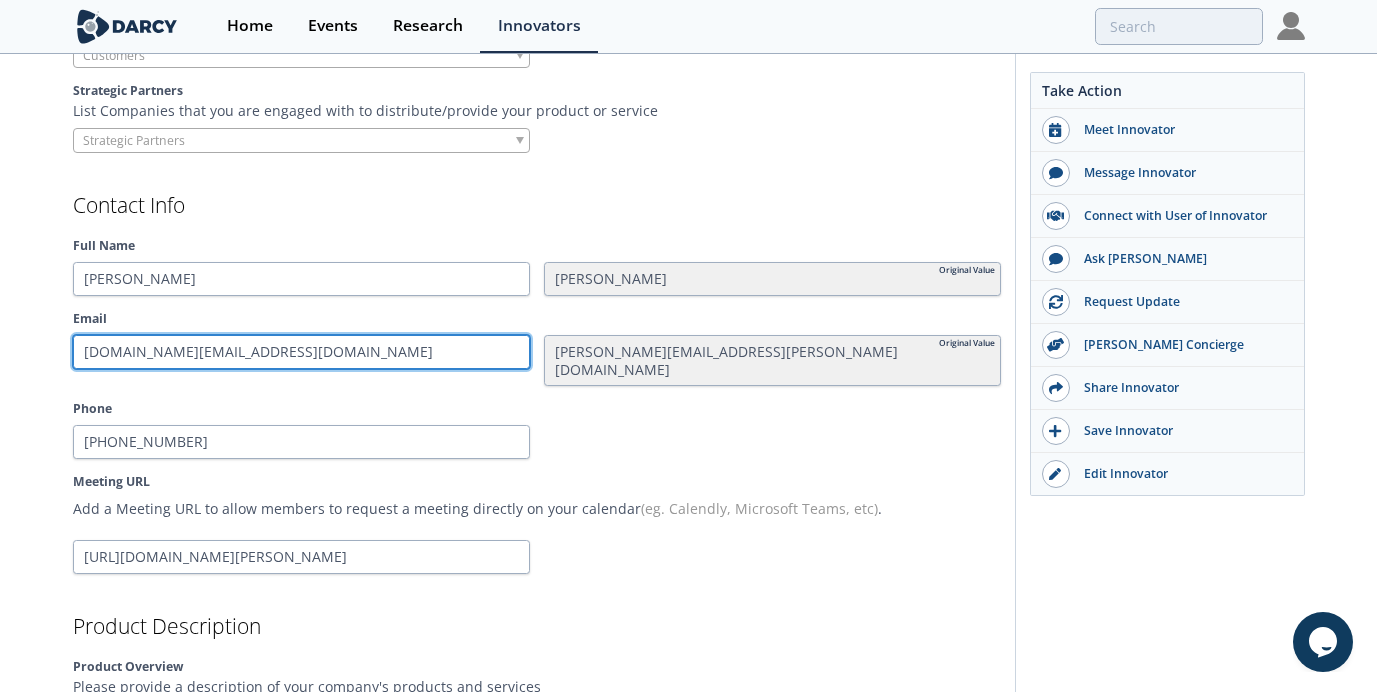 type on "[DOMAIN_NAME][EMAIL_ADDRESS][DOMAIN_NAME]" 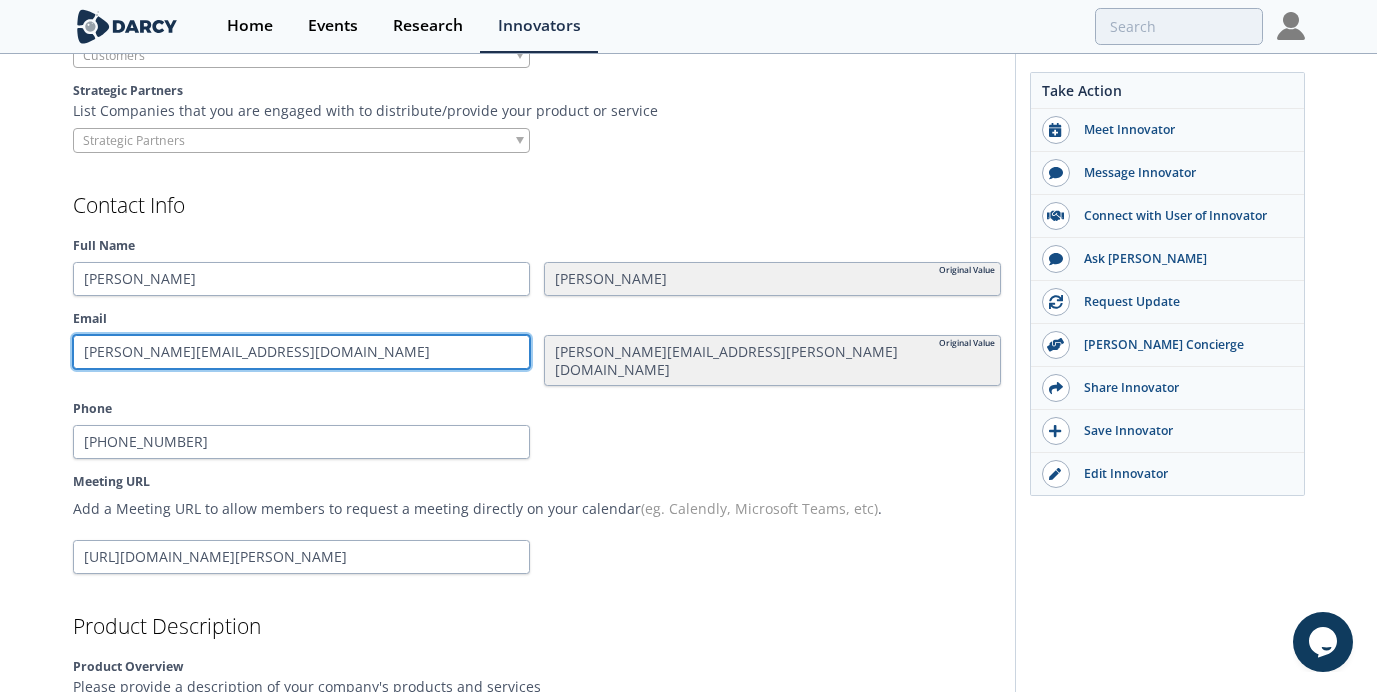 type on "[PERSON_NAME][EMAIL_ADDRESS][DOMAIN_NAME]" 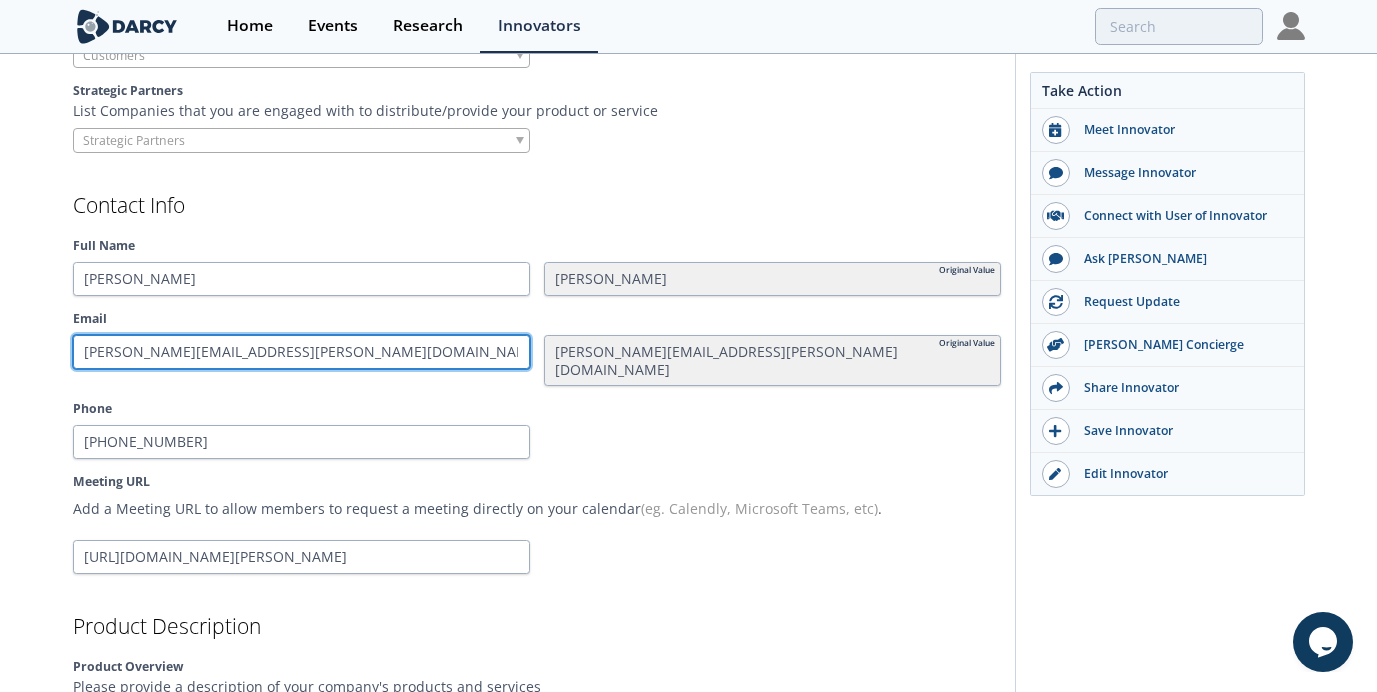 type 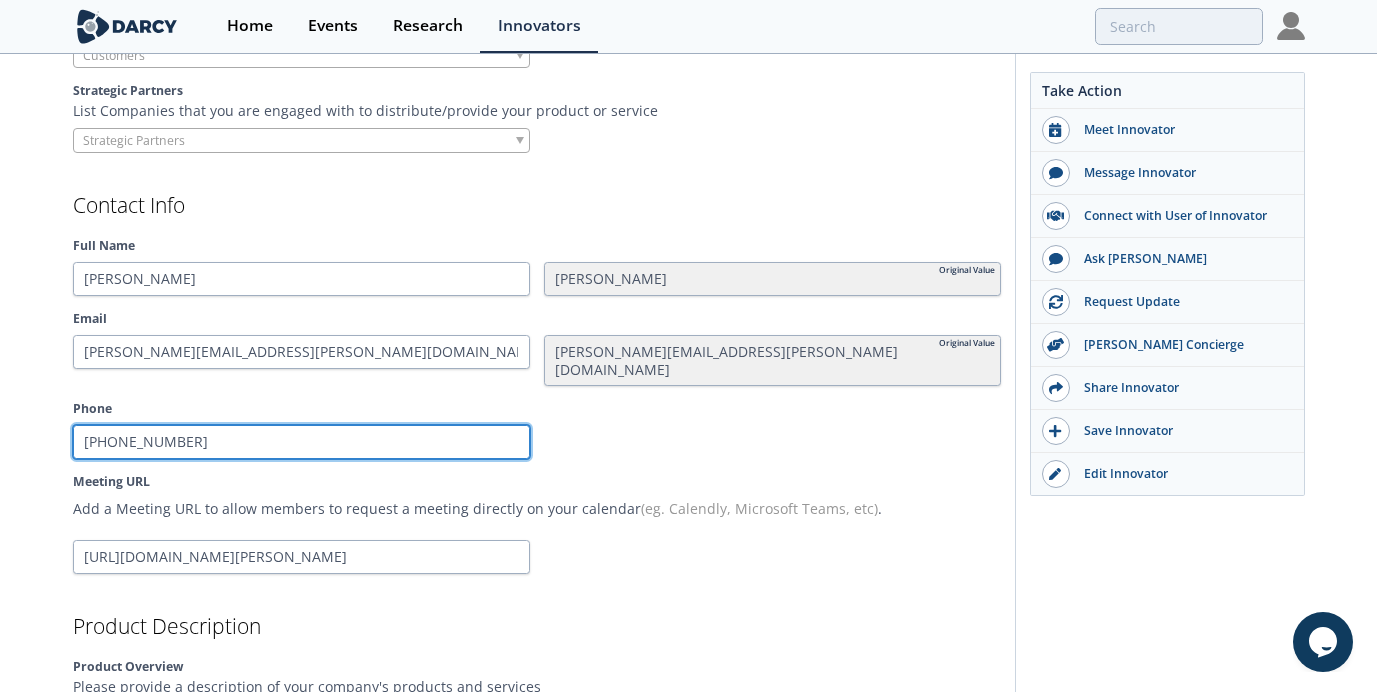 type 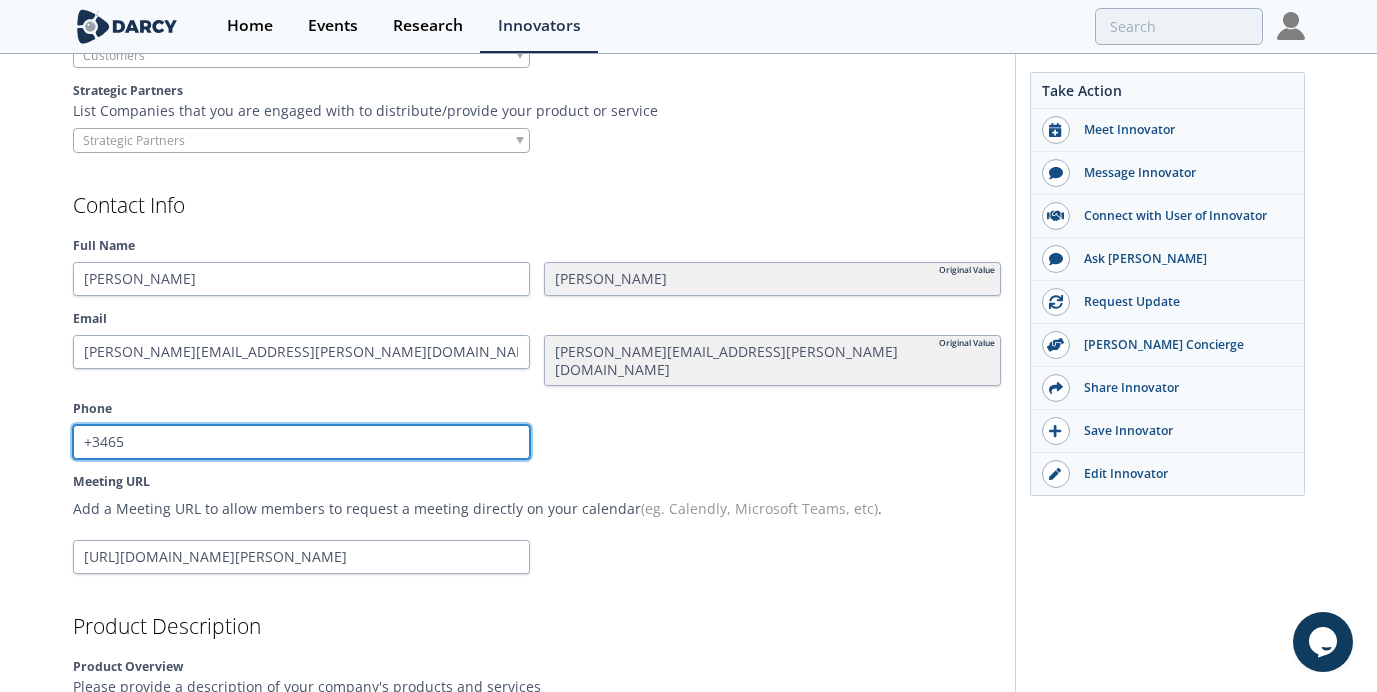type on "+34654" 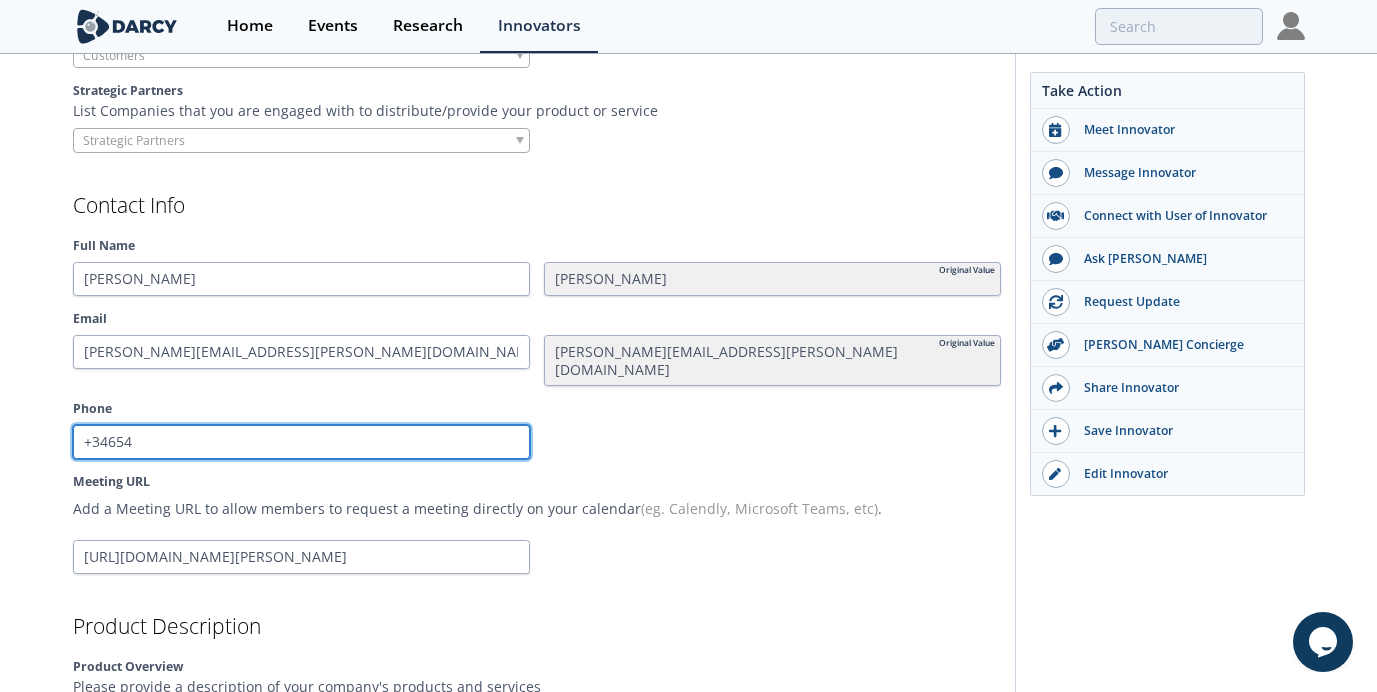 type 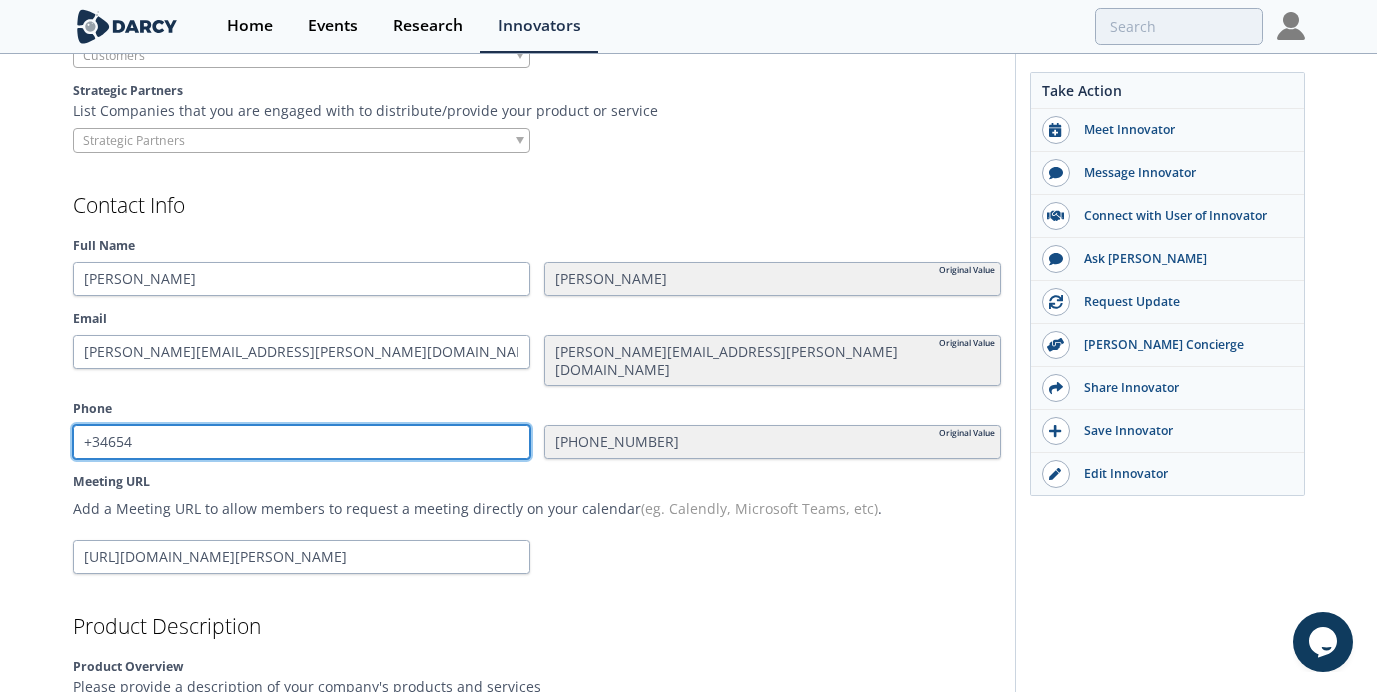 type on "+346547" 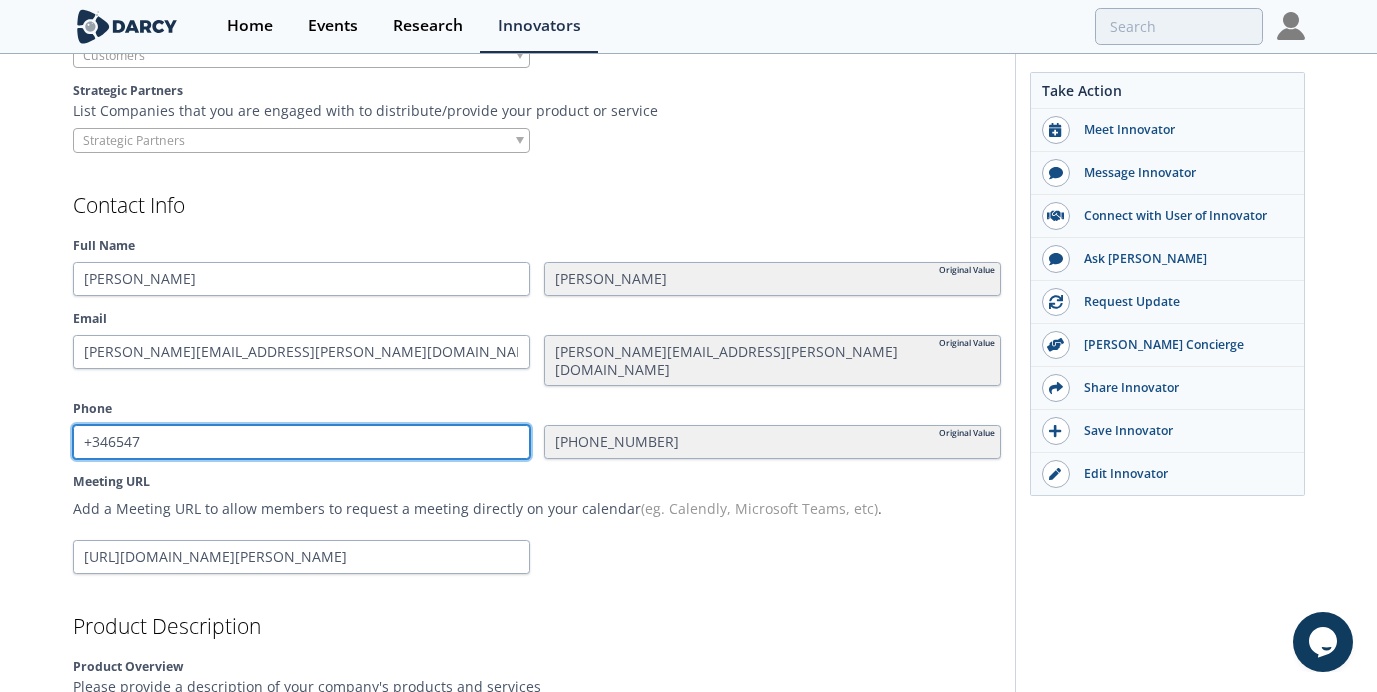 type 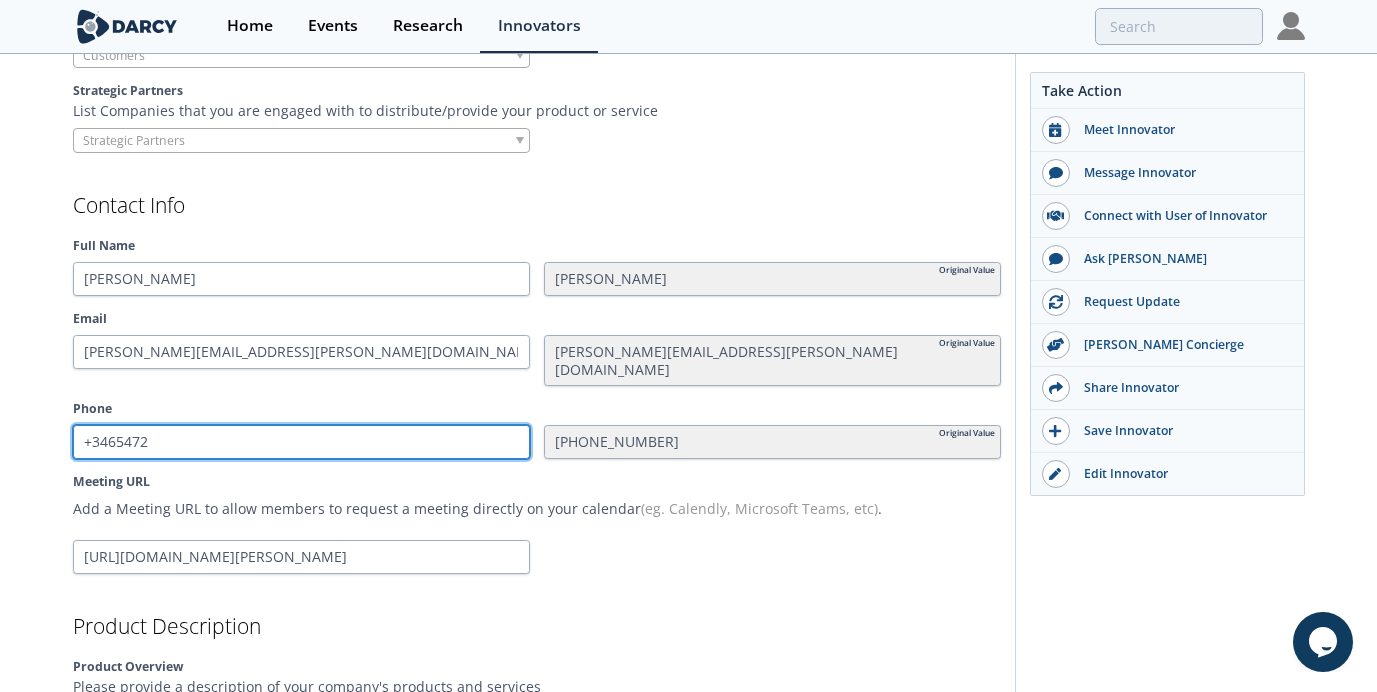 type on "+34654720" 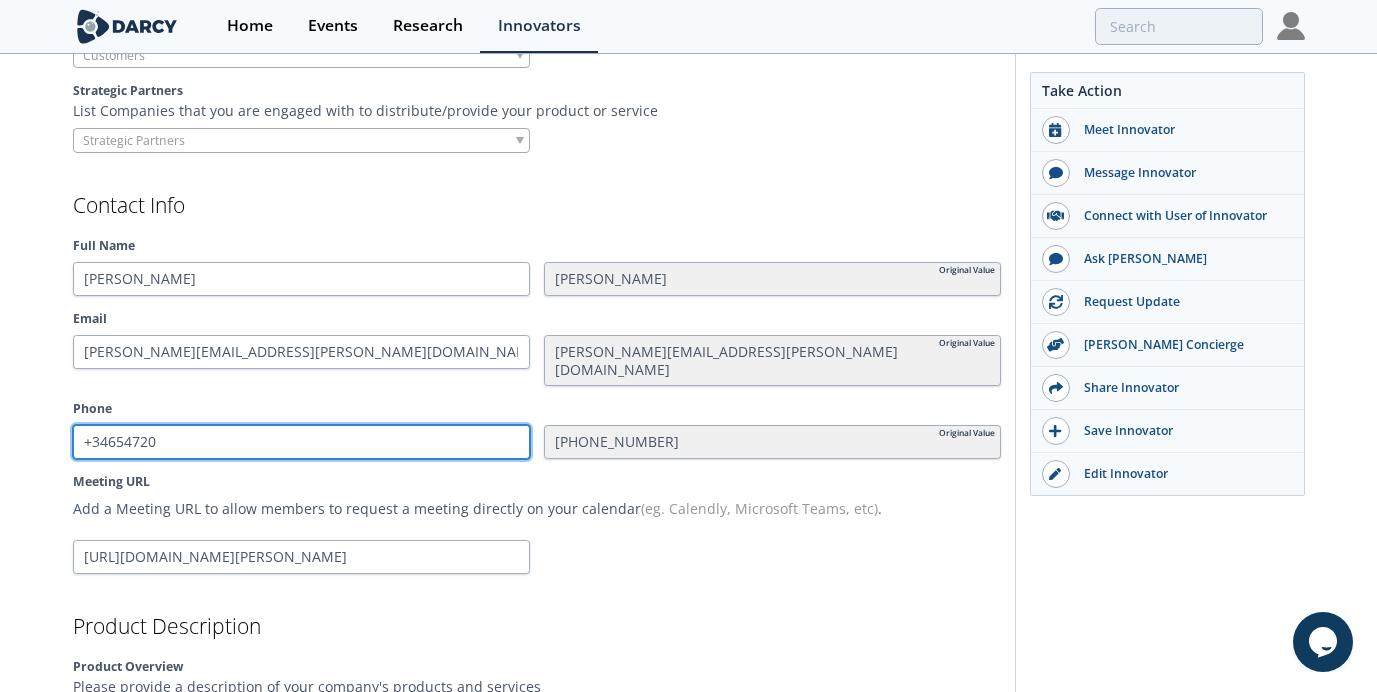 type 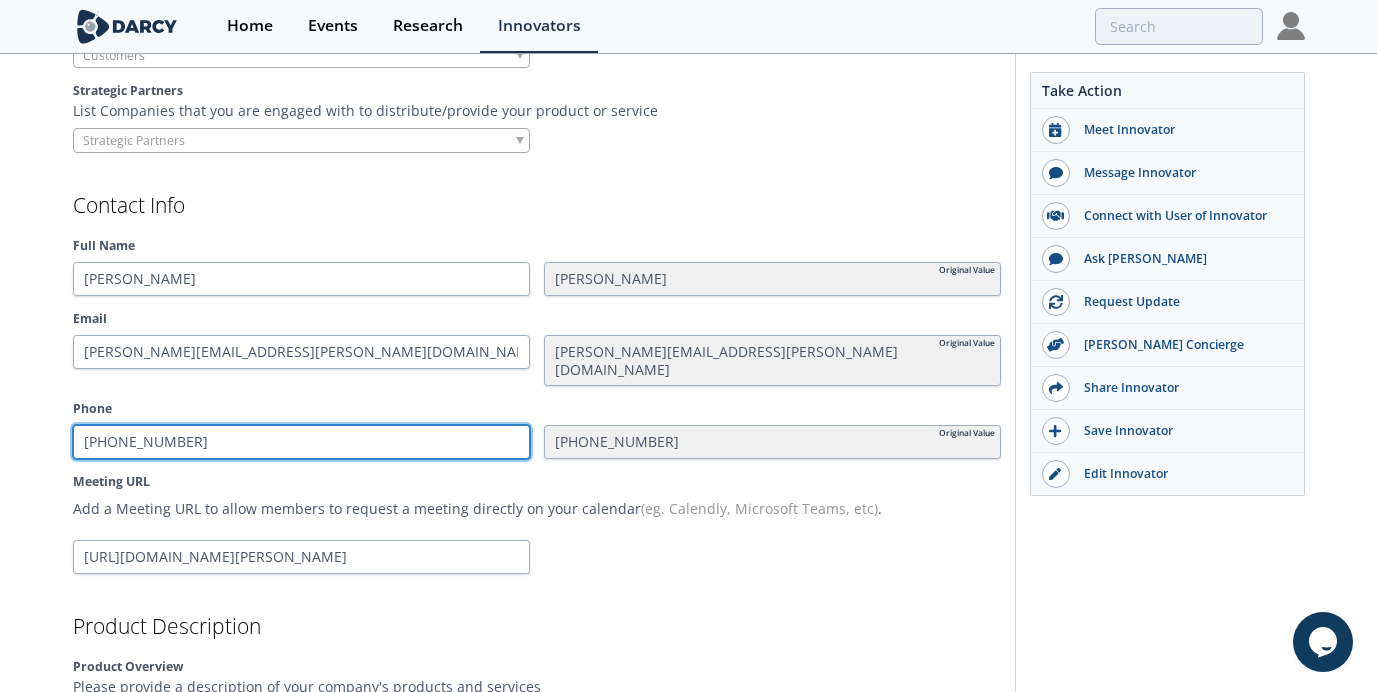 type 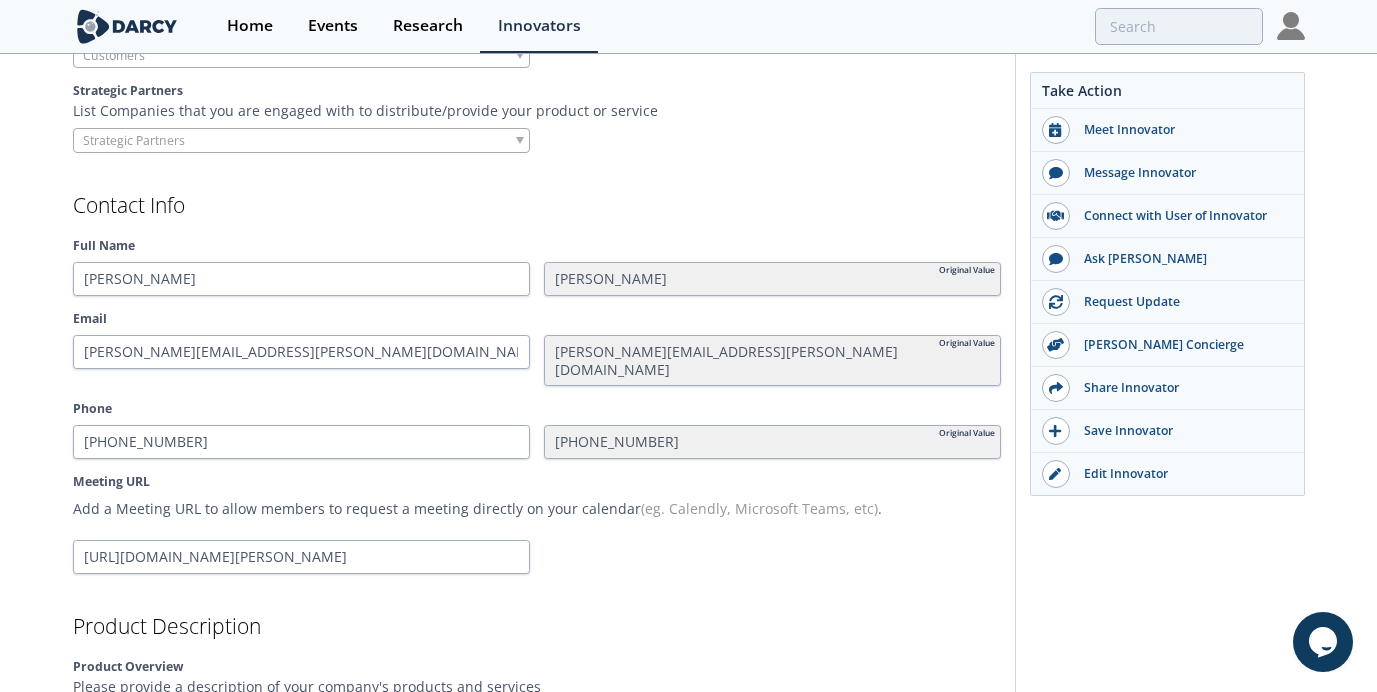 click on "Product Description
Product Overview
Please provide a description of your company's products and services
xxxxxxxxxx   Climate Scale, a spin-off from Vortex  FDC , provides comprehensive present and future climate data to assess critical climate risks for the energy sector. Their services cater to developers, asset managers, and consultants, enabling informed decision-making and regulatory compliance regarding physical climate risks to resources and infrastructure. ​ Their offerings include: ​ *  Reports: Detailed summaries of climate risks at both project and portfolio levels, aligned with EU Taxonomy,  TCFD  guidelines, and other relevant regulations. *  Maps: High-resolution visual representations of projected changes for multiple sector-specific climate variables, across various time horizons and emissions scenarios. *  ​
Applications Description" at bounding box center (537, 1794) 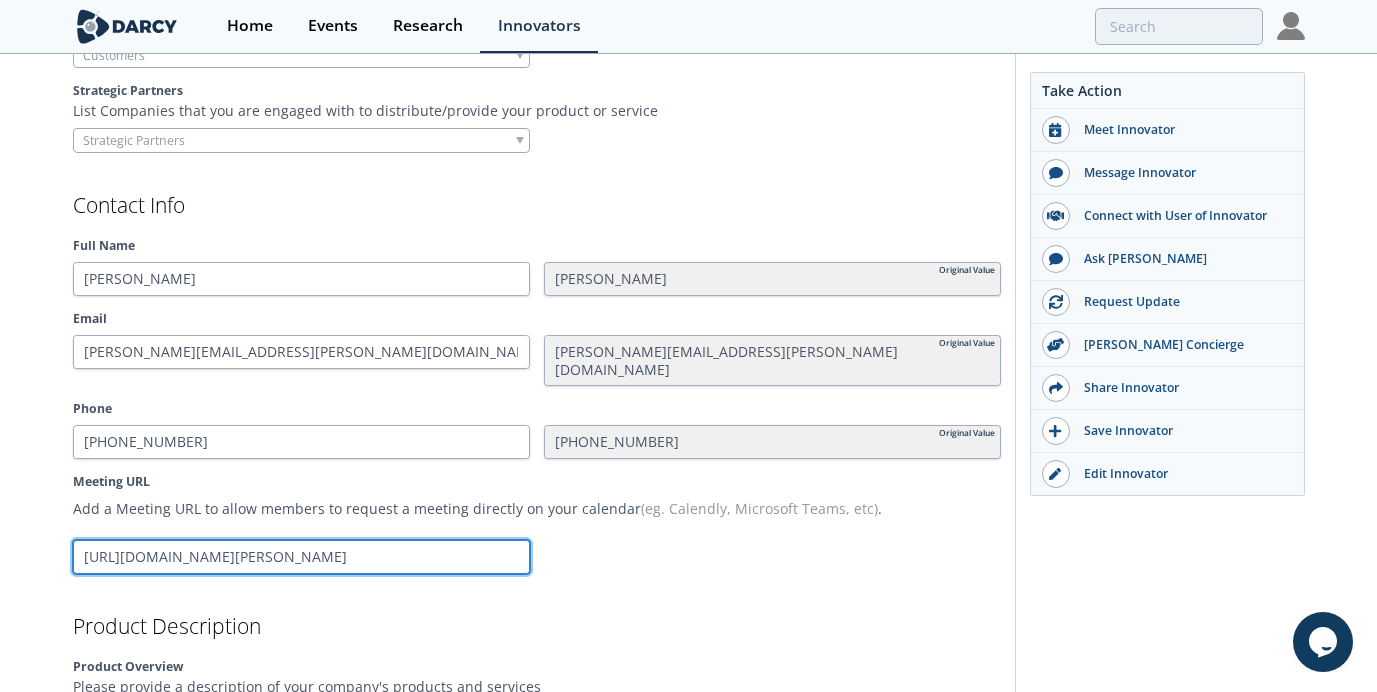 click on "[URL][DOMAIN_NAME][PERSON_NAME]" at bounding box center [301, 557] 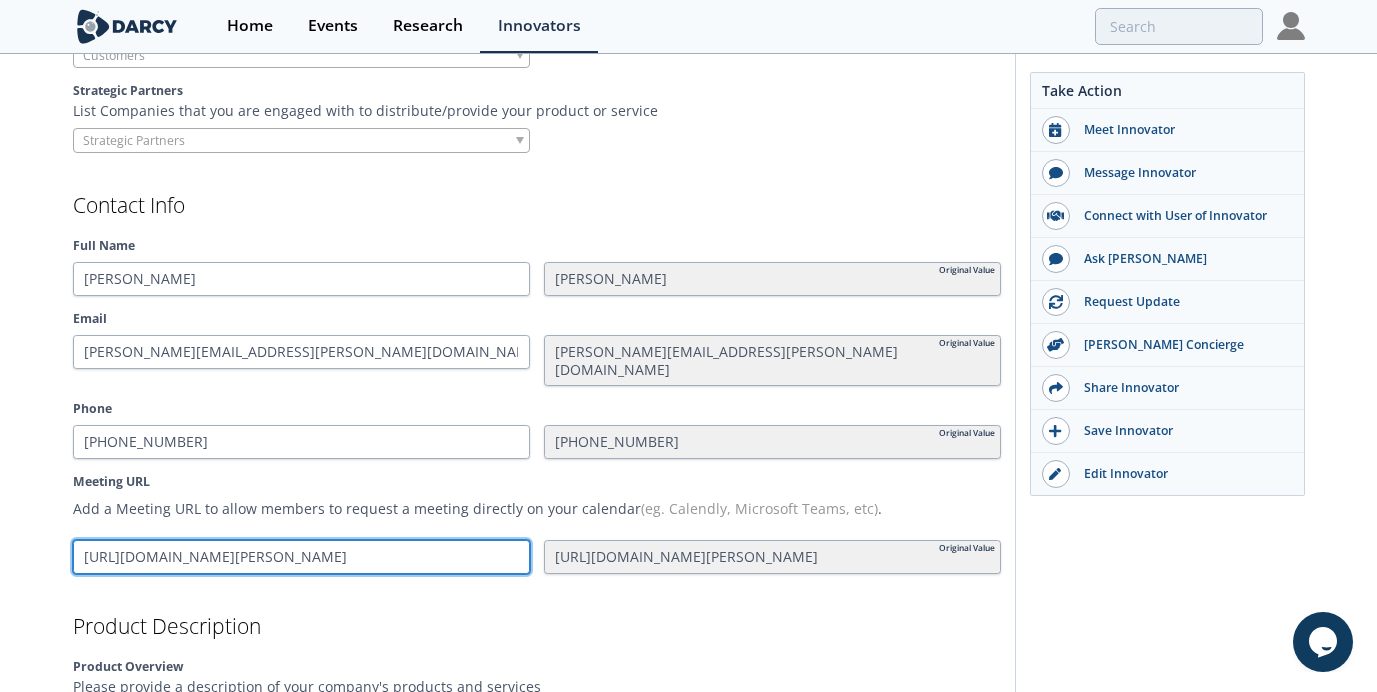 type on "[URL][DOMAIN_NAME][PERSON_NAME]" 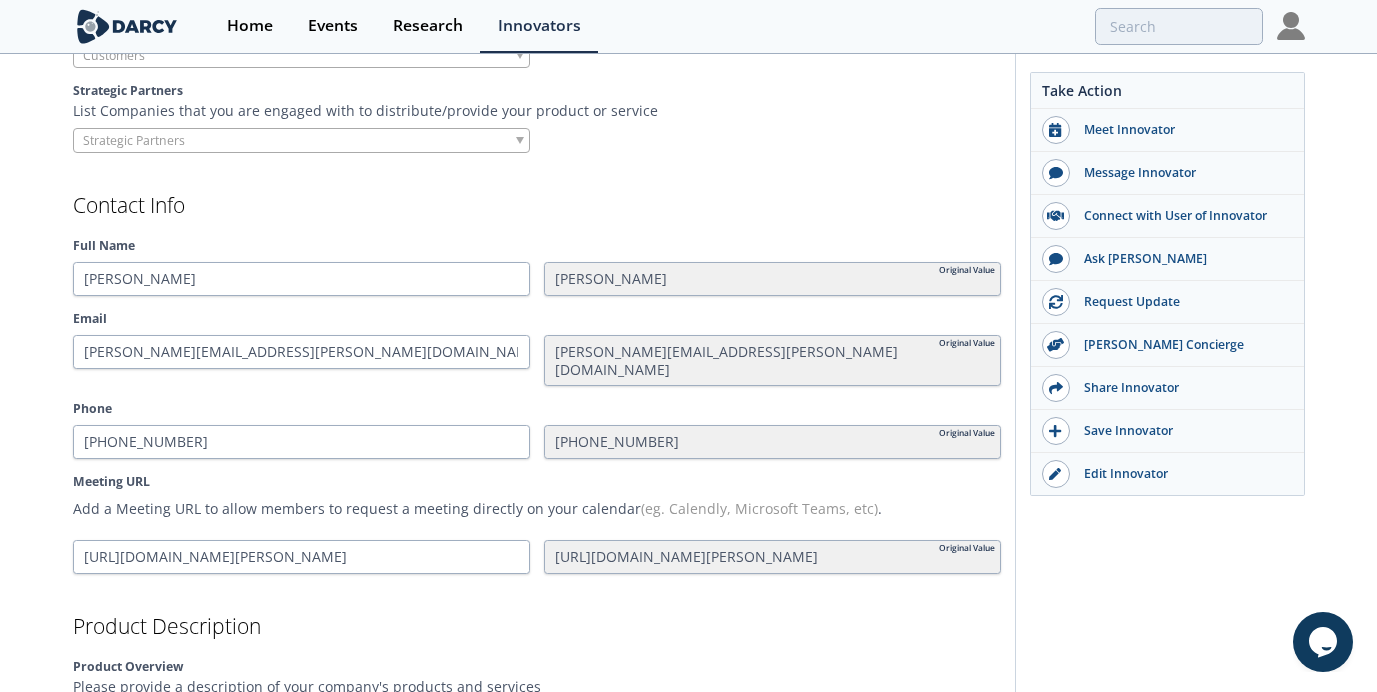 click on "Please provide a description of your company's products and services" at bounding box center [537, 686] 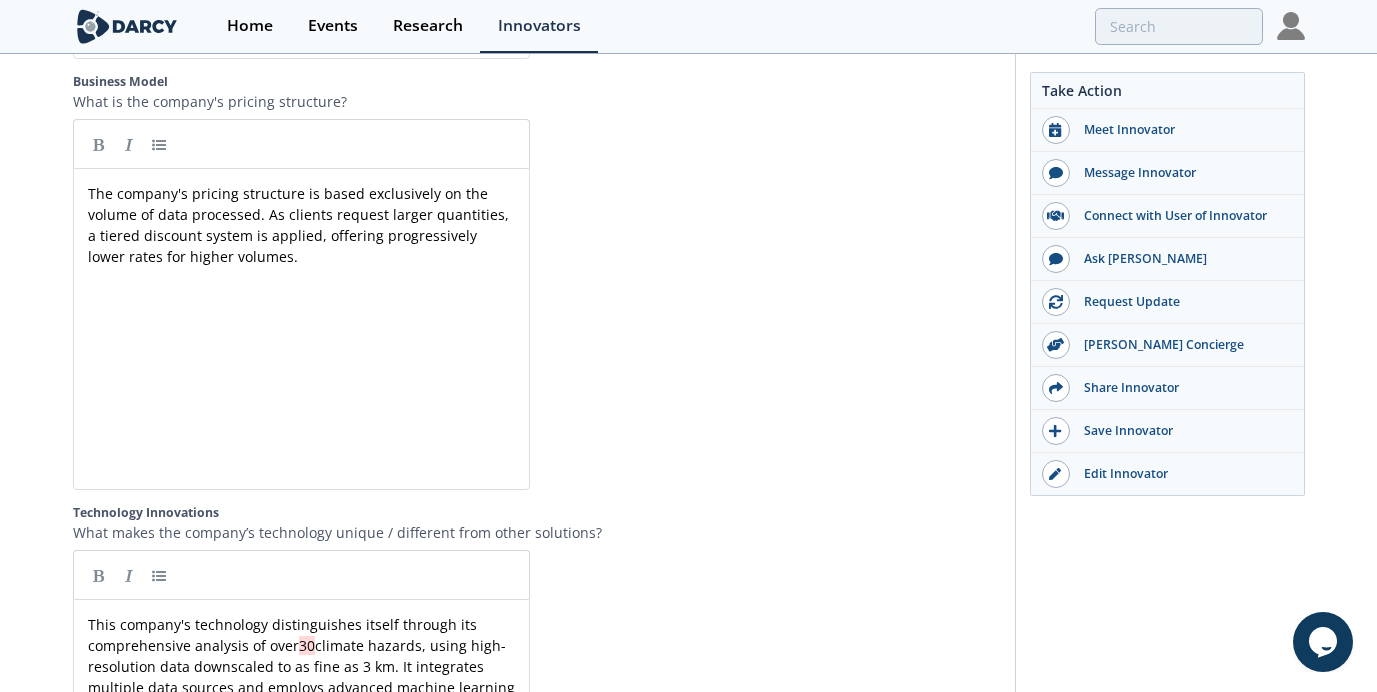 scroll, scrollTop: 4356, scrollLeft: 0, axis: vertical 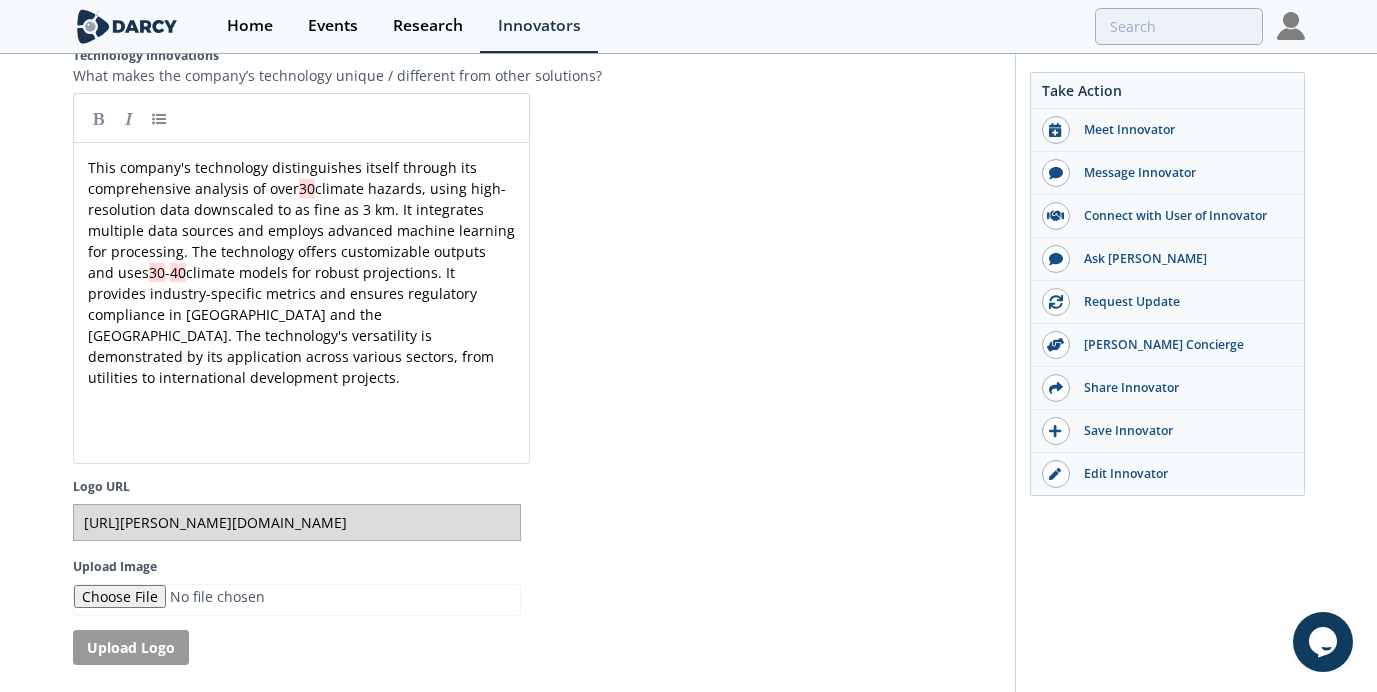 click on "Save" at bounding box center (103, 766) 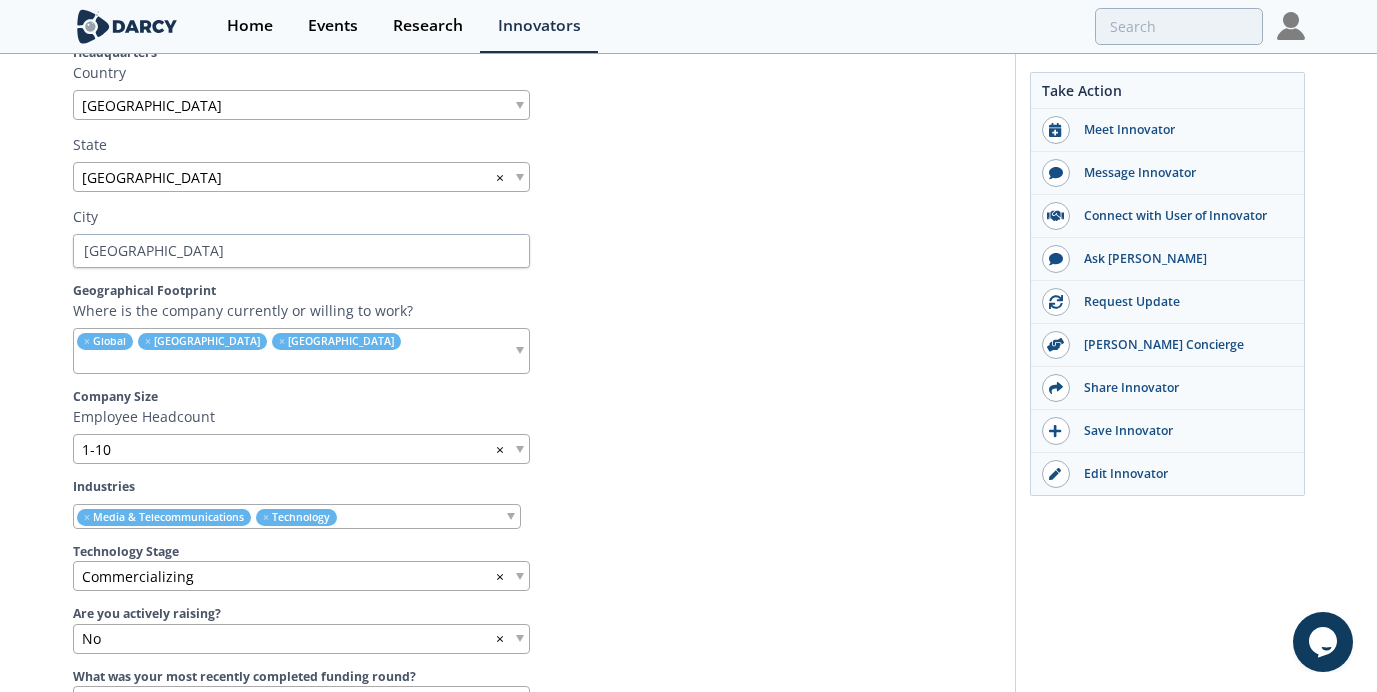scroll, scrollTop: 941, scrollLeft: 0, axis: vertical 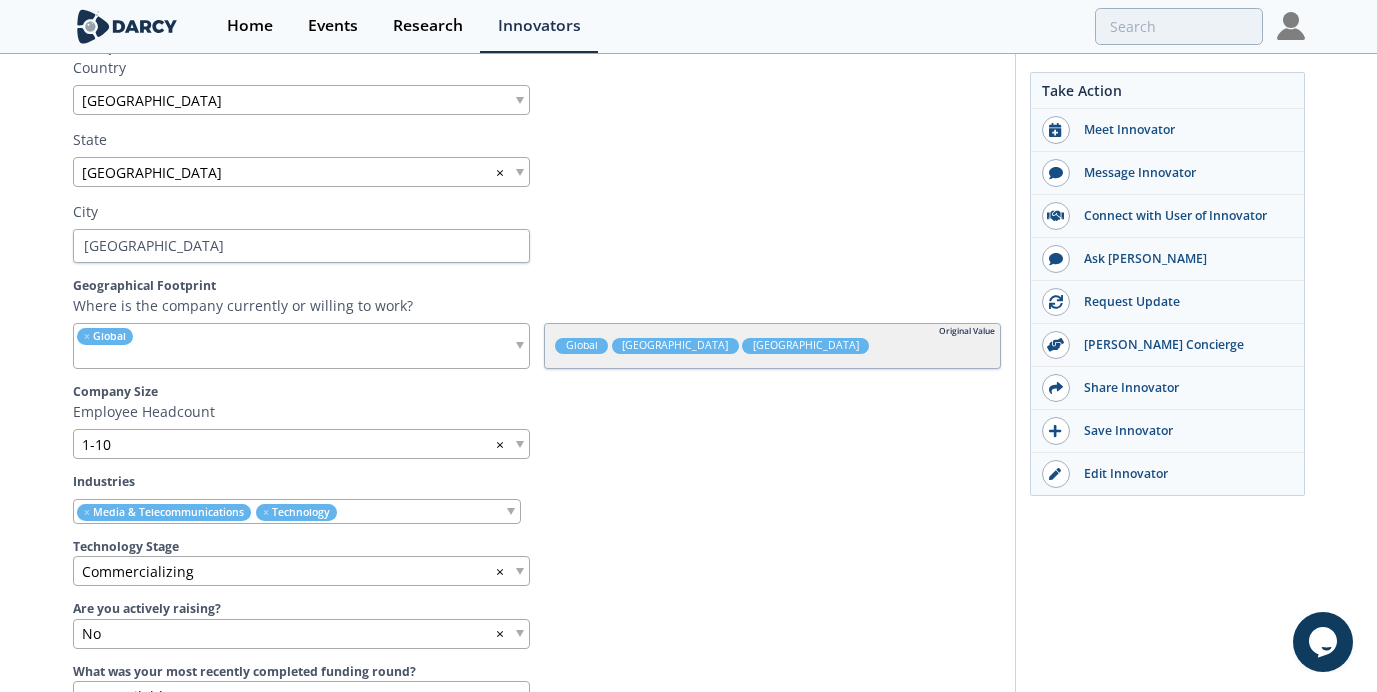 click on "×
Media & Telecommunications
×
Technology" at bounding box center (297, 511) 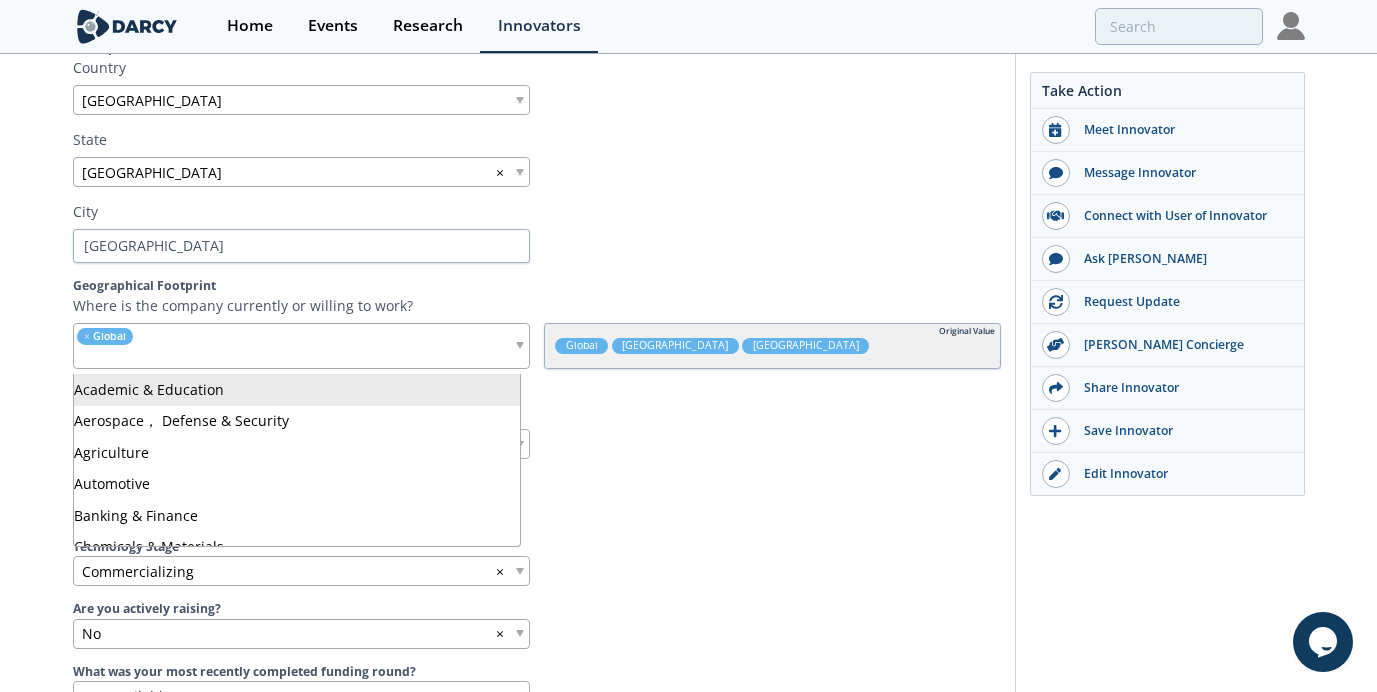 click on "×
Technology" at bounding box center (297, 511) 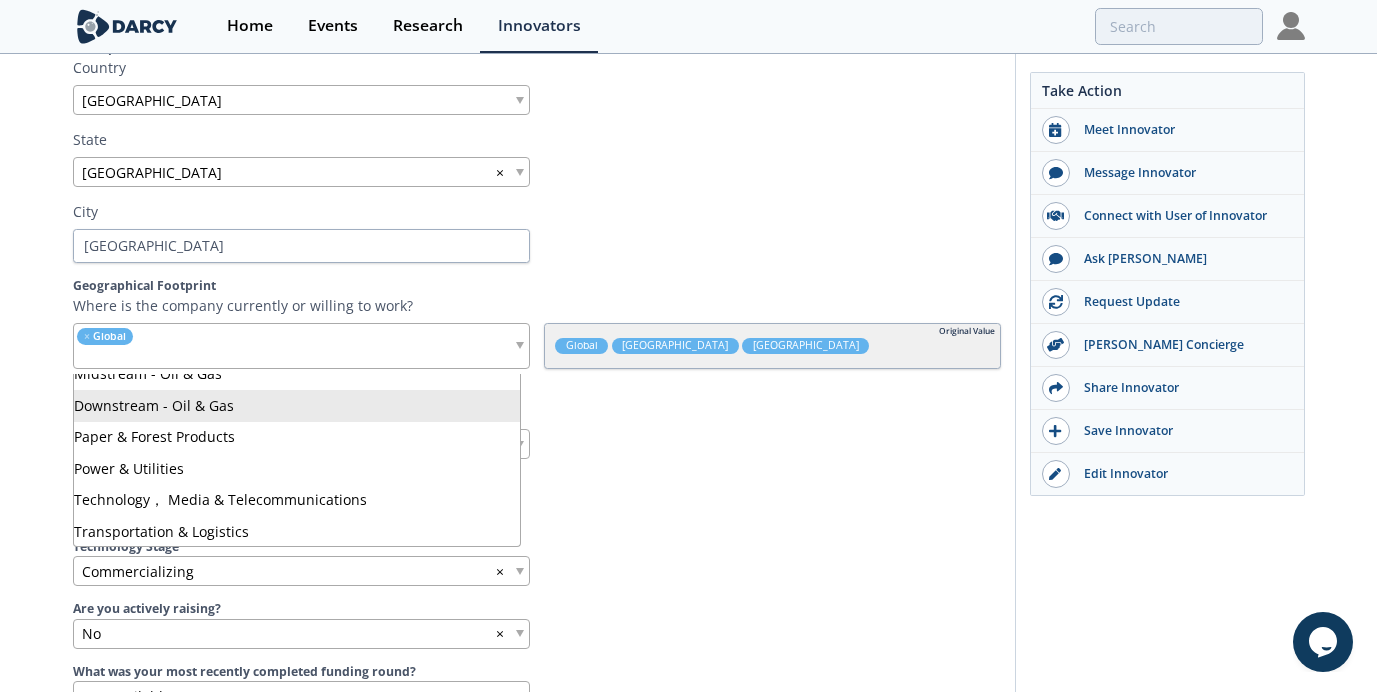 scroll, scrollTop: 490, scrollLeft: 0, axis: vertical 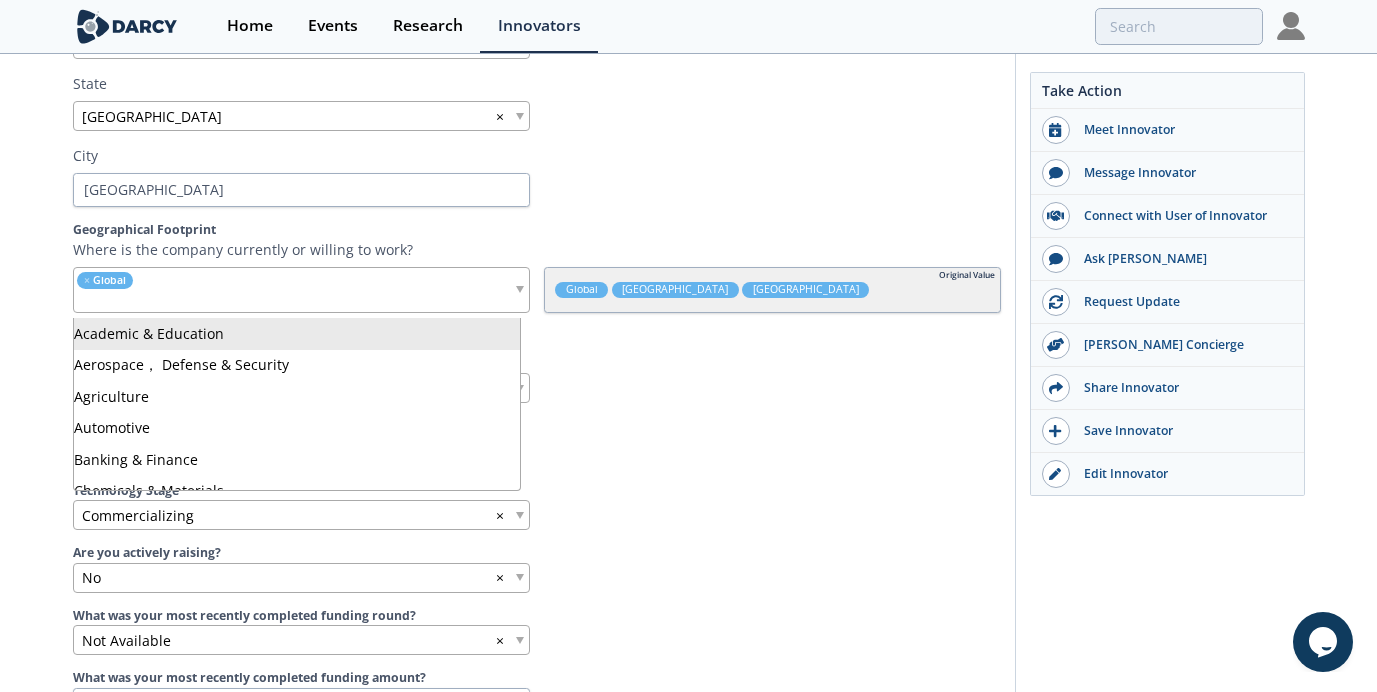 click on "×
Power & Utilities
×
Technology" at bounding box center [297, 455] 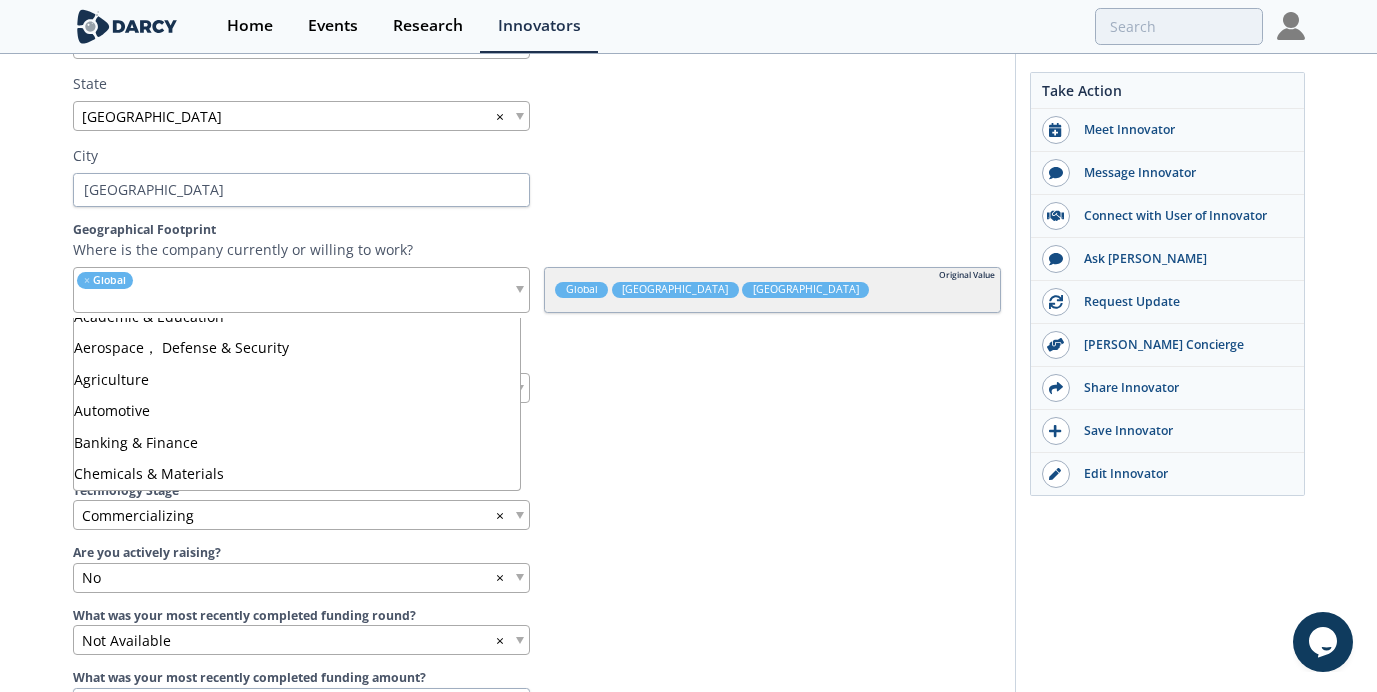 scroll, scrollTop: 0, scrollLeft: 0, axis: both 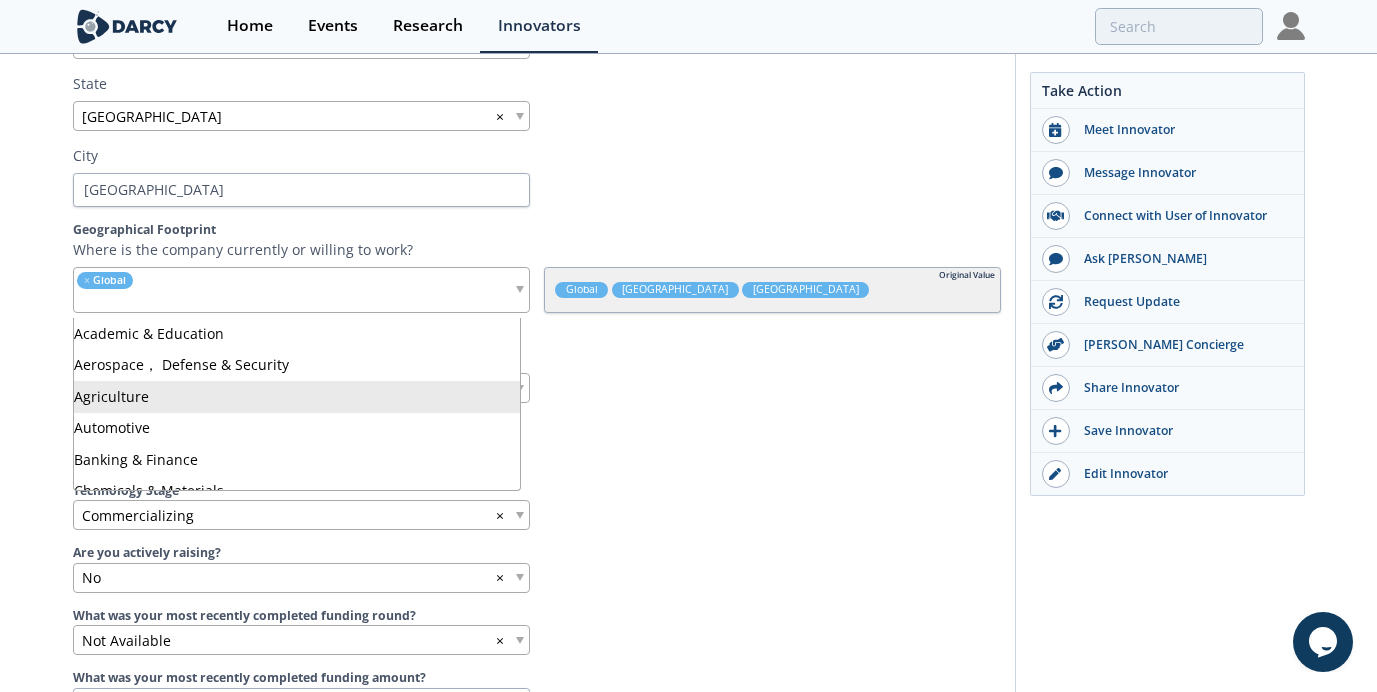 click at bounding box center (772, 515) 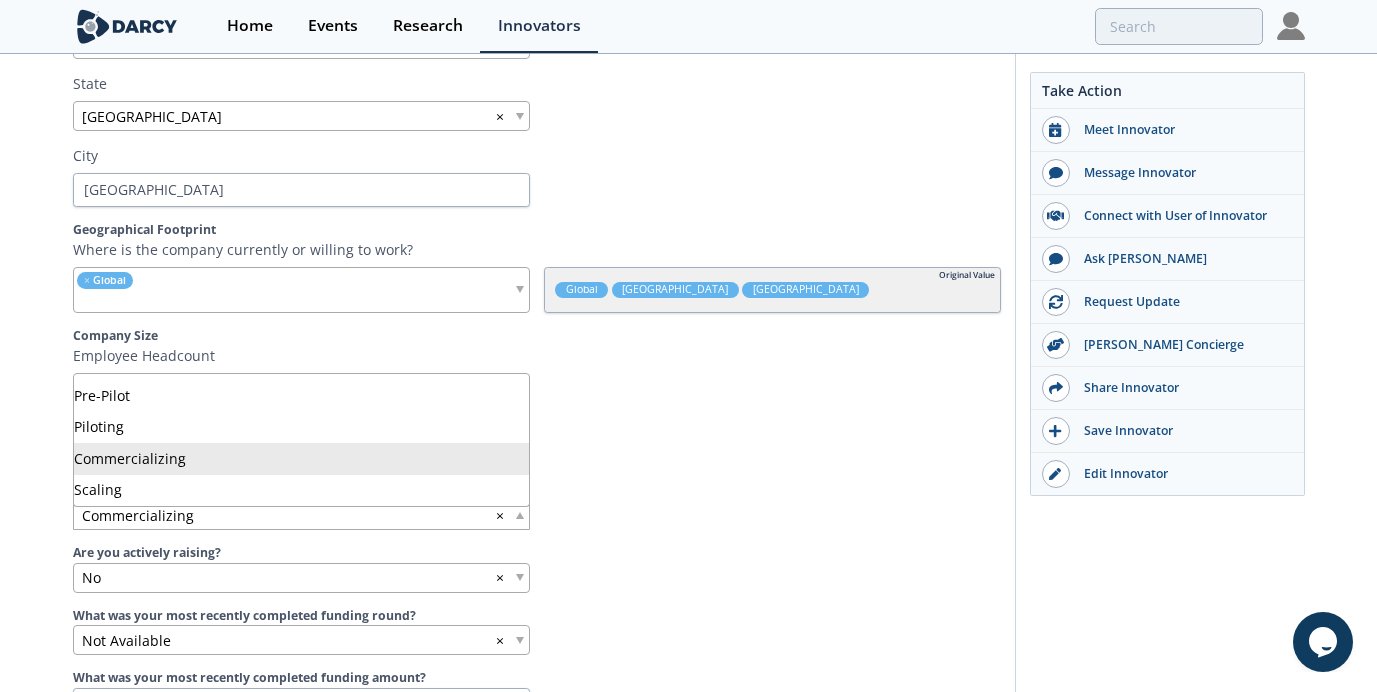 click at bounding box center (520, 515) 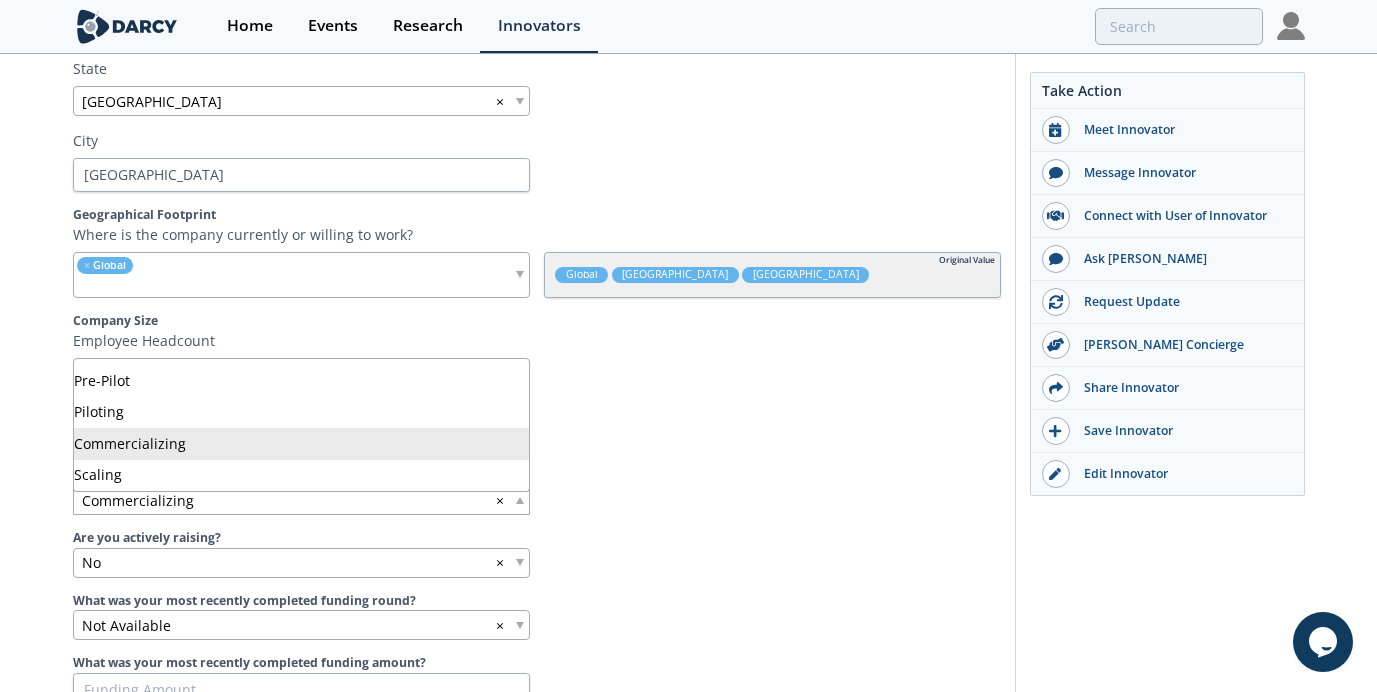 scroll, scrollTop: 1015, scrollLeft: 0, axis: vertical 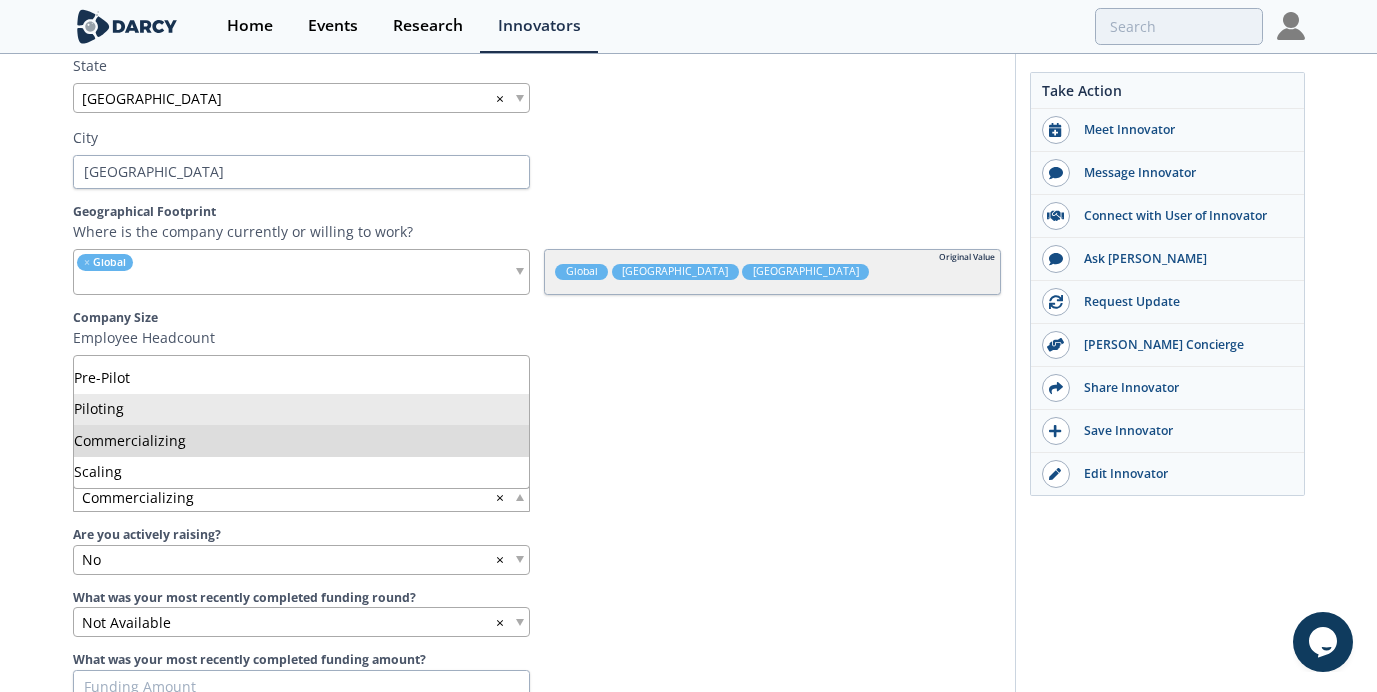 click at bounding box center [772, 497] 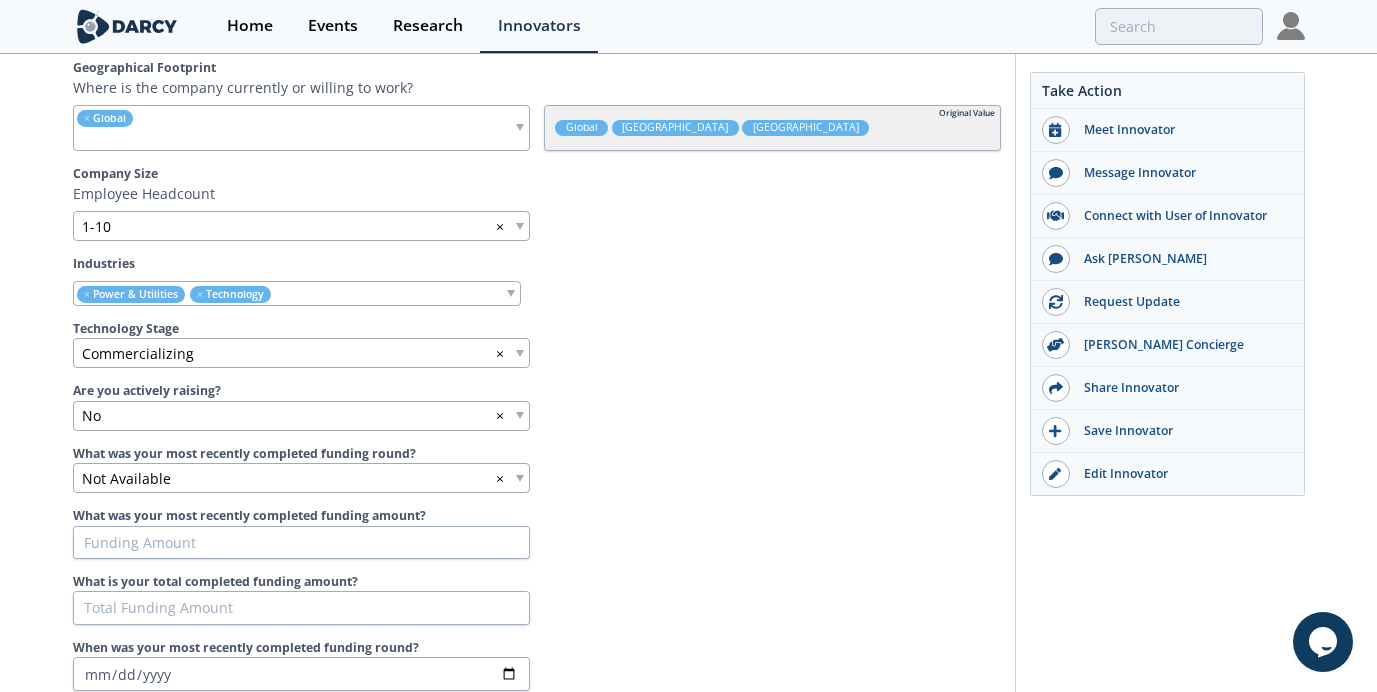 scroll, scrollTop: 1169, scrollLeft: 0, axis: vertical 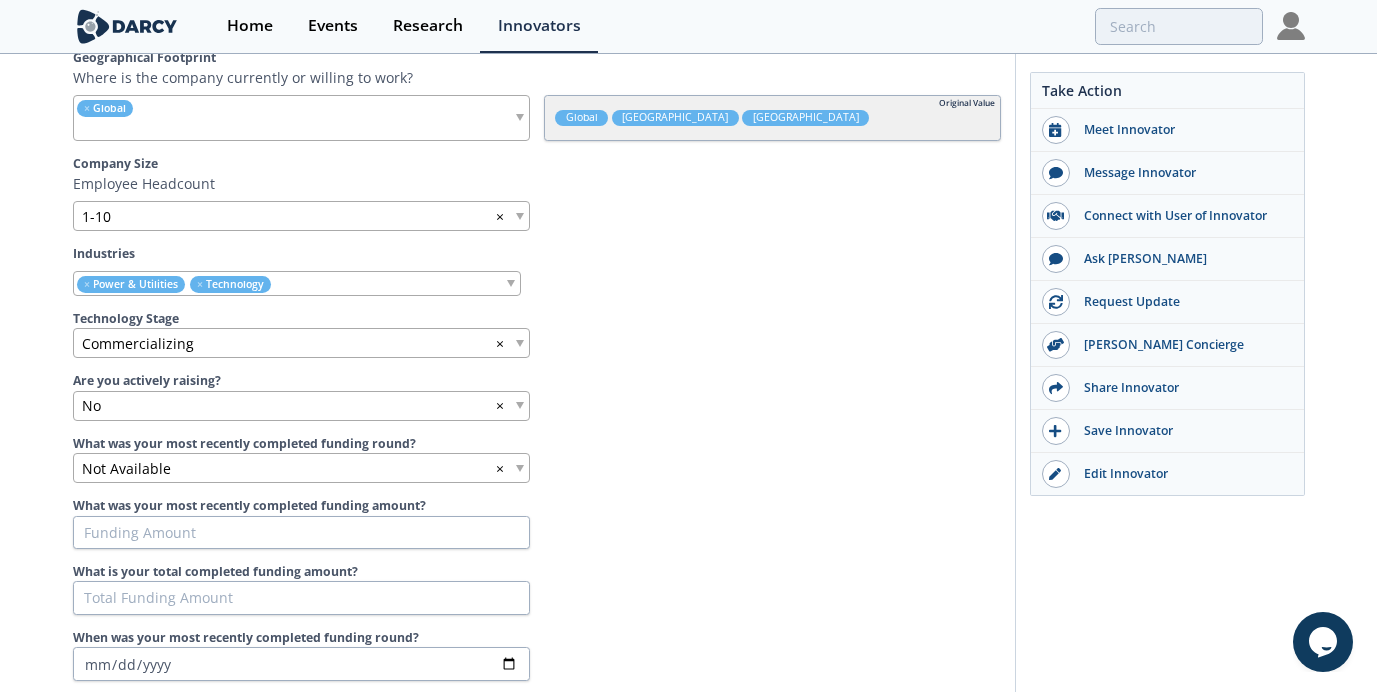 click at bounding box center [520, 468] 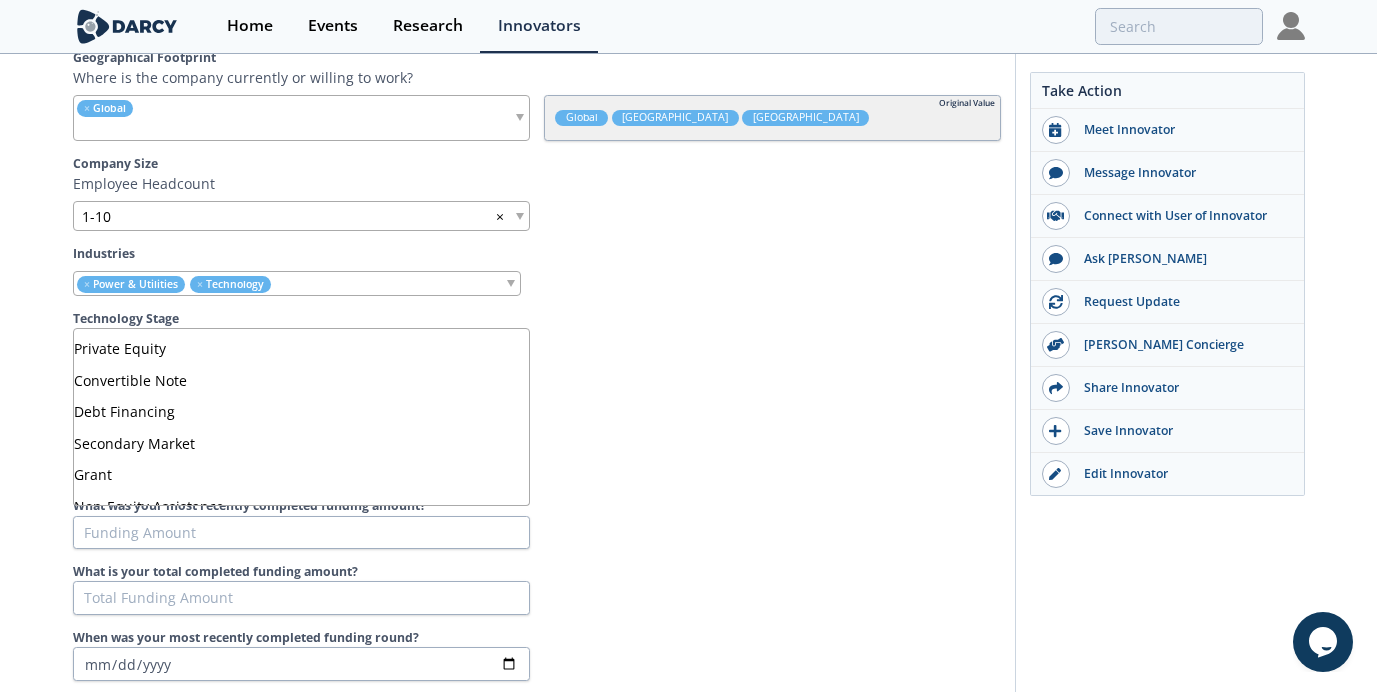 scroll, scrollTop: 0, scrollLeft: 0, axis: both 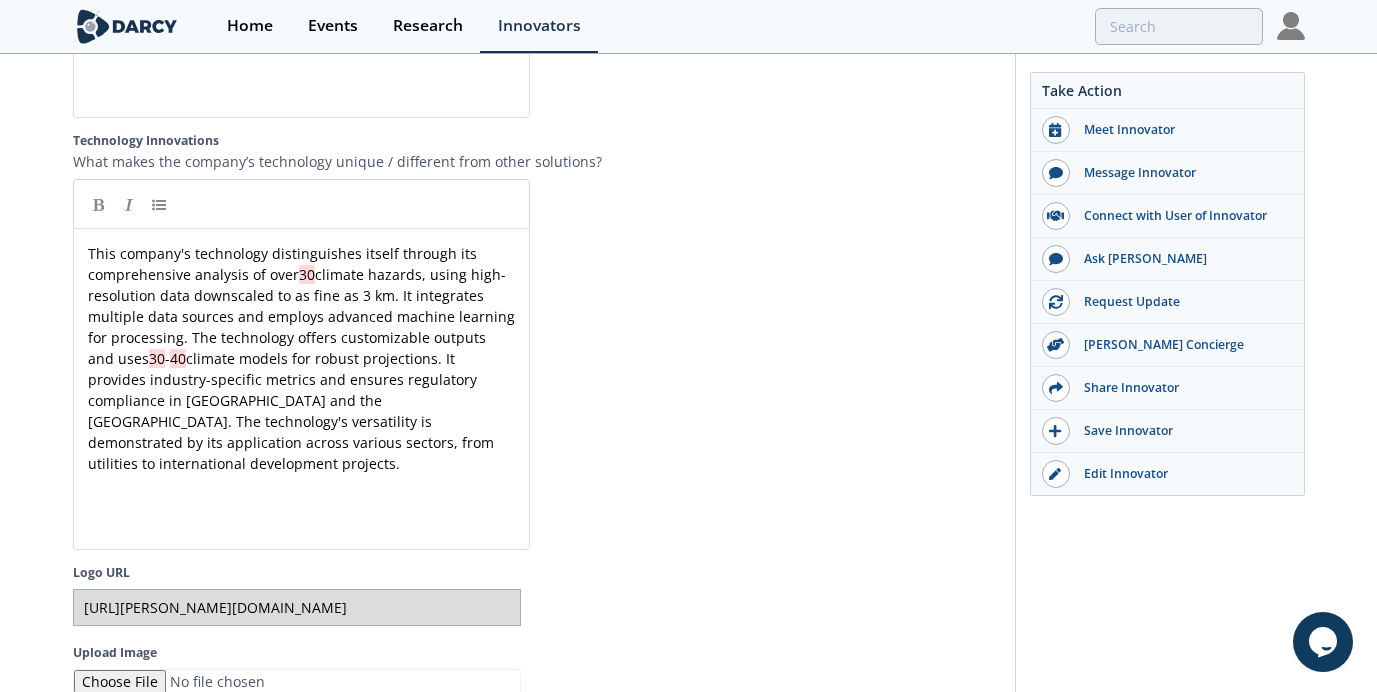 click on "Save" at bounding box center (103, 852) 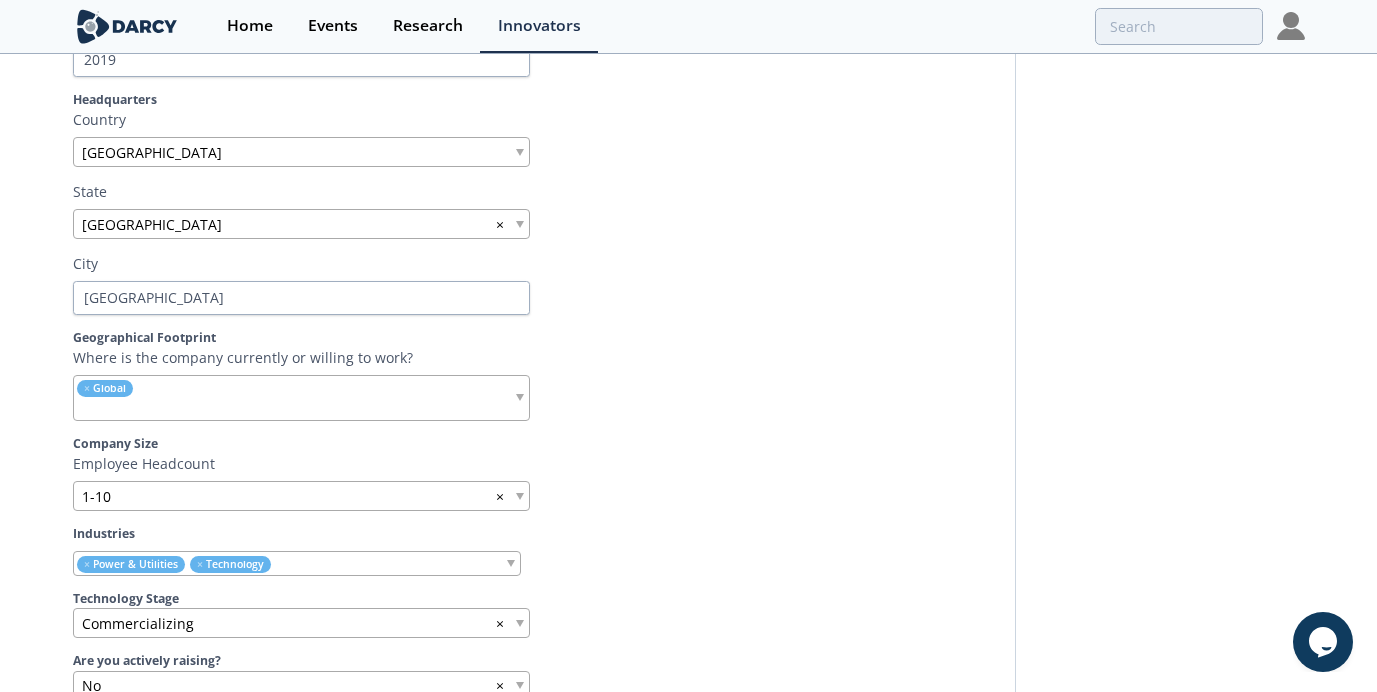 scroll, scrollTop: 0, scrollLeft: 0, axis: both 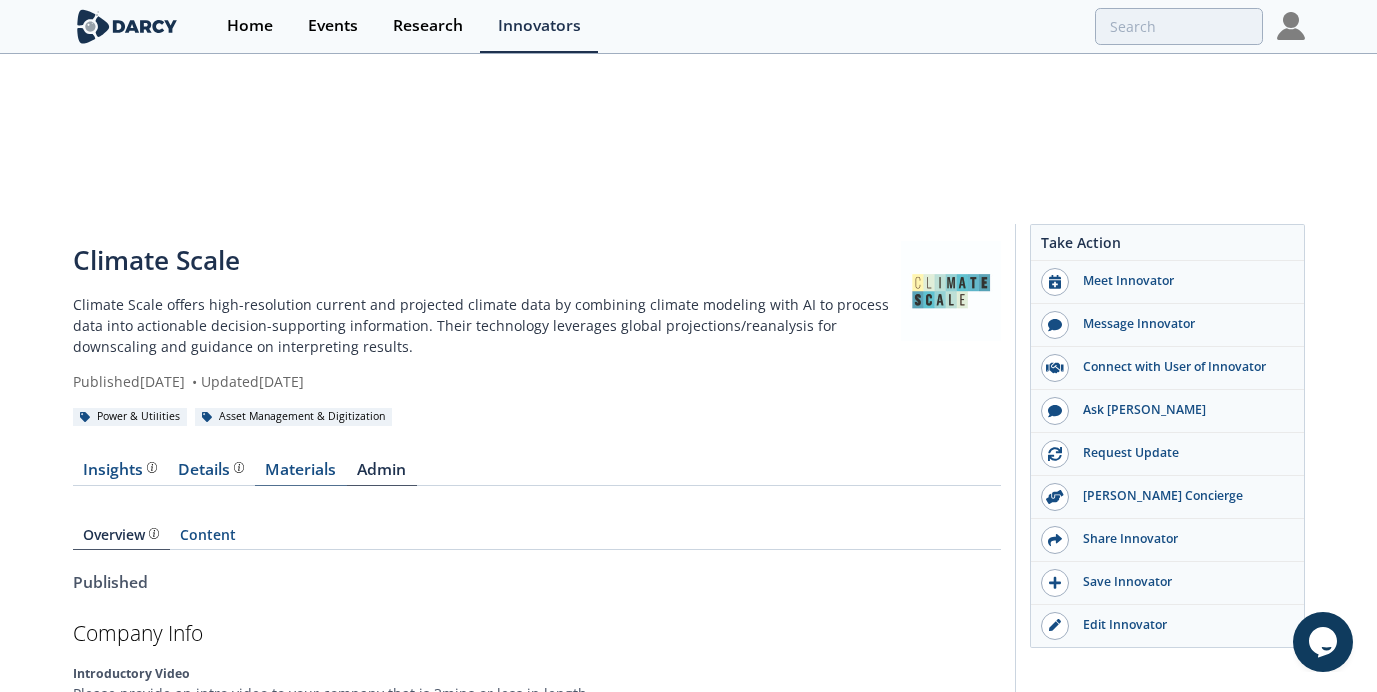 click on "Materials" at bounding box center (301, 474) 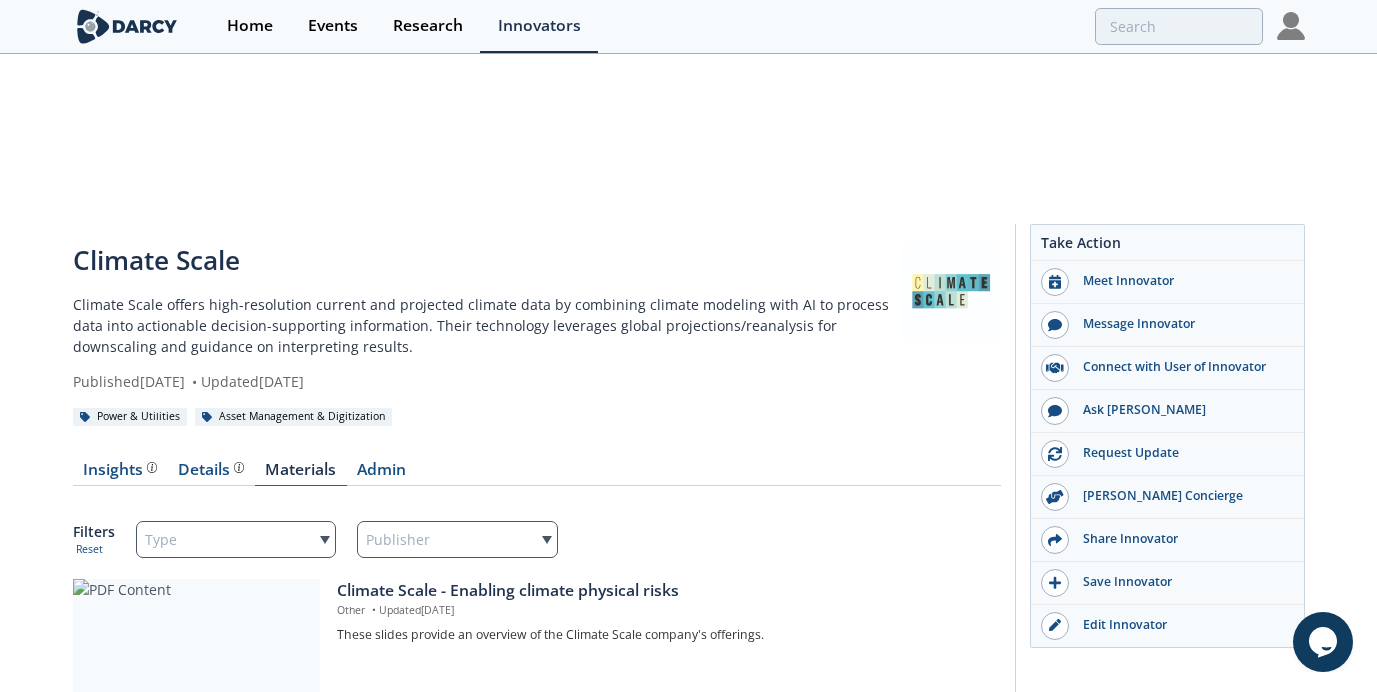 click on "Insights
Details
Product overview, business model, technology and applications as added by the Climate Scale team.
Materials
Admin
Filters
Reset
Type
Publisher" at bounding box center (537, 594) 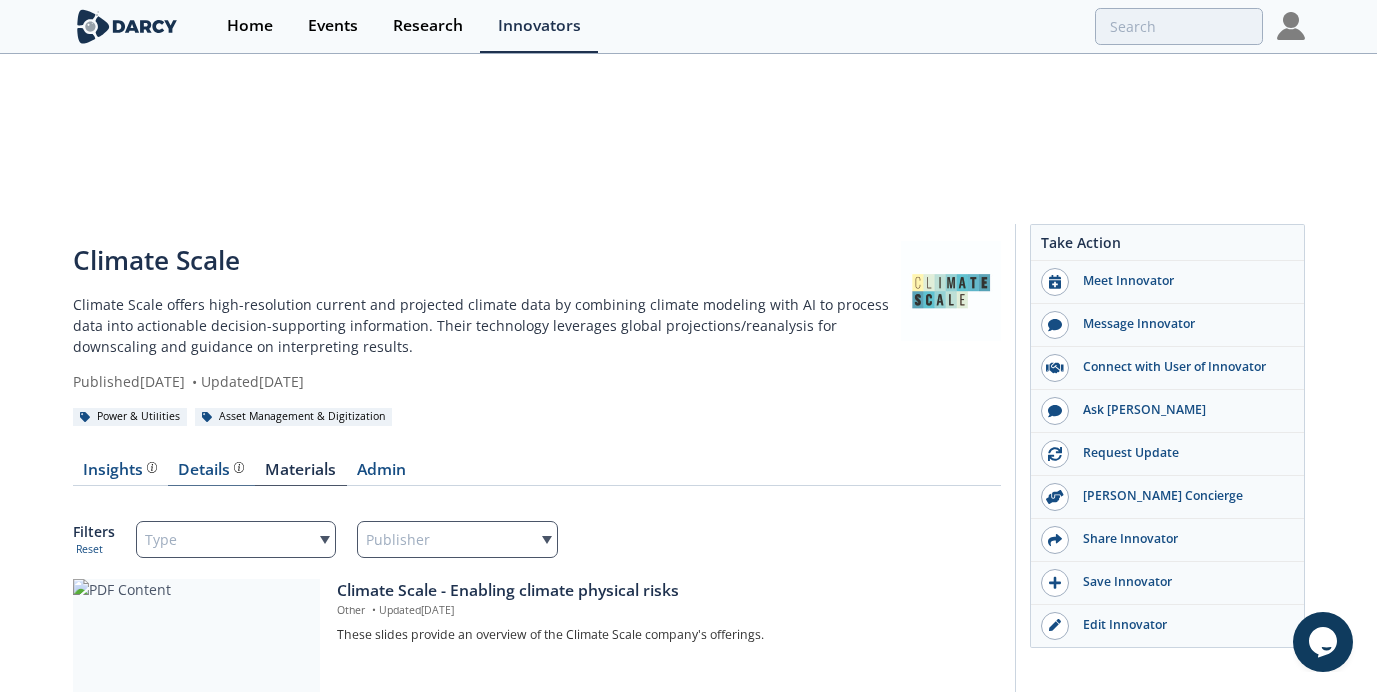 click on "Details
Product overview, business model, technology and applications as added by the Climate Scale team." at bounding box center (211, 470) 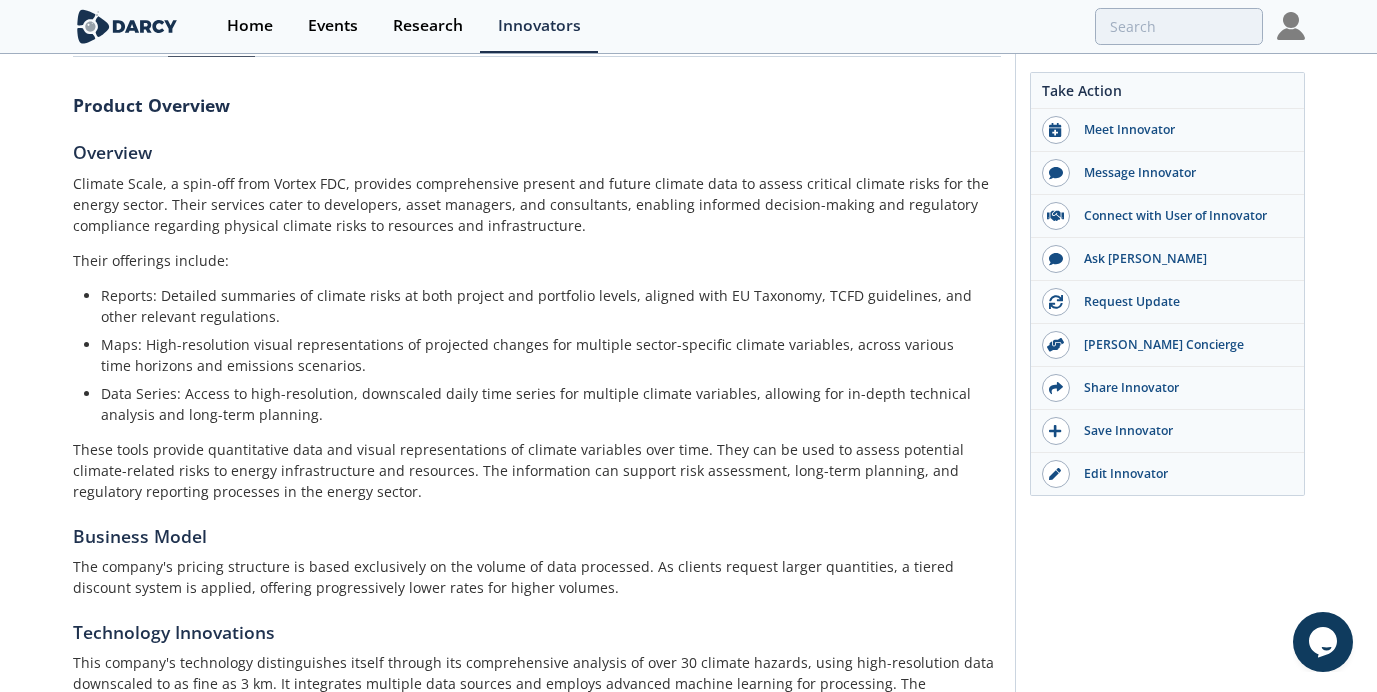 scroll, scrollTop: 0, scrollLeft: 0, axis: both 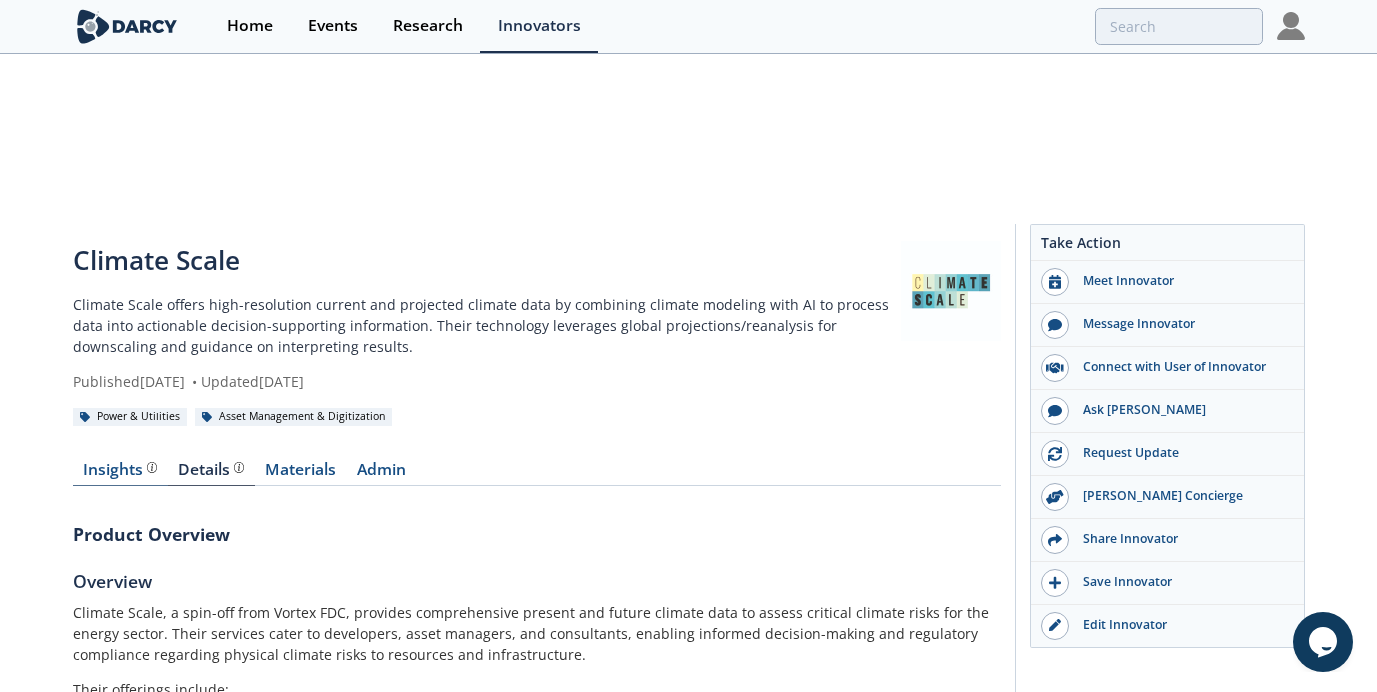 click on "Insights" at bounding box center (120, 470) 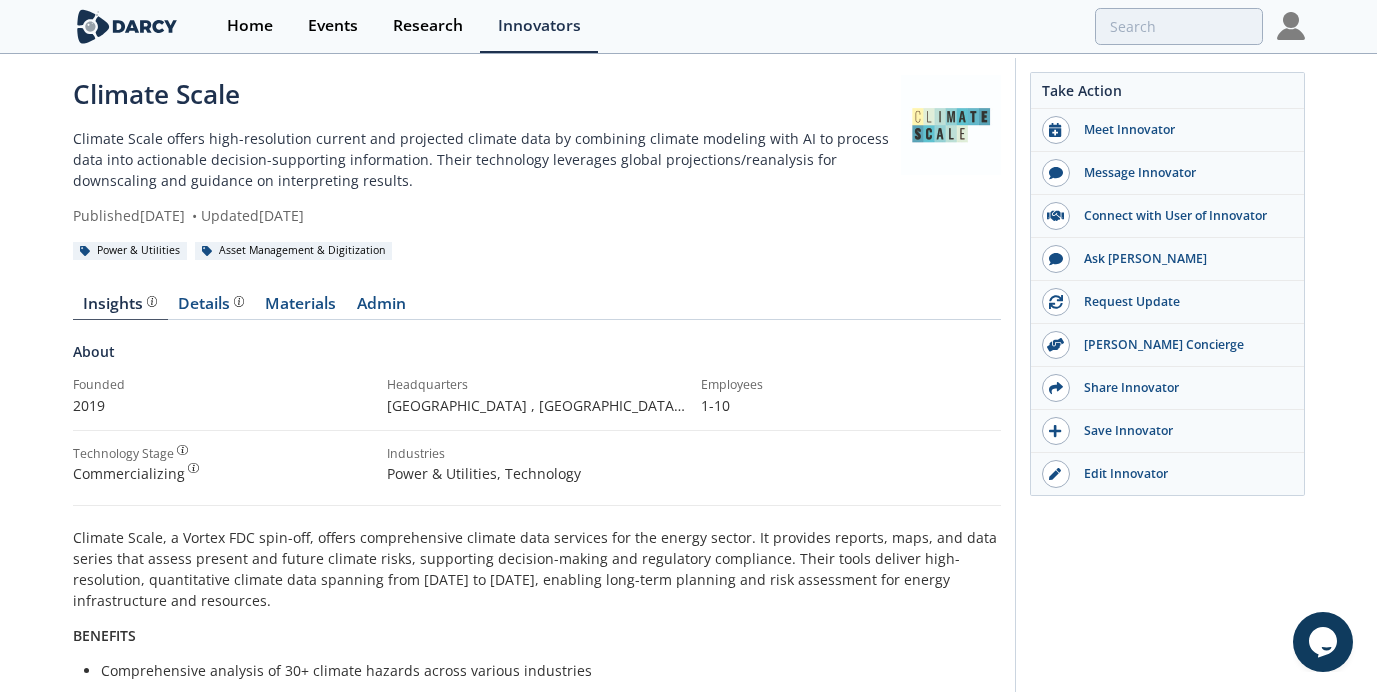 scroll, scrollTop: 0, scrollLeft: 0, axis: both 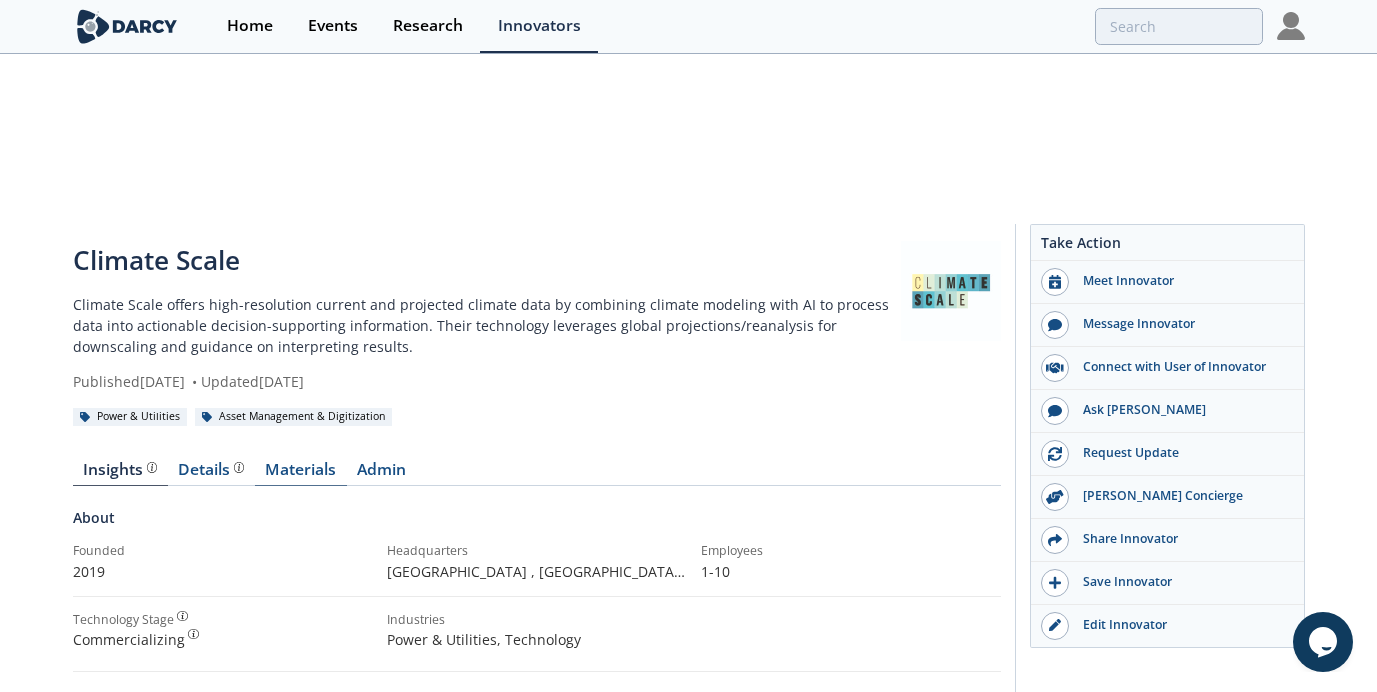 click on "Materials" at bounding box center (301, 474) 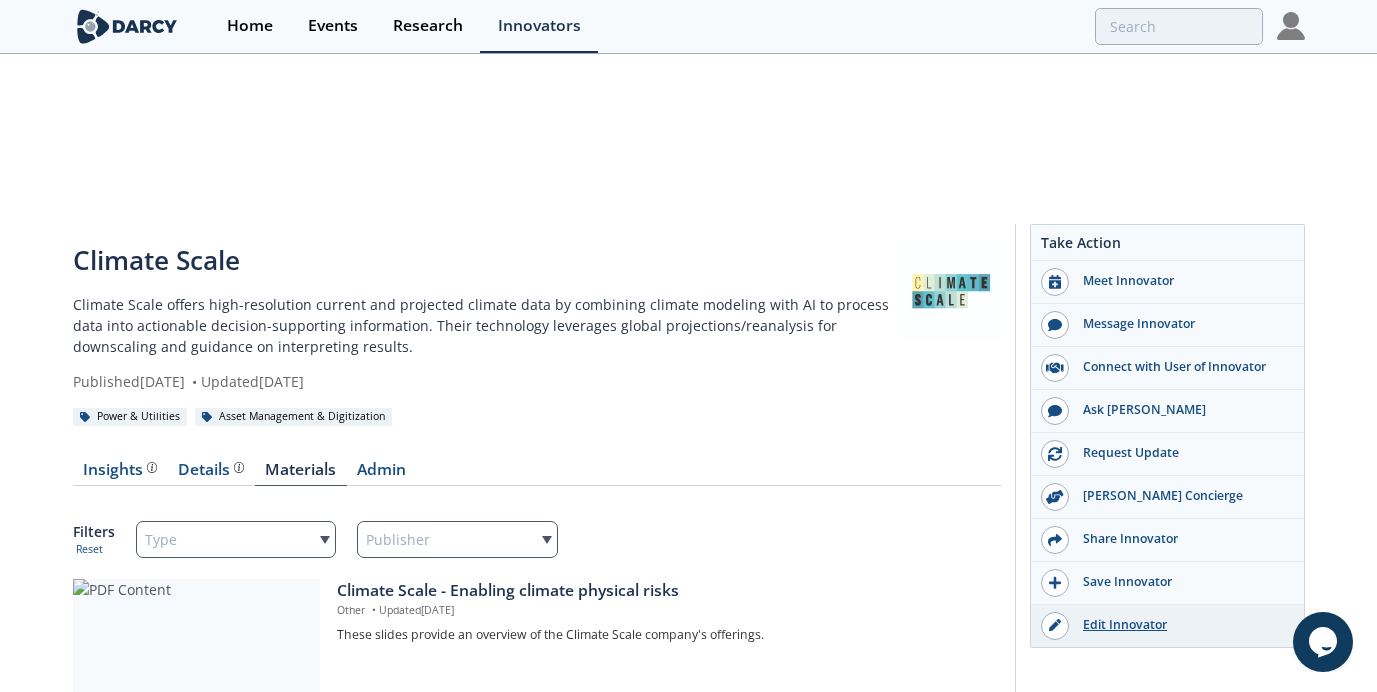 click on "Edit Innovator" at bounding box center (1181, 625) 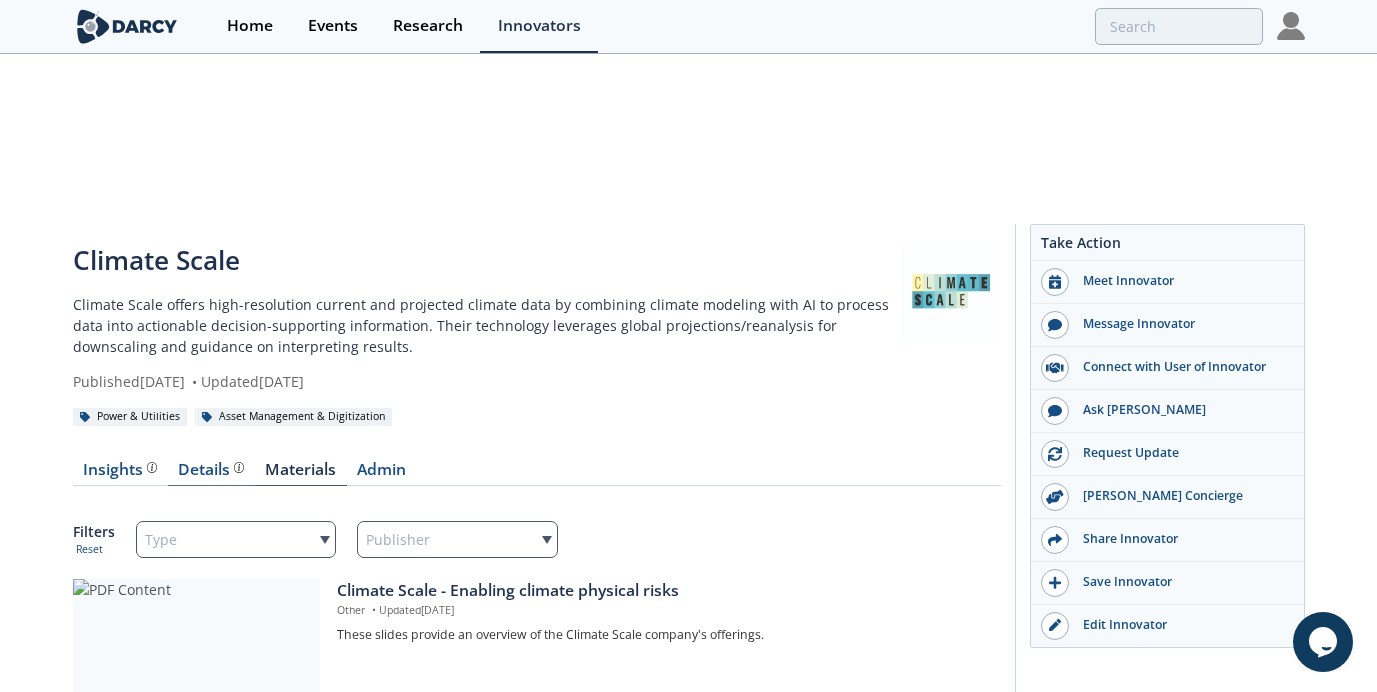 click on "Details
Product overview, business model, technology and applications as added by the Climate Scale team." at bounding box center (211, 470) 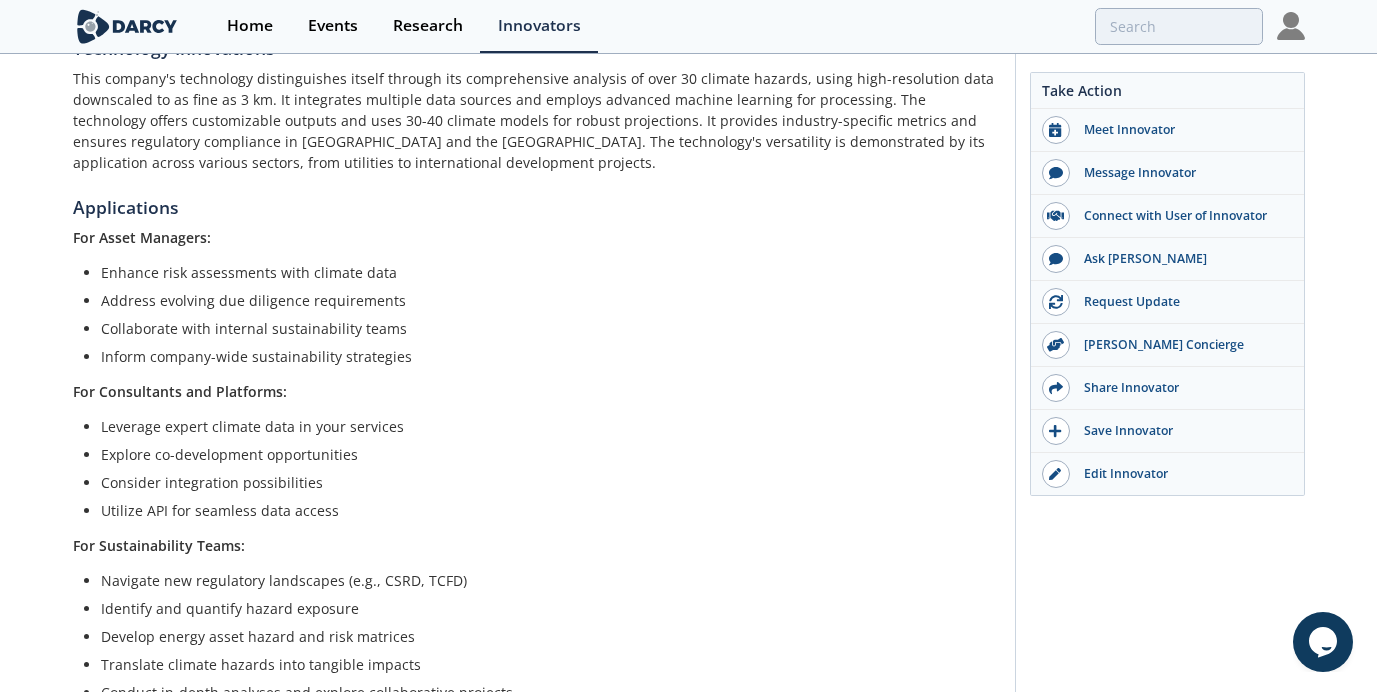 scroll, scrollTop: 0, scrollLeft: 0, axis: both 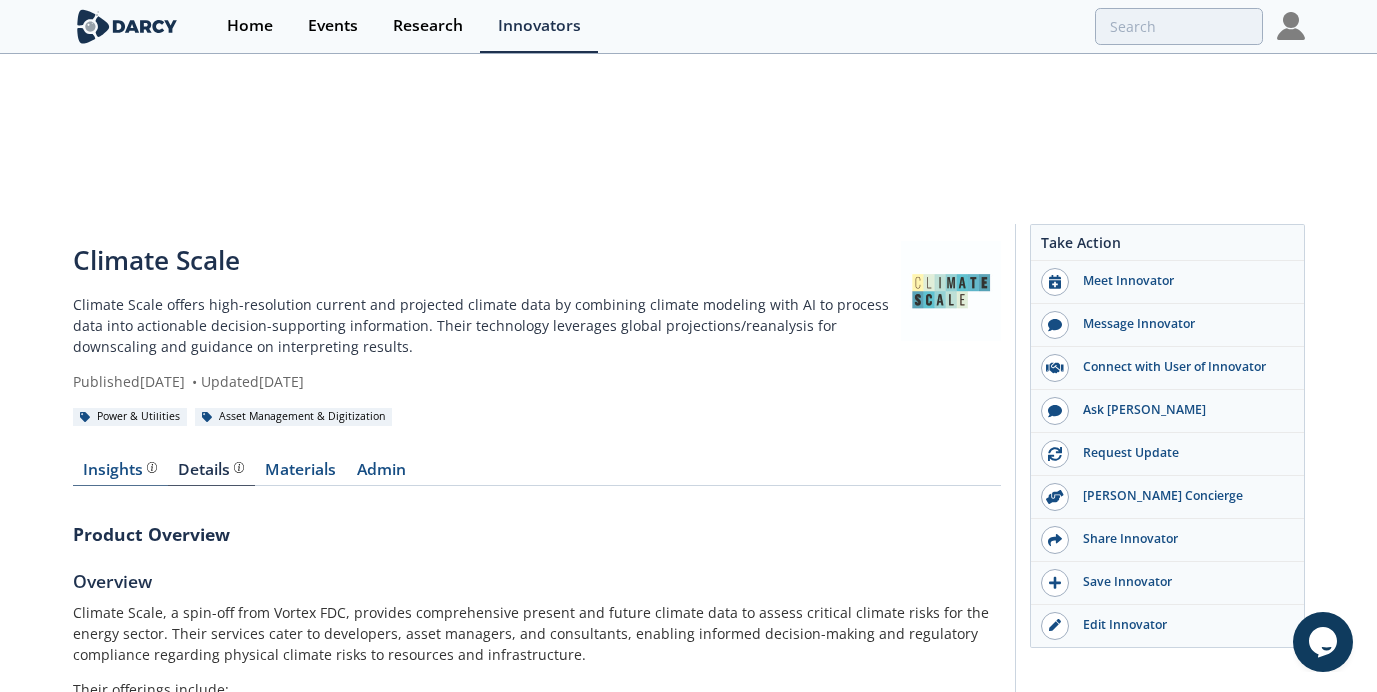 click on "Insights" at bounding box center (120, 470) 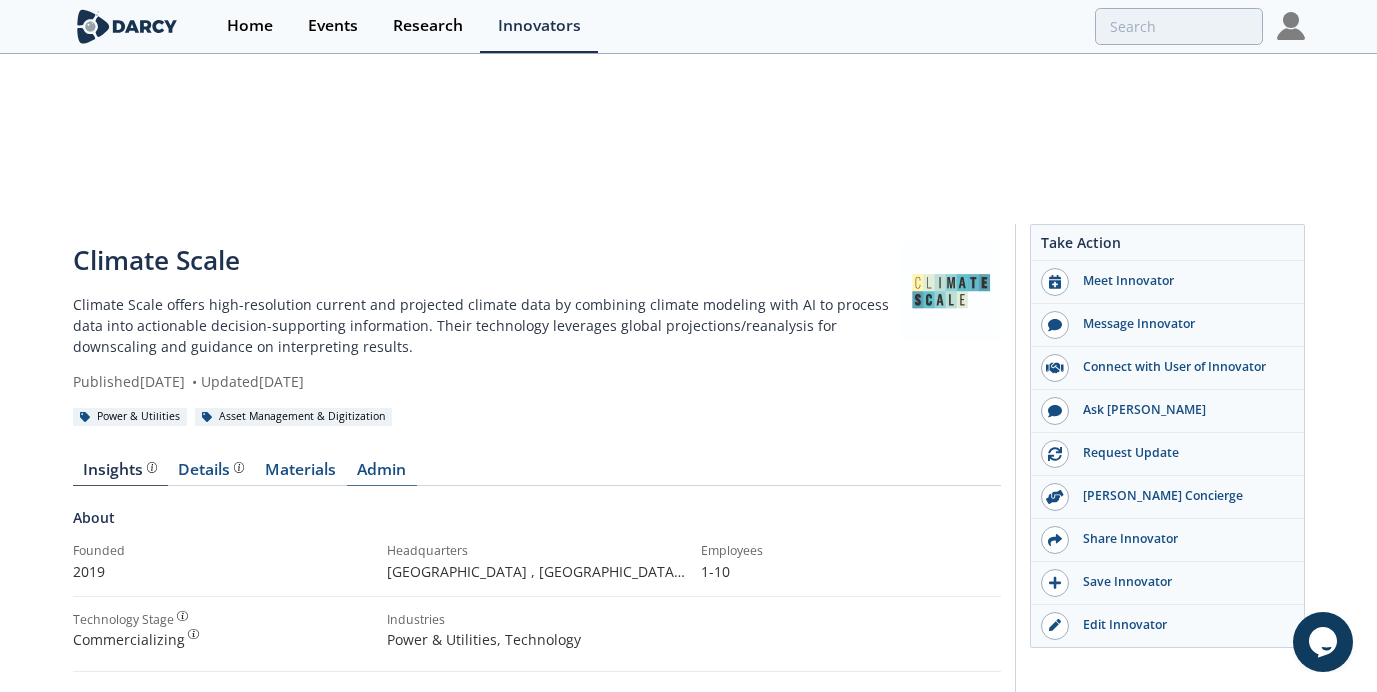 click on "Admin" at bounding box center (382, 474) 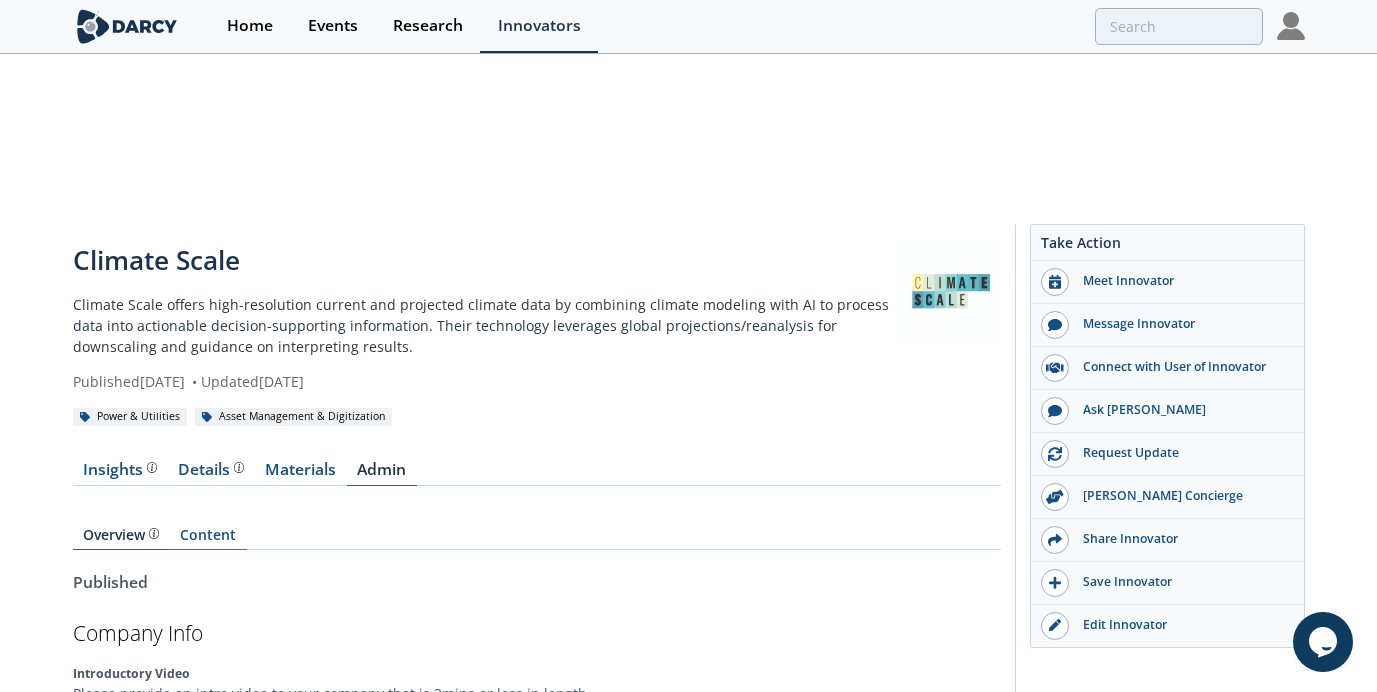click on "Content" at bounding box center (208, 539) 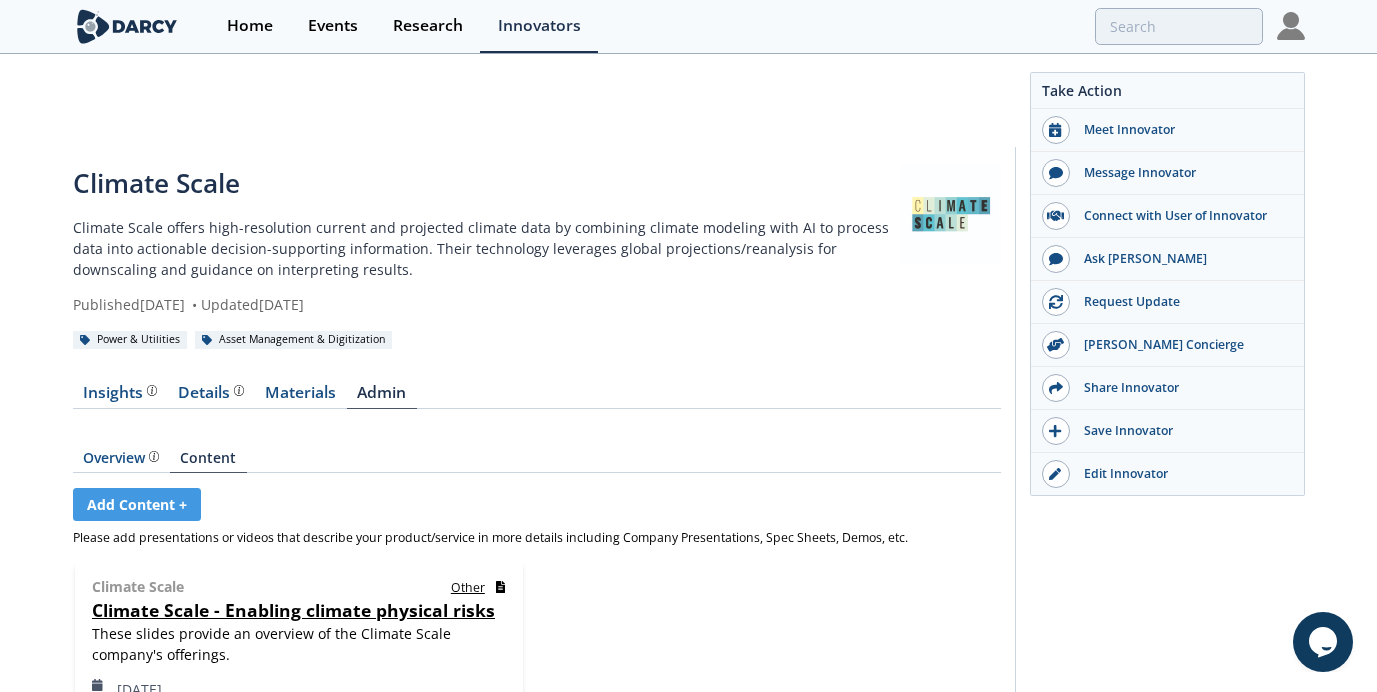 scroll, scrollTop: 113, scrollLeft: 0, axis: vertical 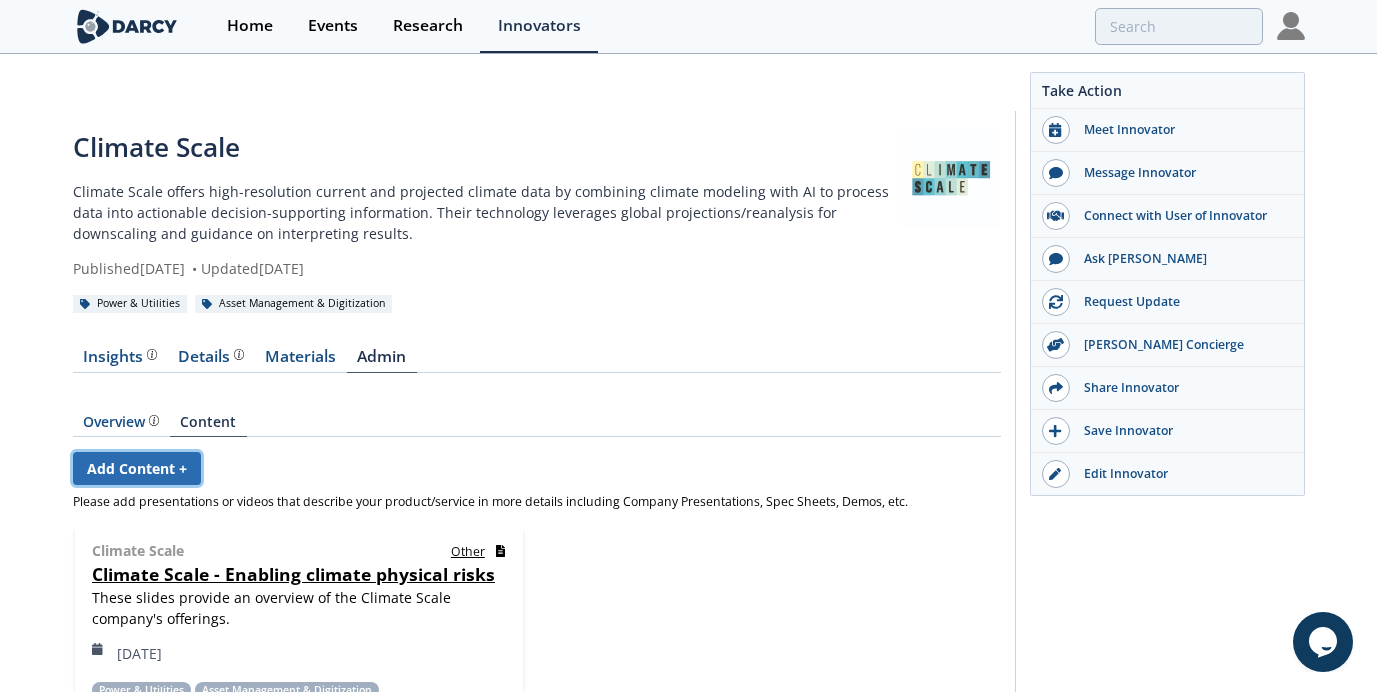 click on "Add Content +" at bounding box center [137, 468] 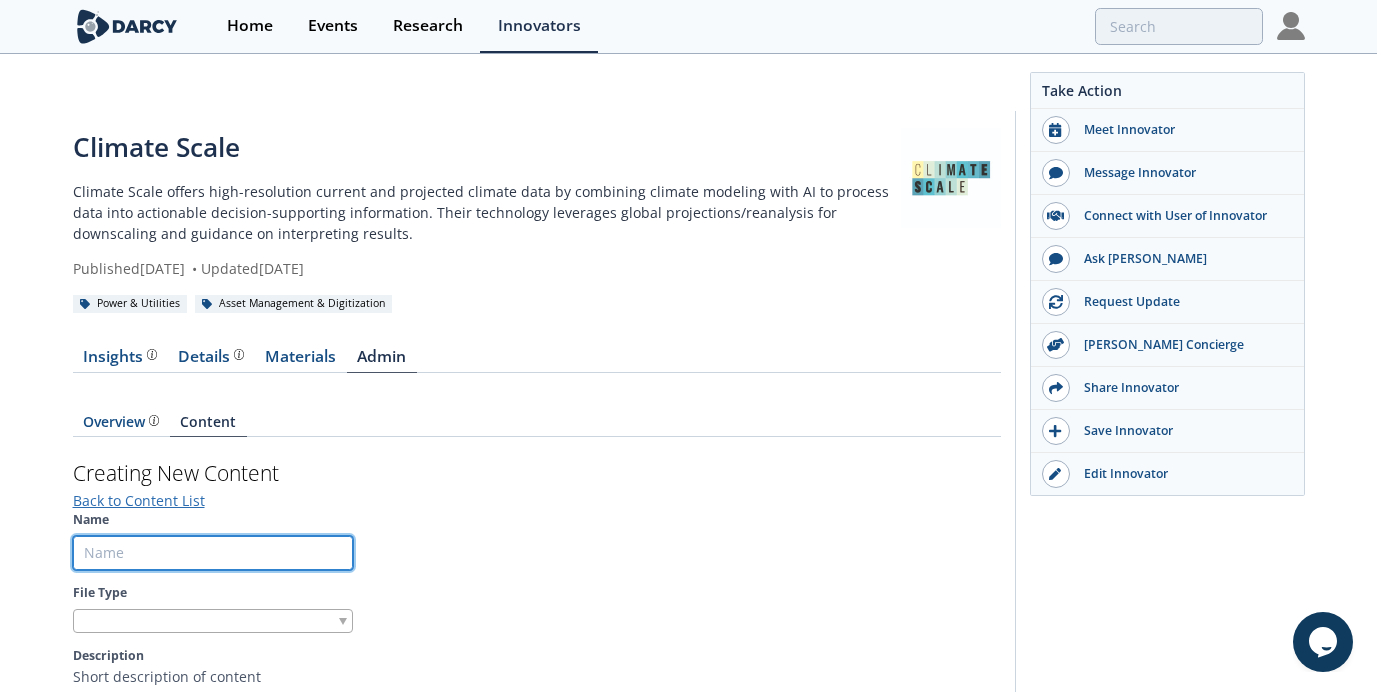 click on "Name" at bounding box center (213, 553) 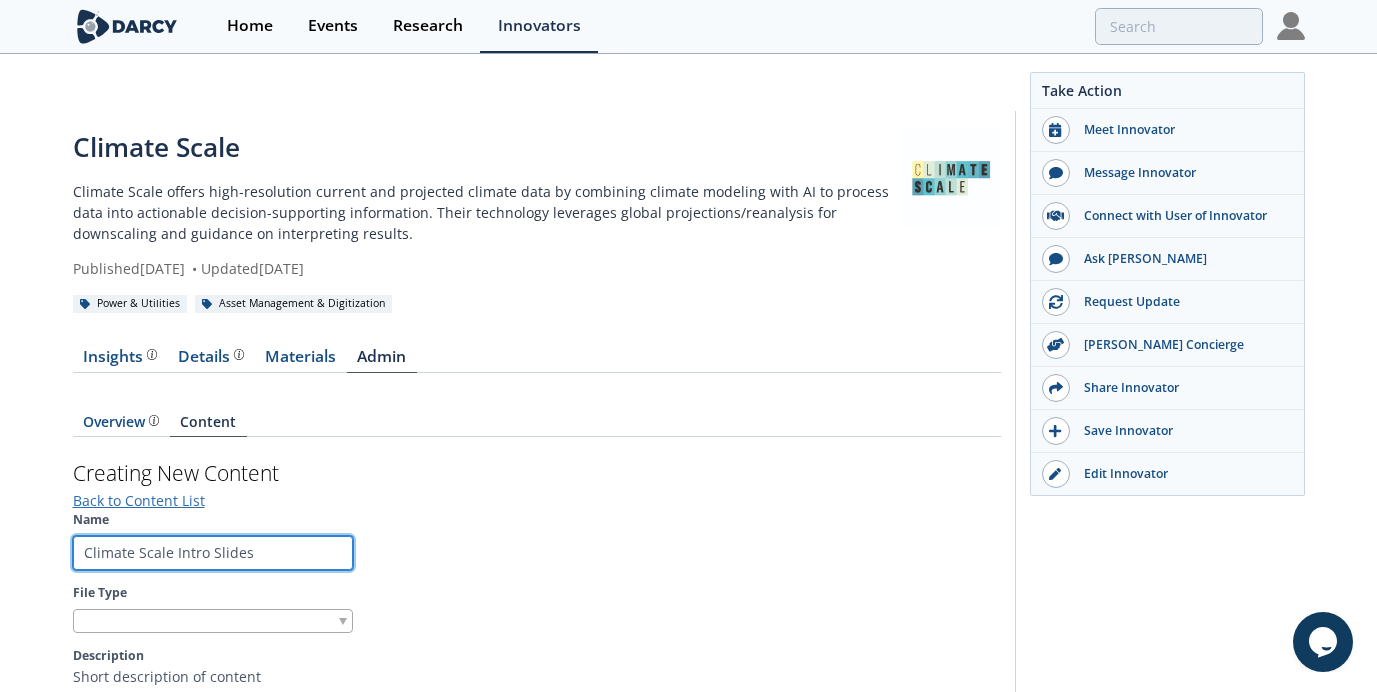 type on "Climate Scale Intro Slides" 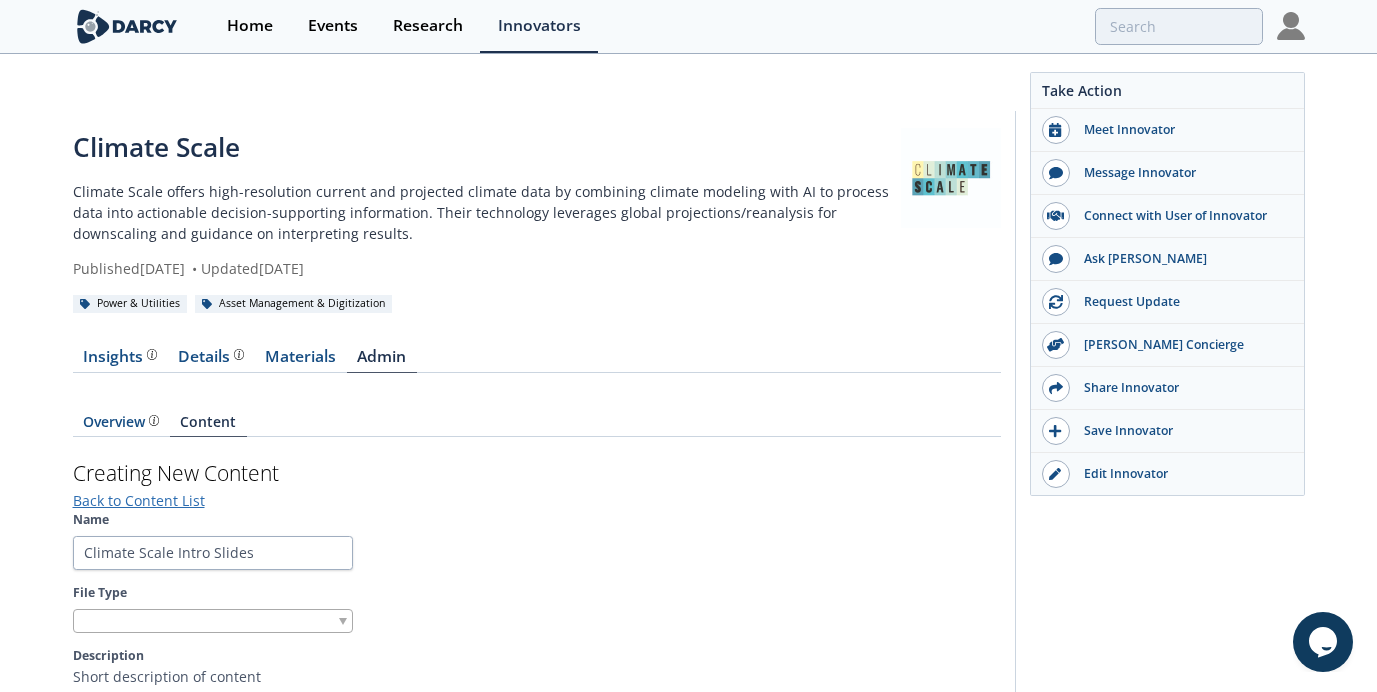 click at bounding box center (213, 621) 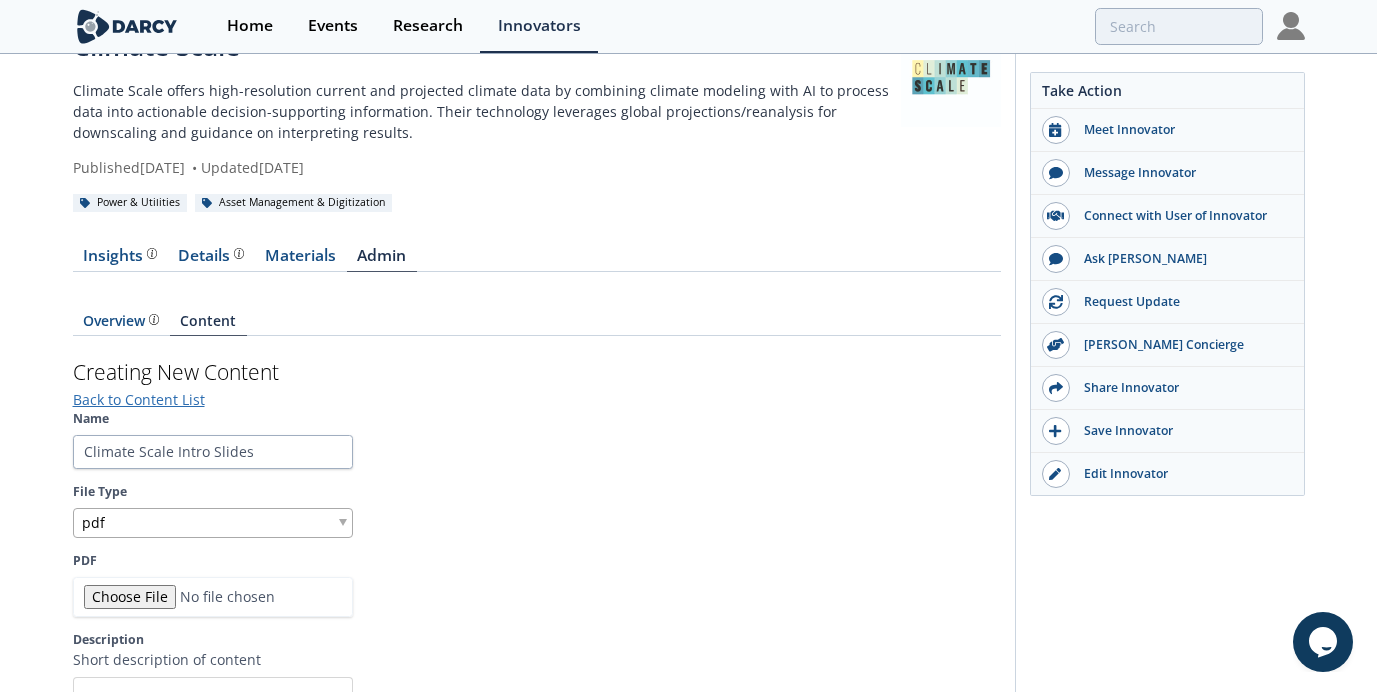 scroll, scrollTop: 238, scrollLeft: 0, axis: vertical 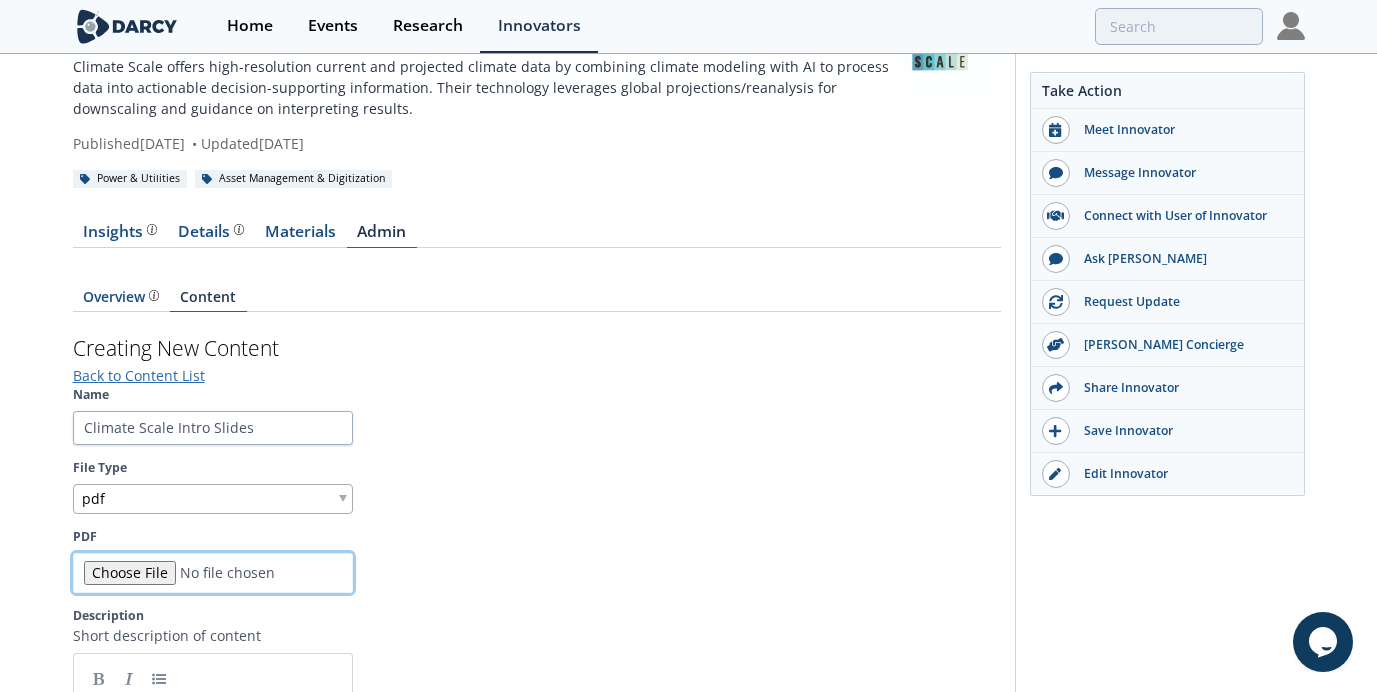 click on "PDF" at bounding box center (213, 573) 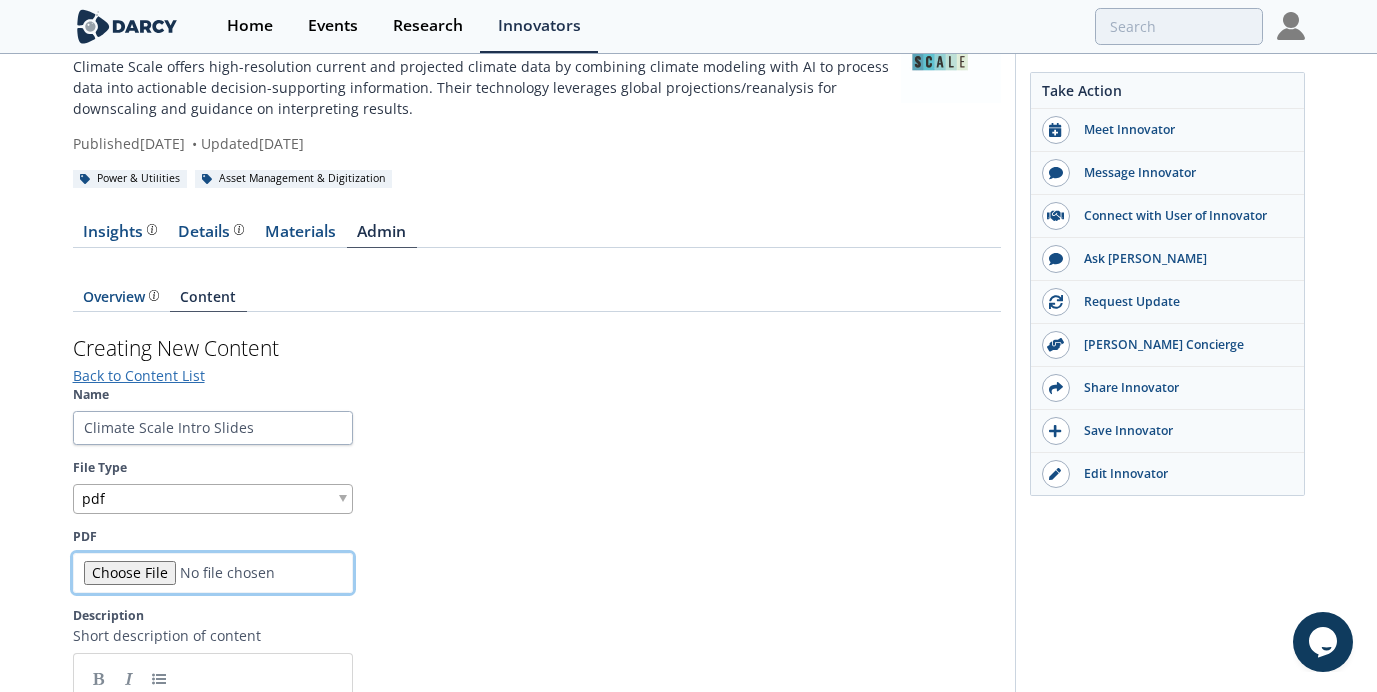 type on "C:\fakepath\climatescale_intro.pdf" 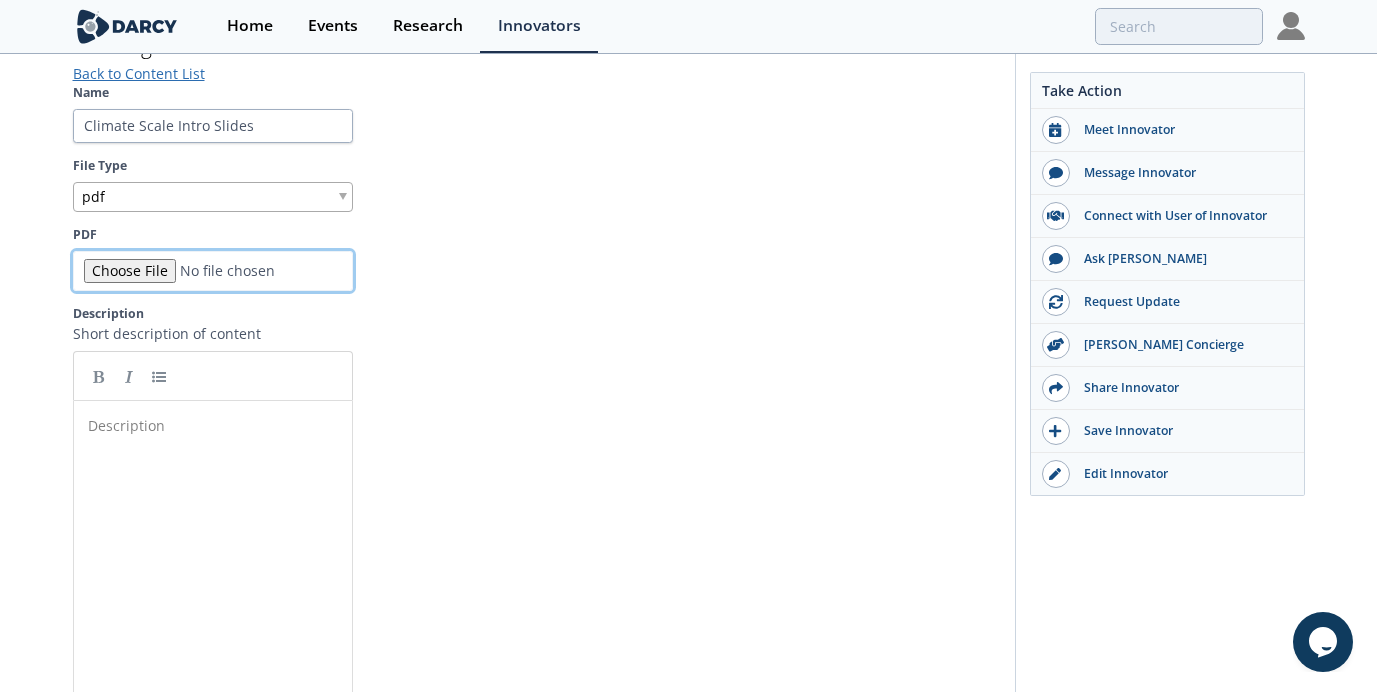 scroll, scrollTop: 619, scrollLeft: 0, axis: vertical 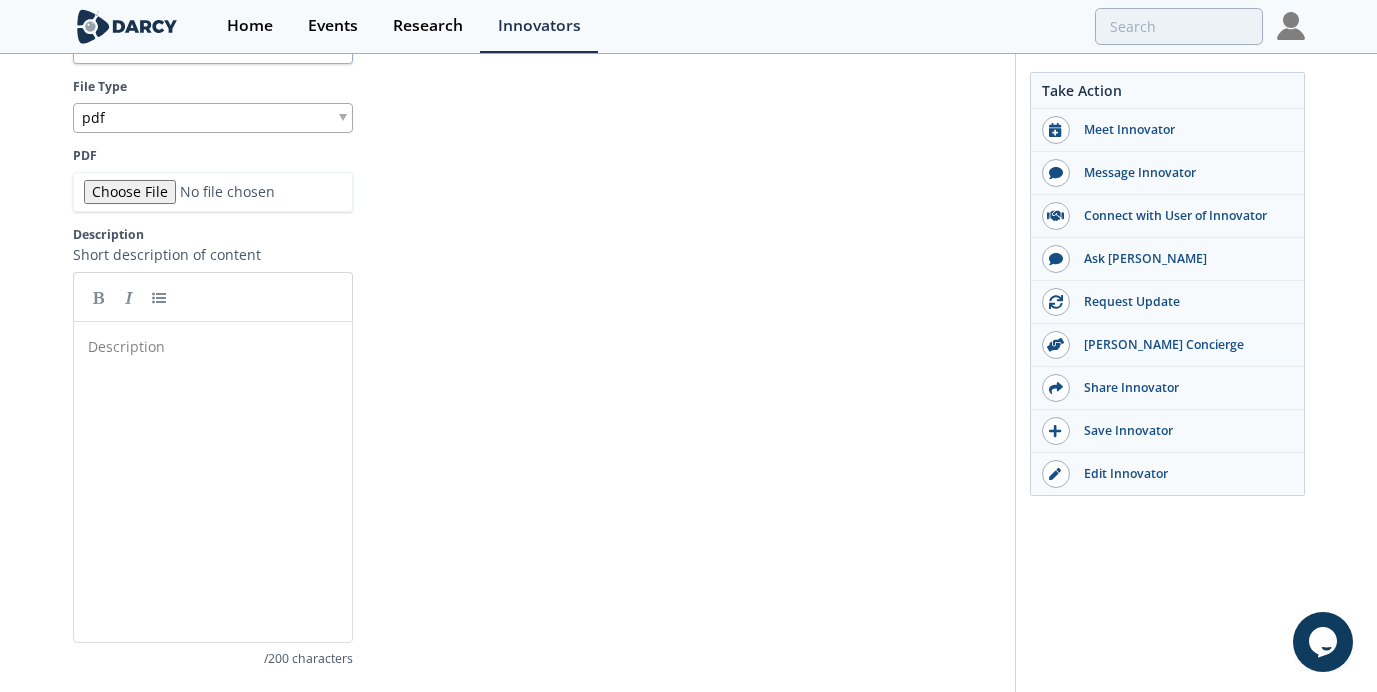 click on "Save" at bounding box center [103, 728] 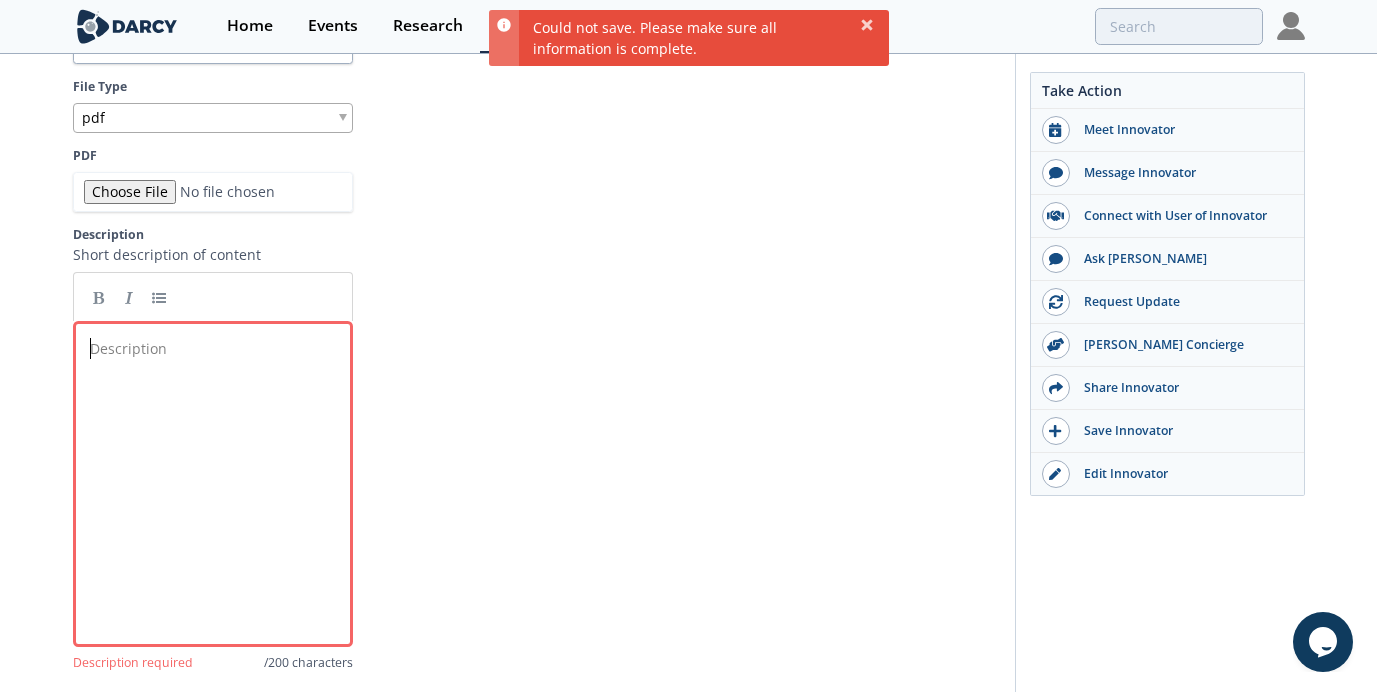 click on "Description   ​" at bounding box center [228, 499] 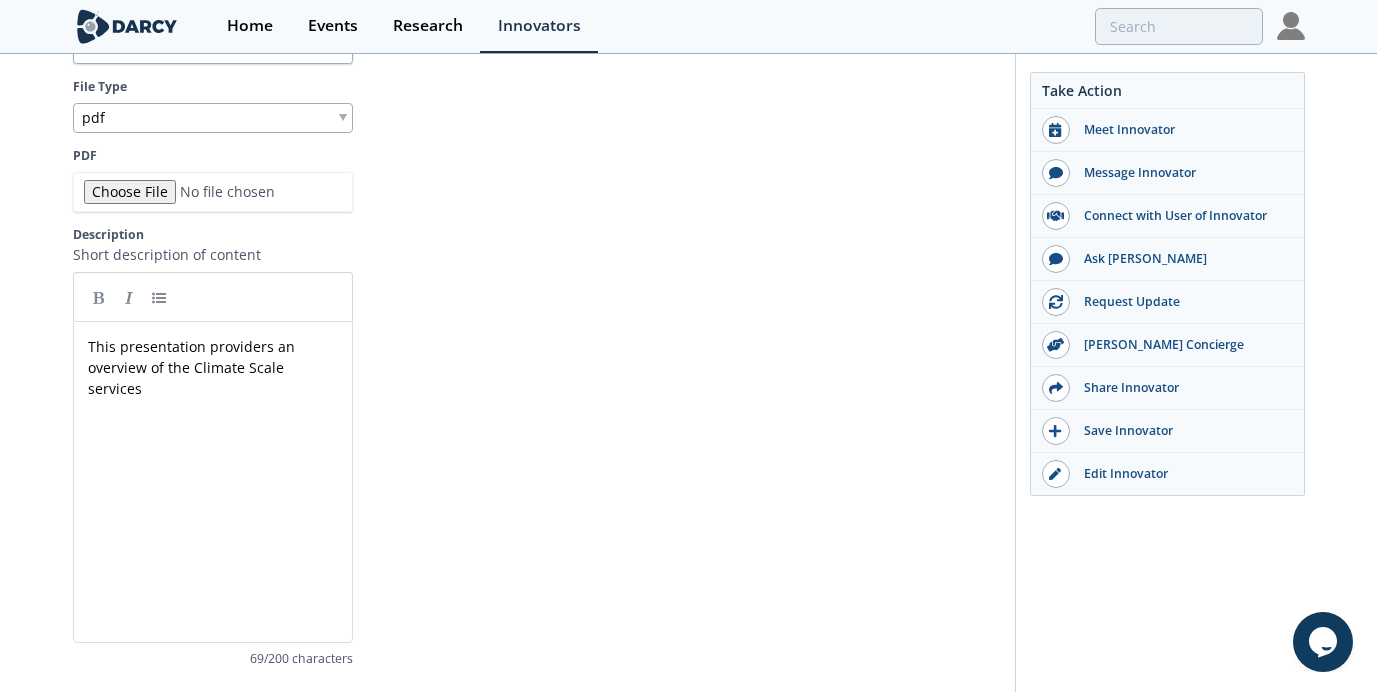 type 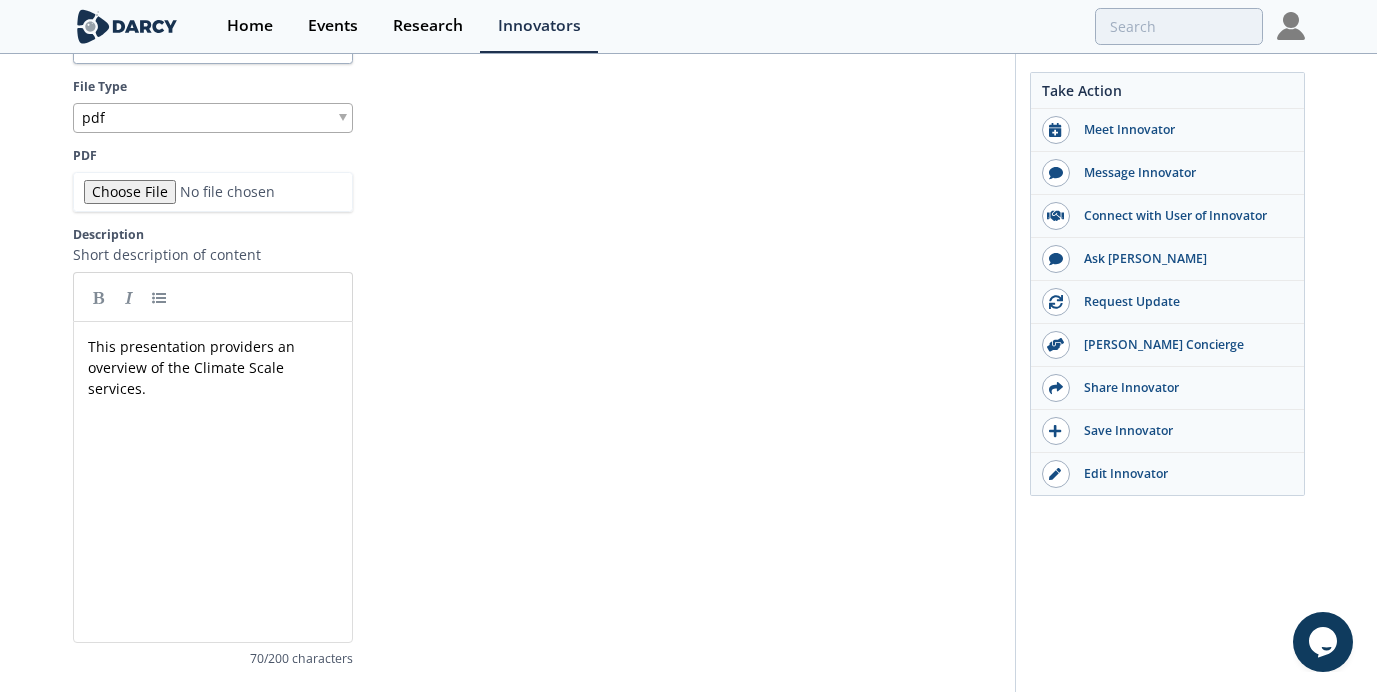 click on "Save" at bounding box center [103, 728] 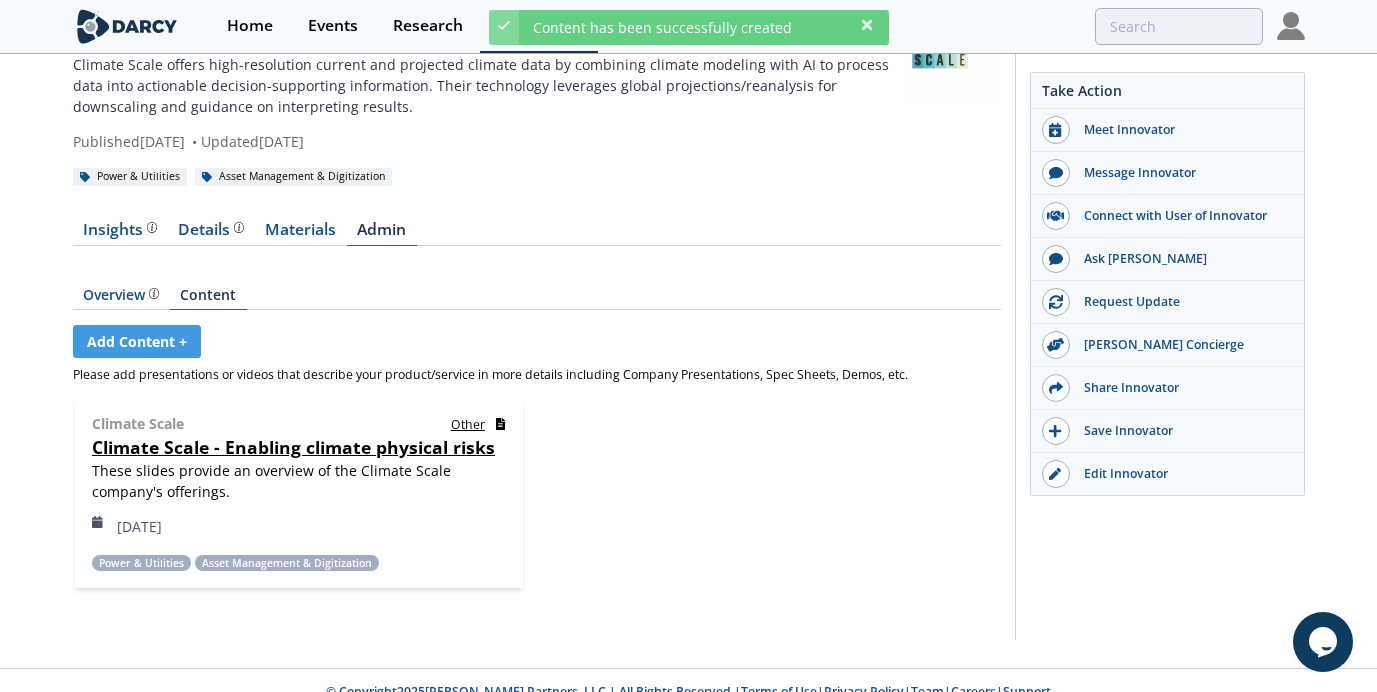 scroll, scrollTop: 113, scrollLeft: 0, axis: vertical 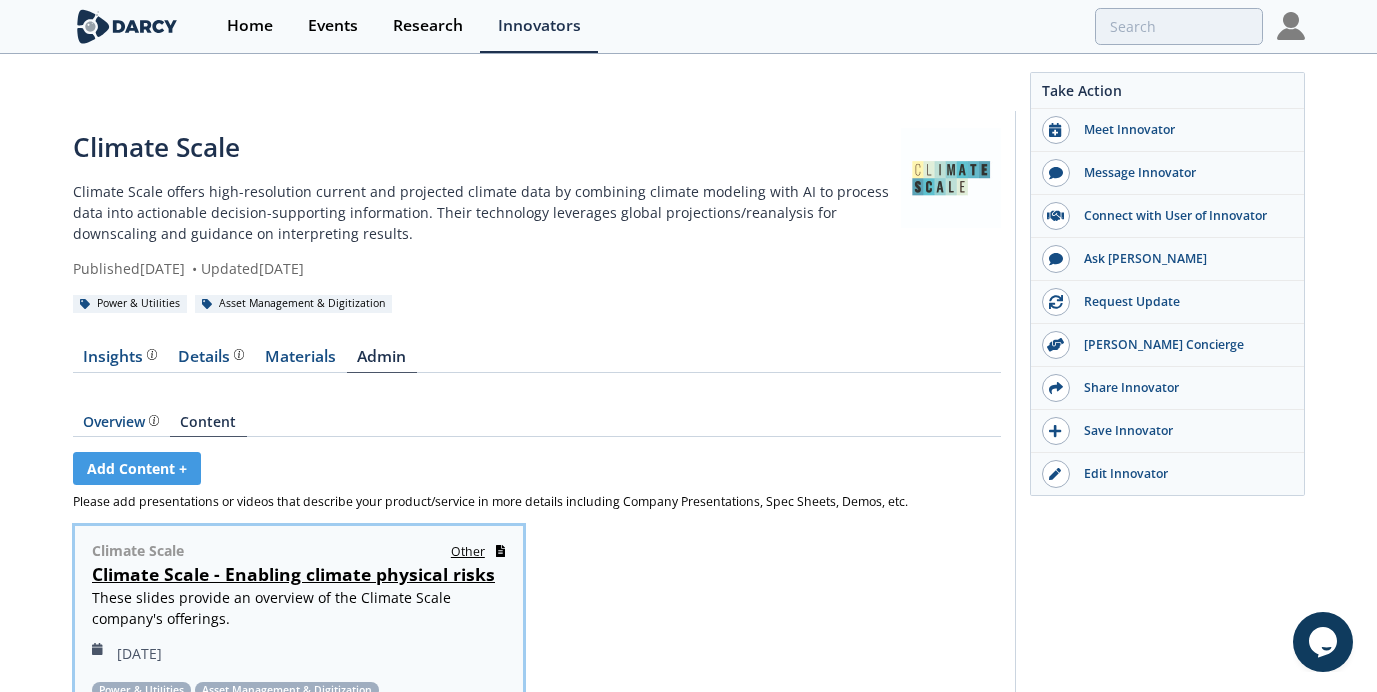click on "Climate Scale
other
Climate Scale - Enabling climate physical risks
These slides provide an overview of the Climate Scale company's offerings.
[DATE]
Power & Utilities
Asset Management & Digitization" at bounding box center [299, 592] 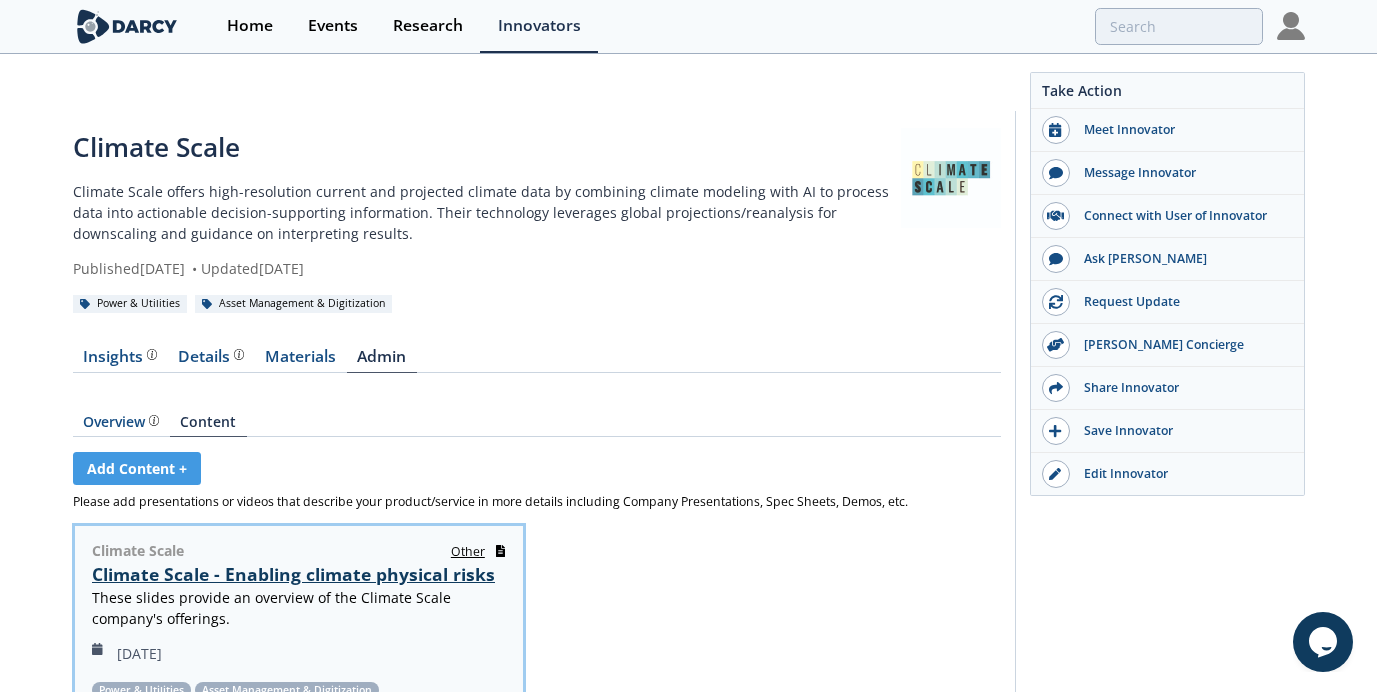 click on "Climate Scale - Enabling climate physical risks" at bounding box center [293, 574] 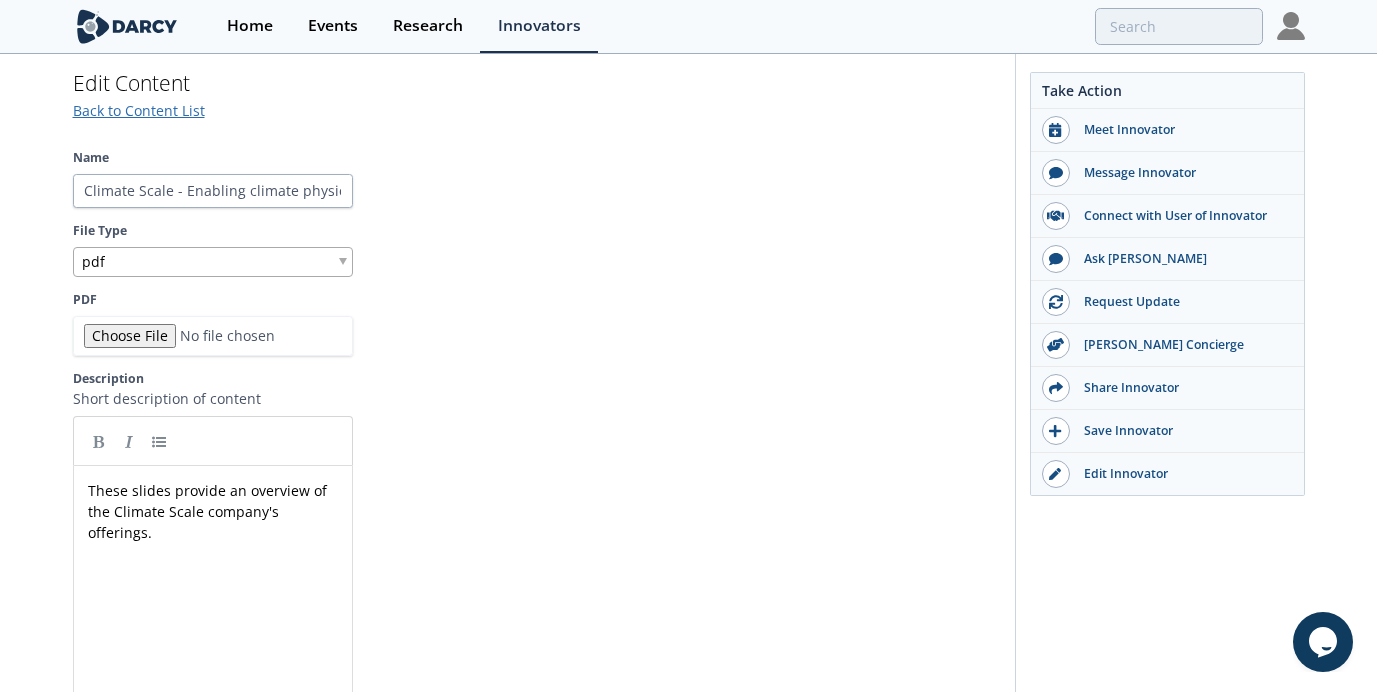 scroll, scrollTop: 661, scrollLeft: 0, axis: vertical 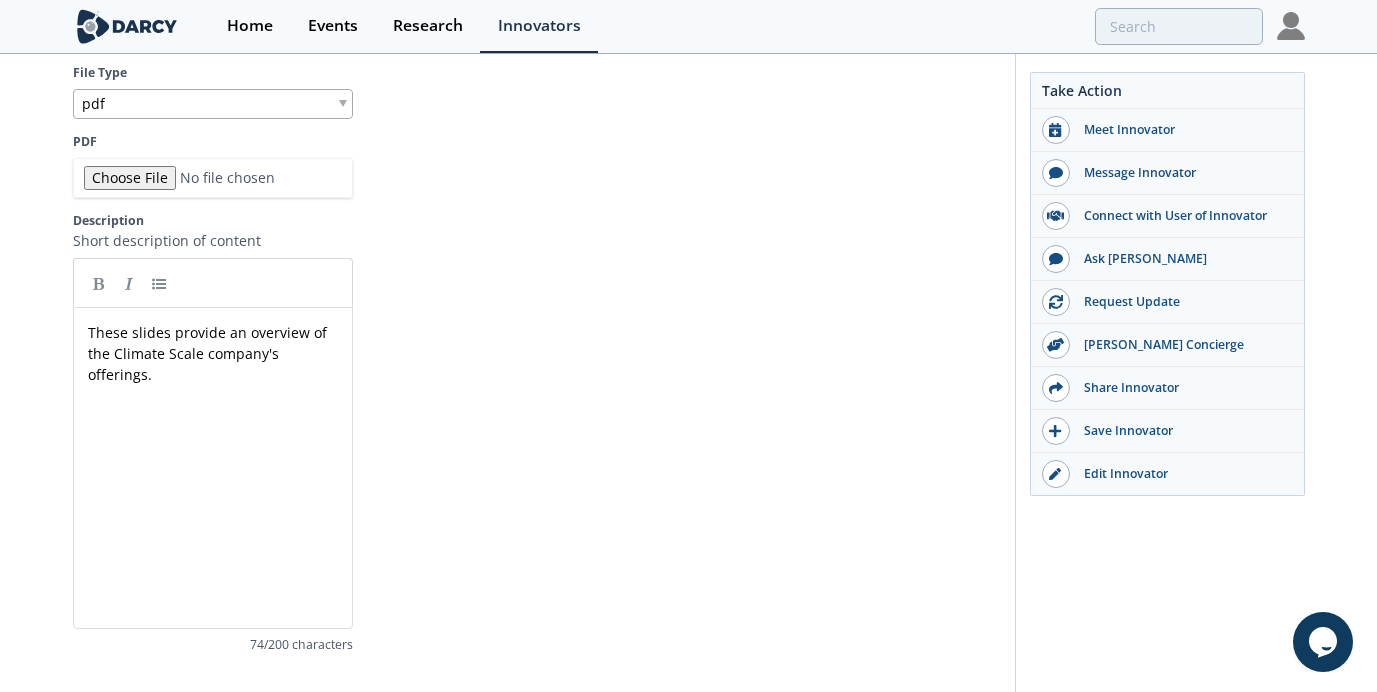 click on "Delete" at bounding box center (965, 714) 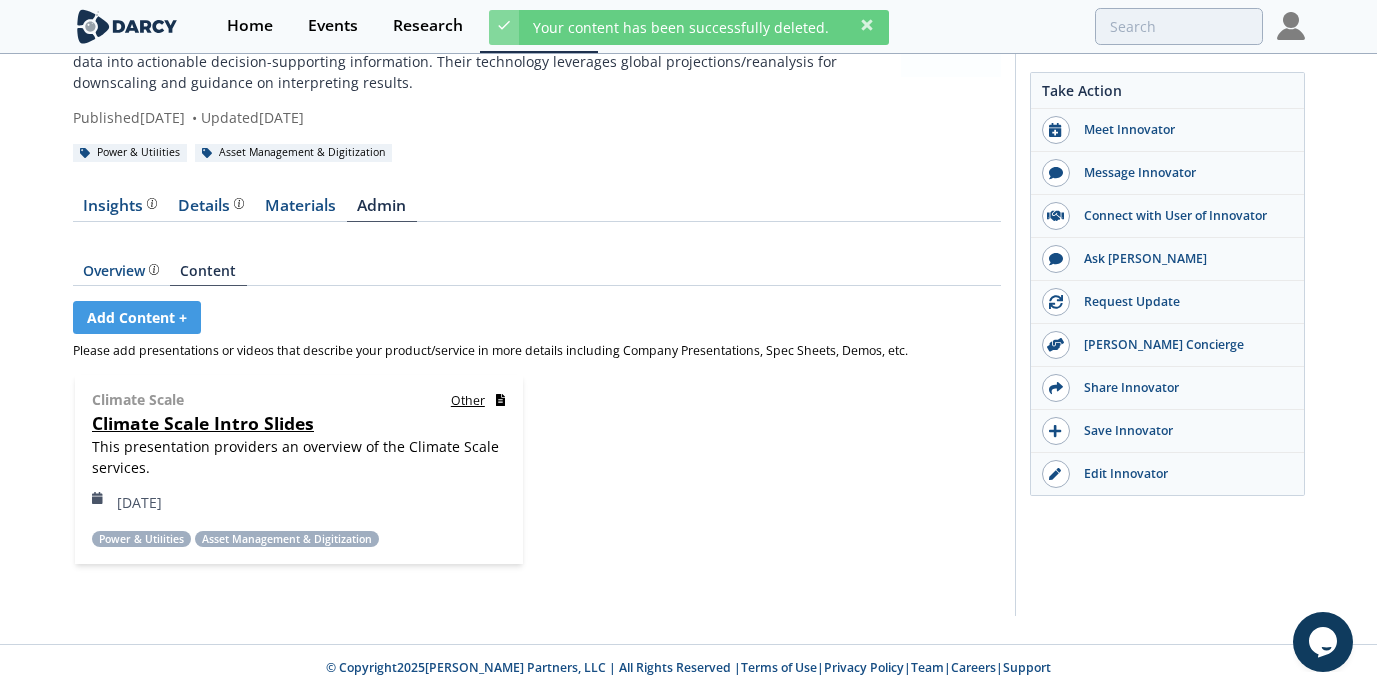 scroll, scrollTop: 113, scrollLeft: 0, axis: vertical 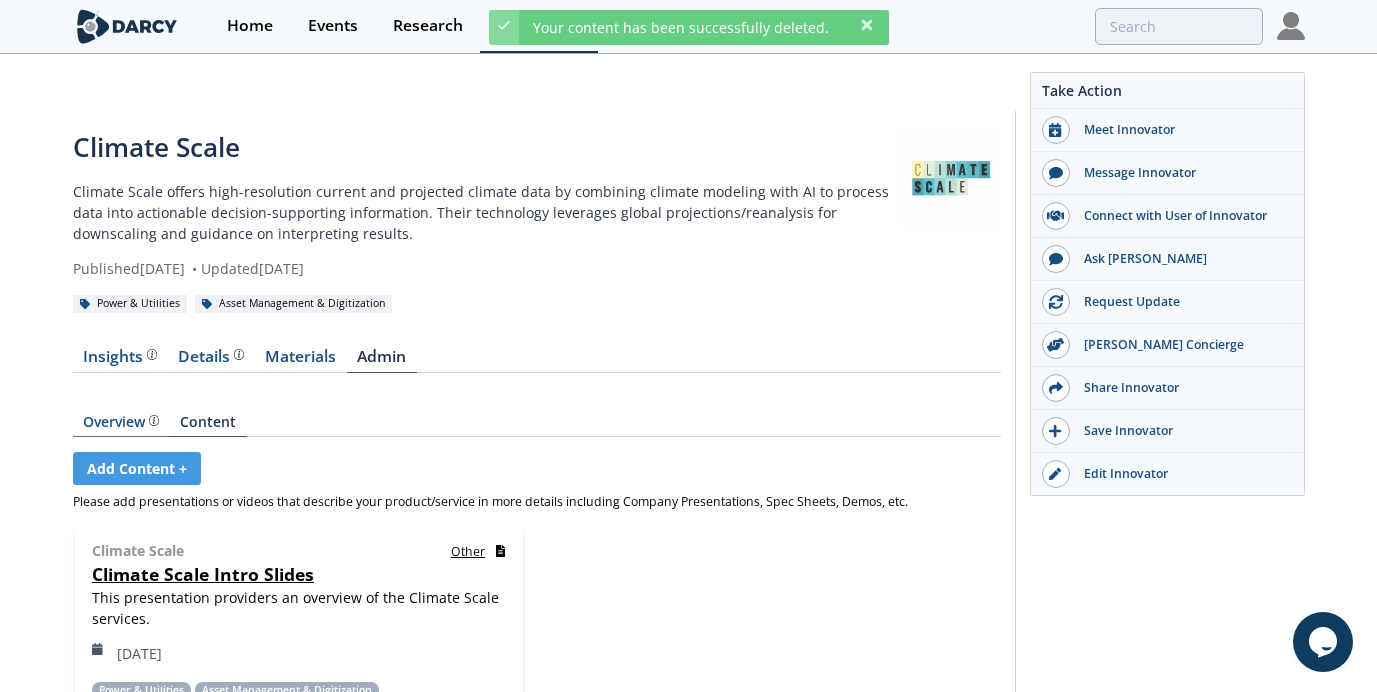 click on "Overview
The [PERSON_NAME] Research team’s summarized opinion of the innovator, the competitive landscape, background information of the innovator and snapshot of the customer base." at bounding box center [121, 422] 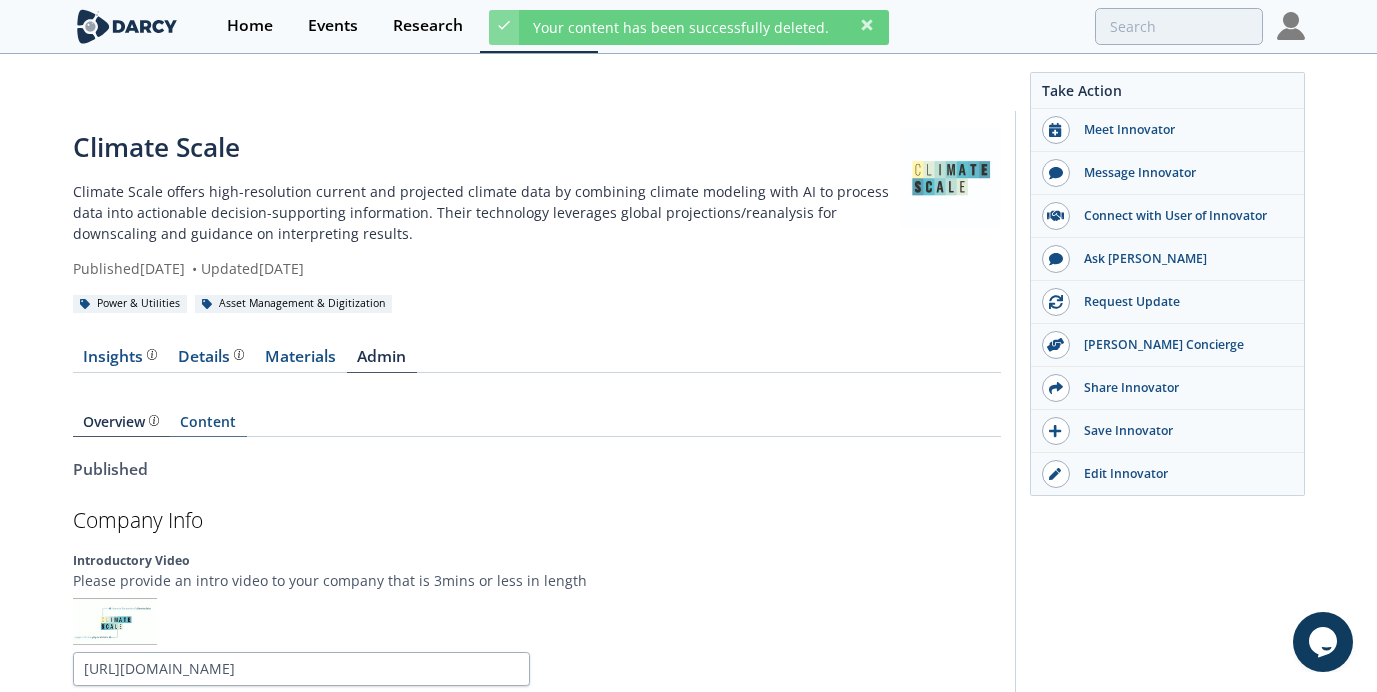 click on "Content" at bounding box center [208, 426] 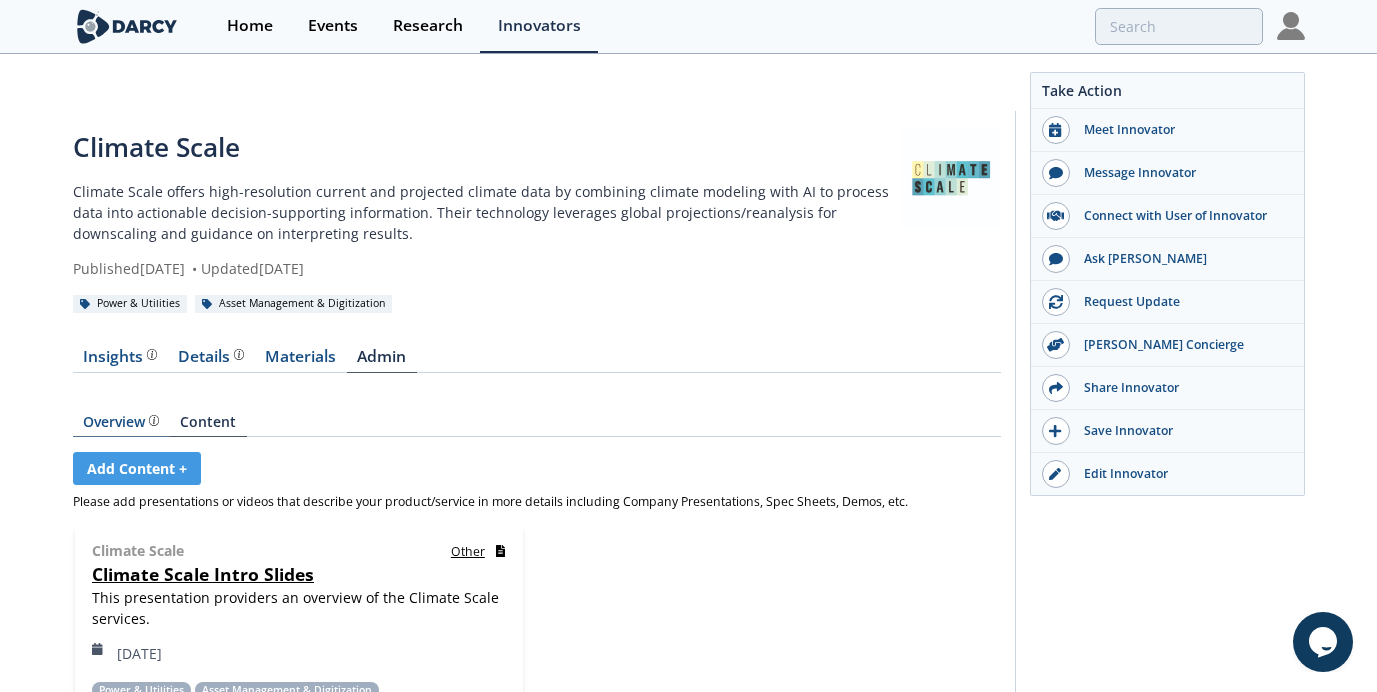 click on "Overview
The [PERSON_NAME] Research team’s summarized opinion of the innovator, the competitive landscape, background information of the innovator and snapshot of the customer base." at bounding box center [121, 422] 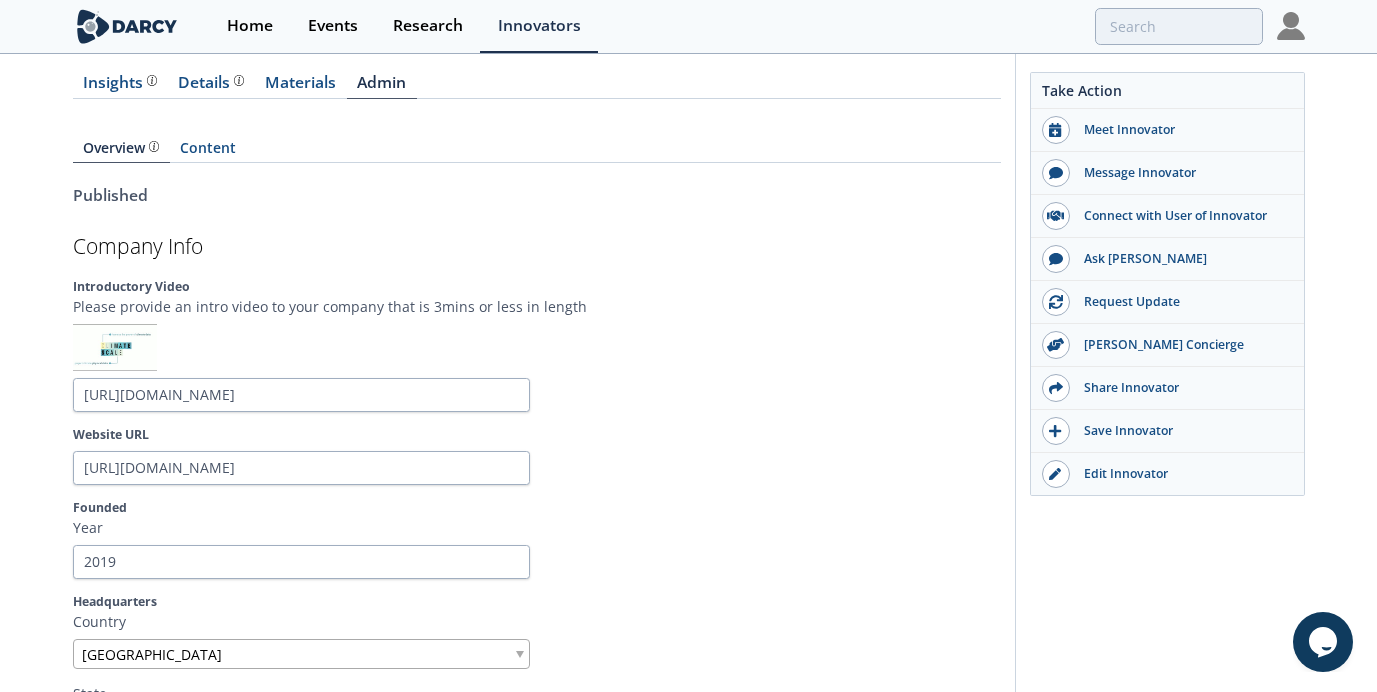scroll, scrollTop: 393, scrollLeft: 0, axis: vertical 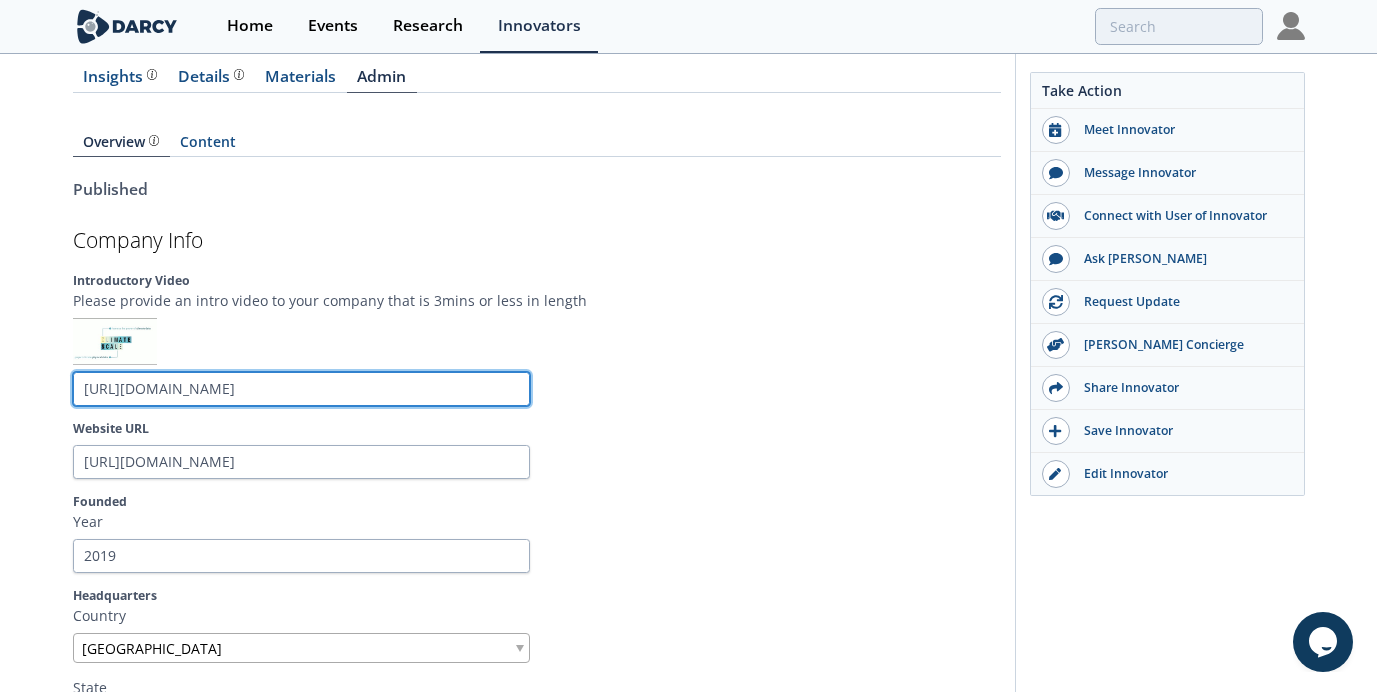 drag, startPoint x: 443, startPoint y: 236, endPoint x: 77, endPoint y: 214, distance: 366.6606 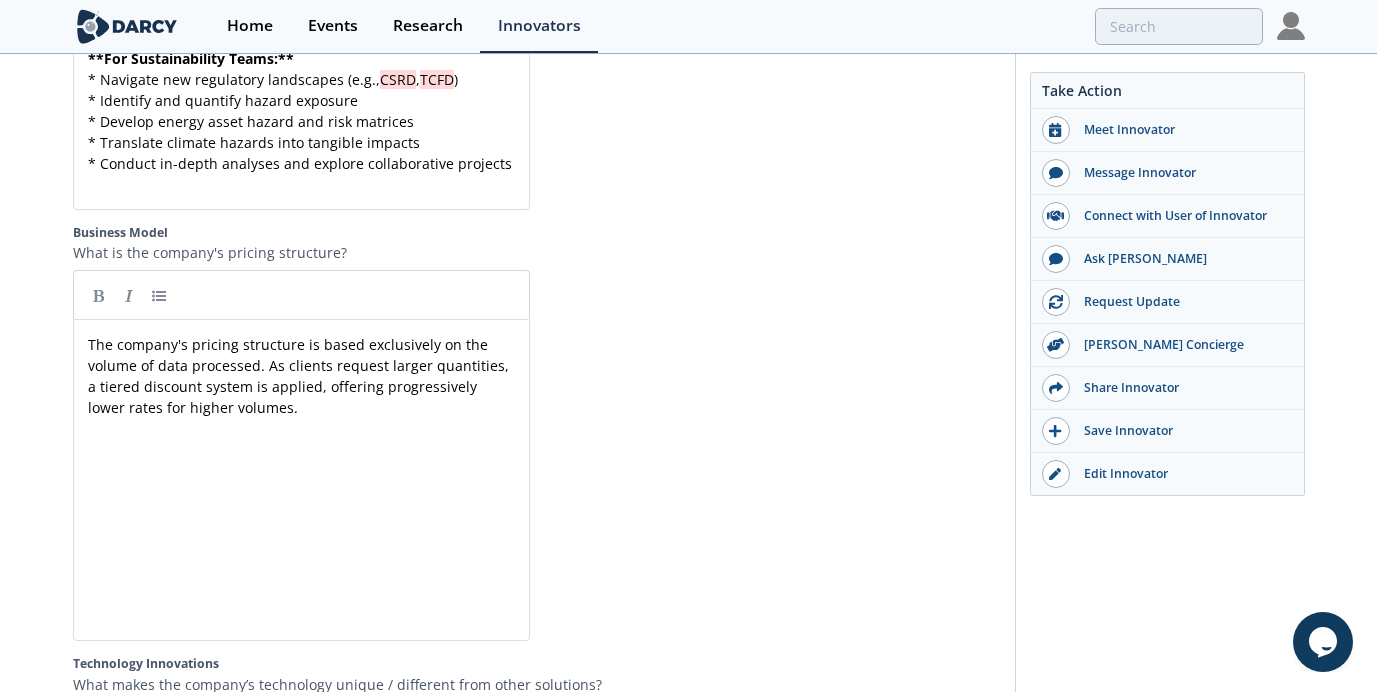 scroll, scrollTop: 4356, scrollLeft: 0, axis: vertical 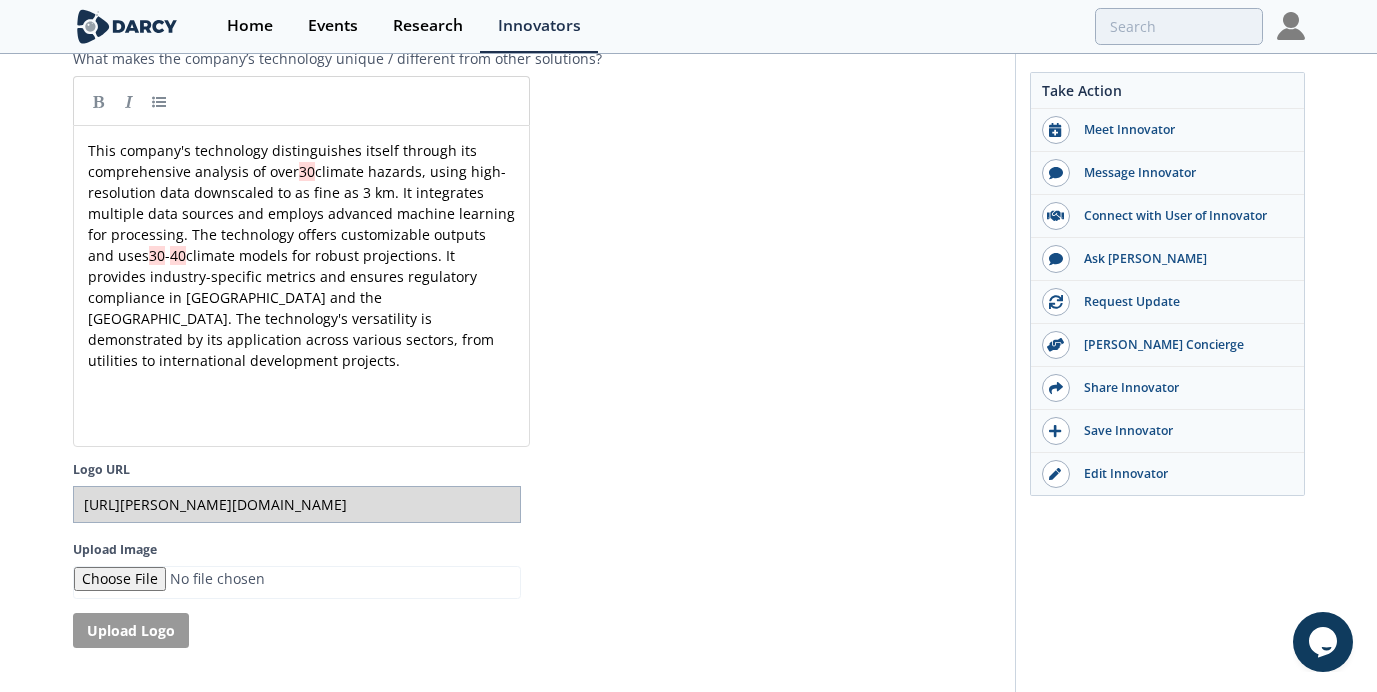 type on "[URL][DOMAIN_NAME]" 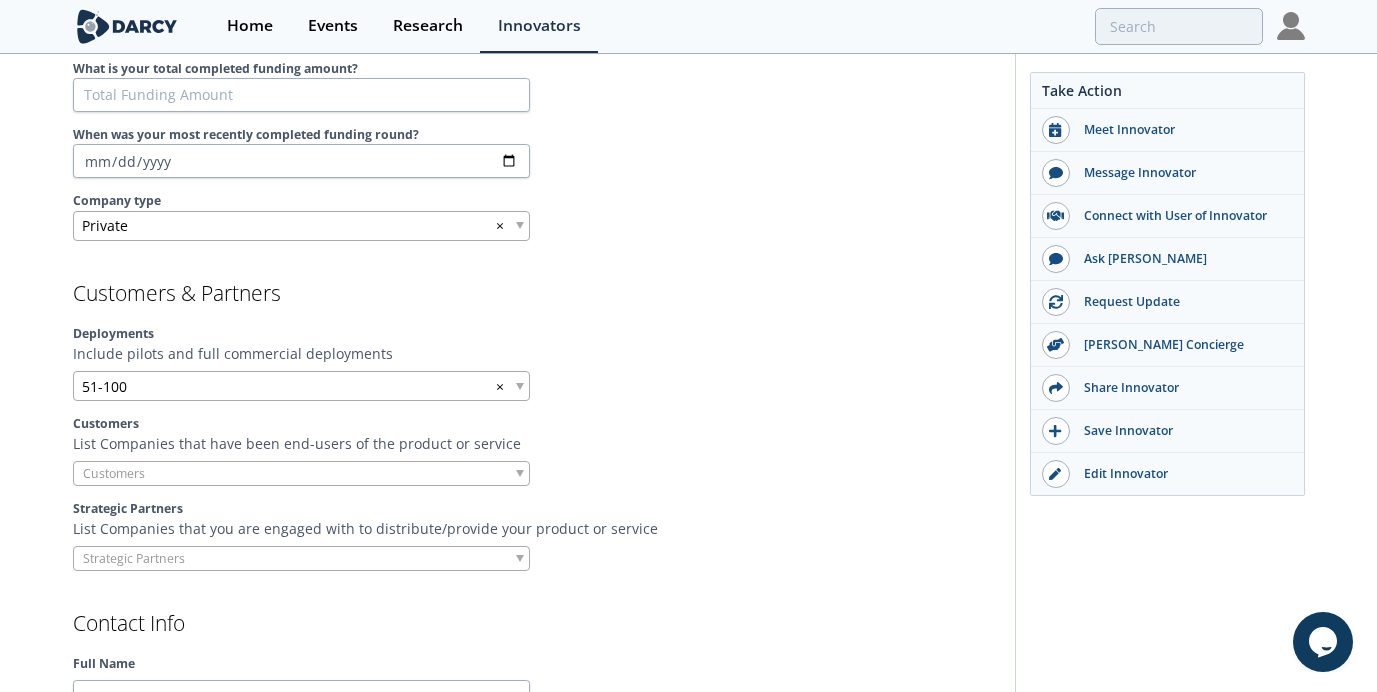 scroll, scrollTop: 1551, scrollLeft: 0, axis: vertical 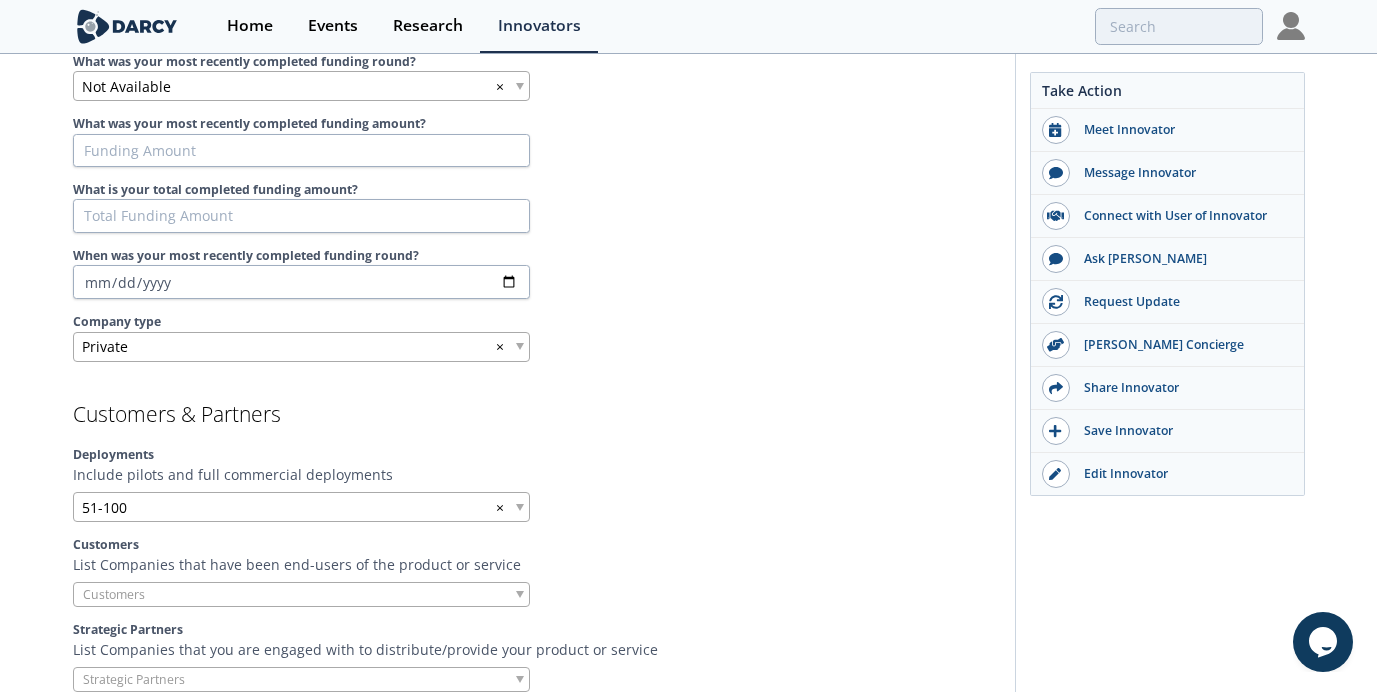 click at bounding box center [301, 594] 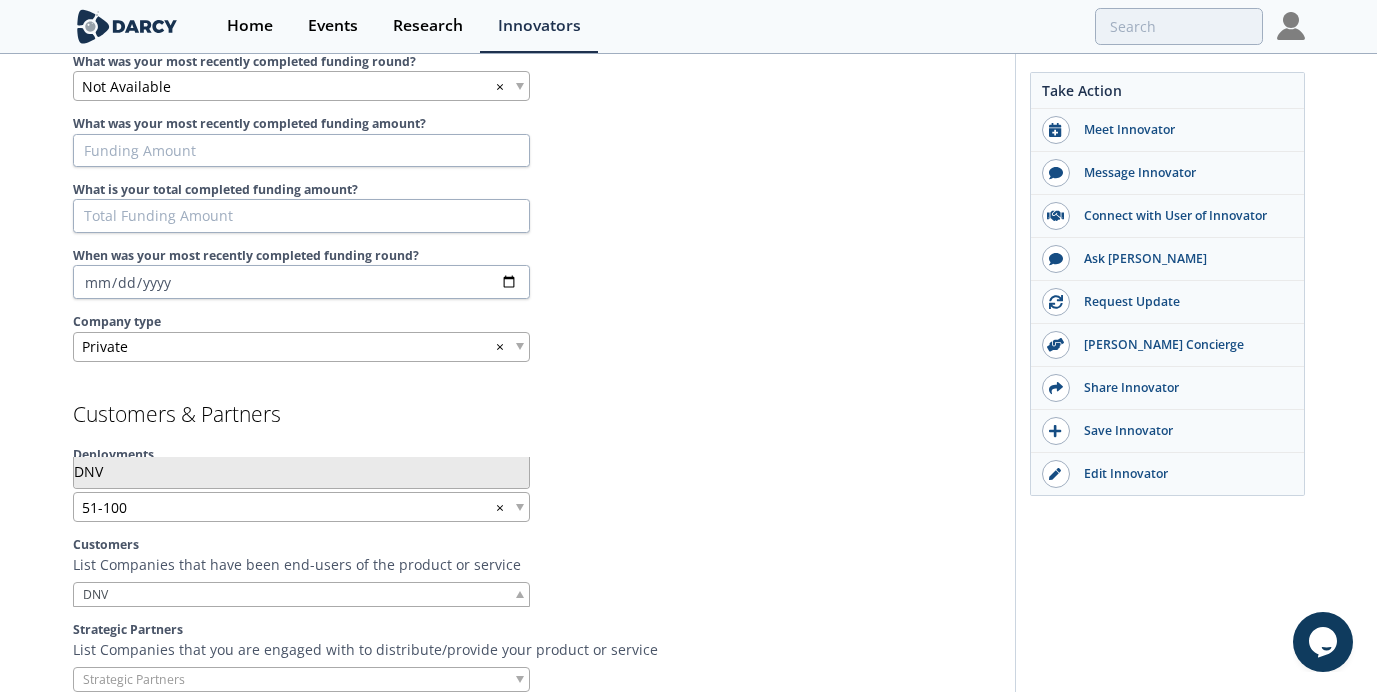 type on "DNV" 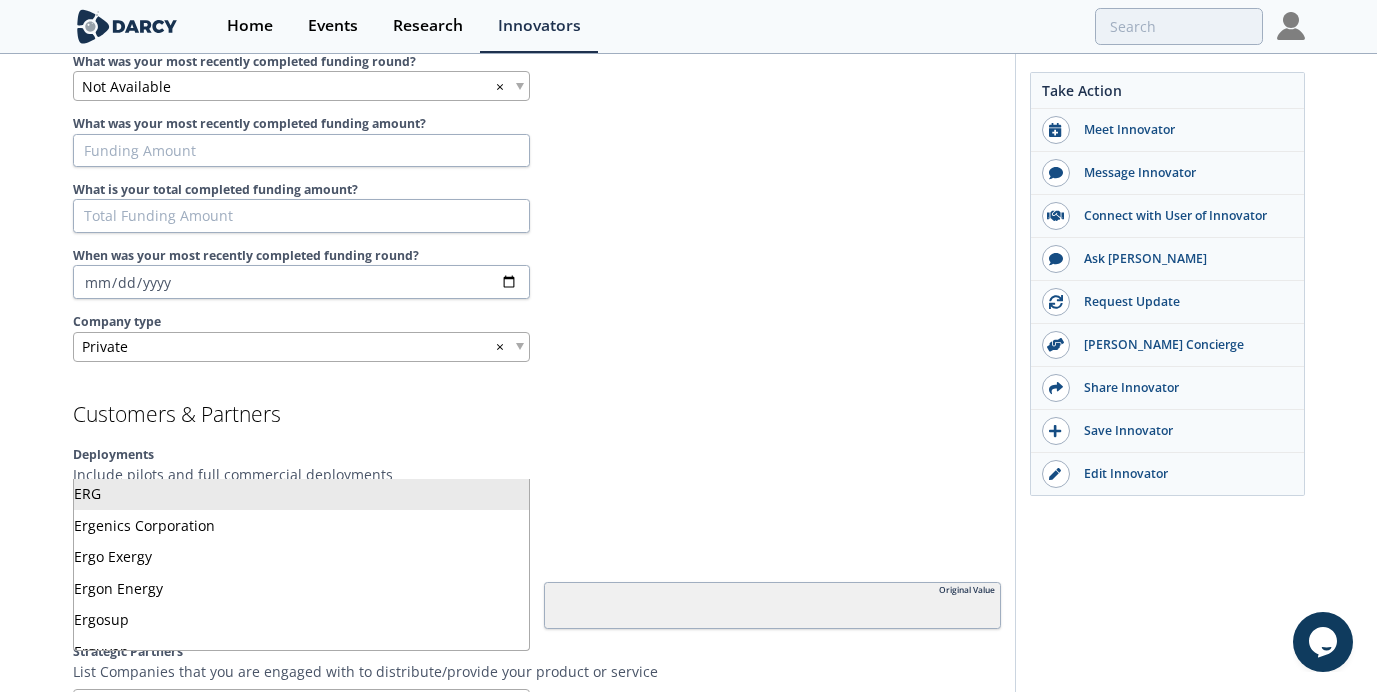 type on "ERG" 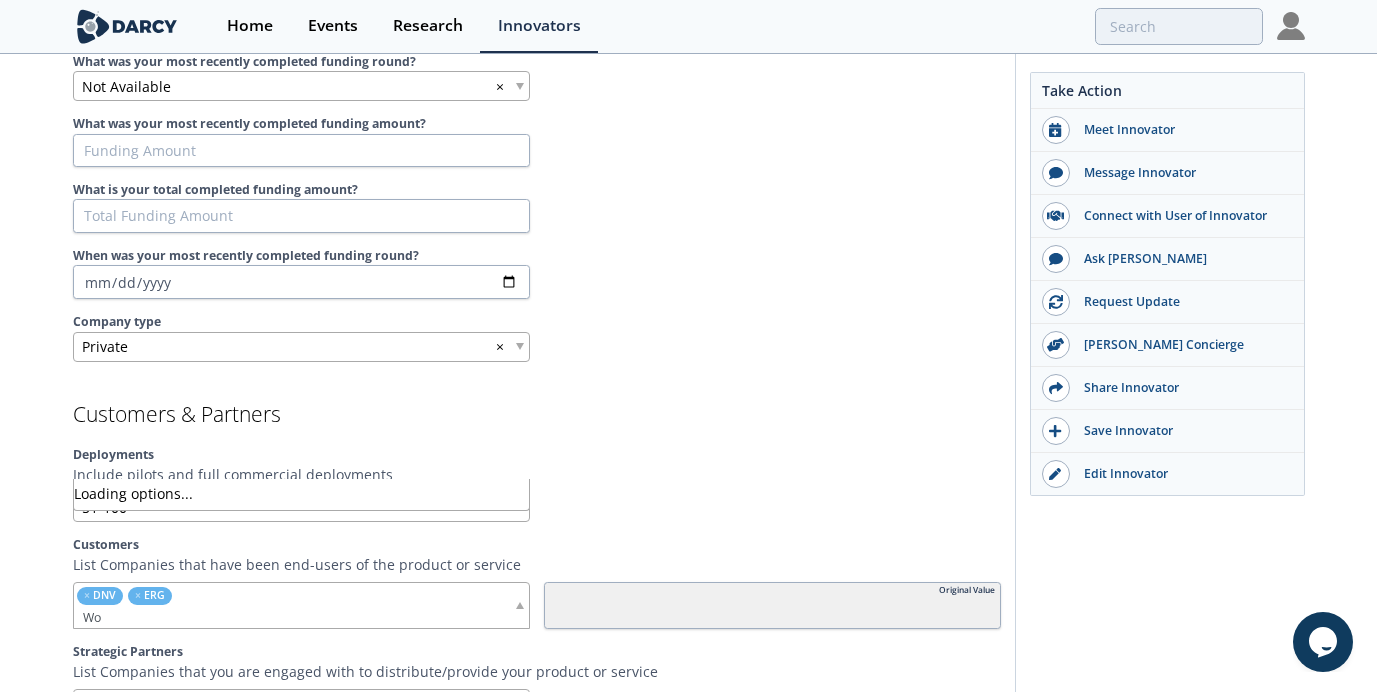 type on "W" 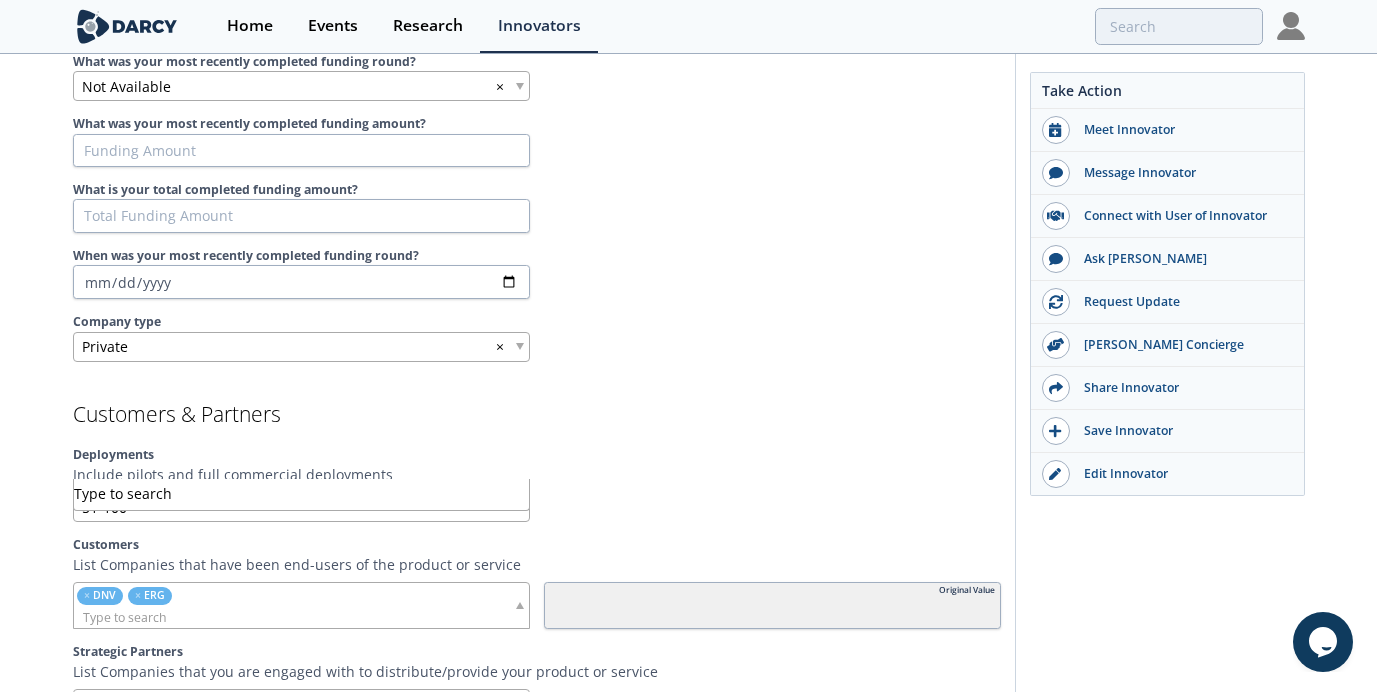 type on "ER" 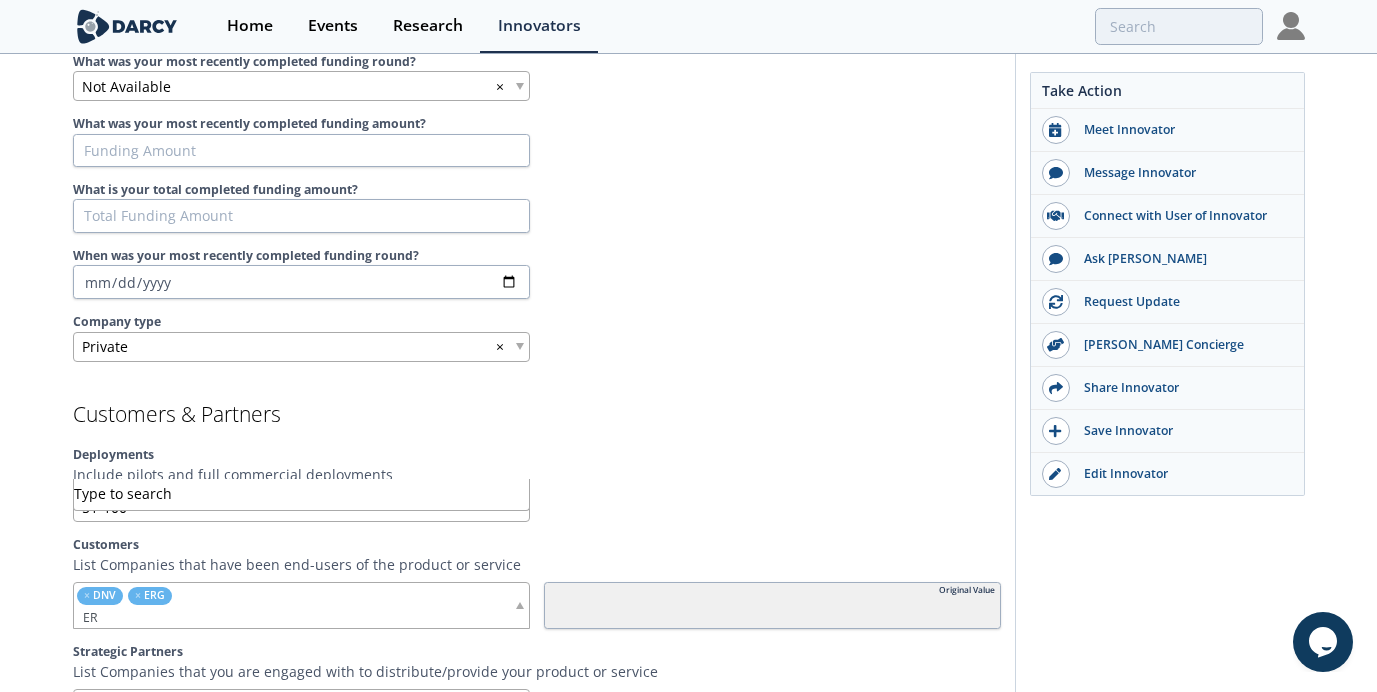 type 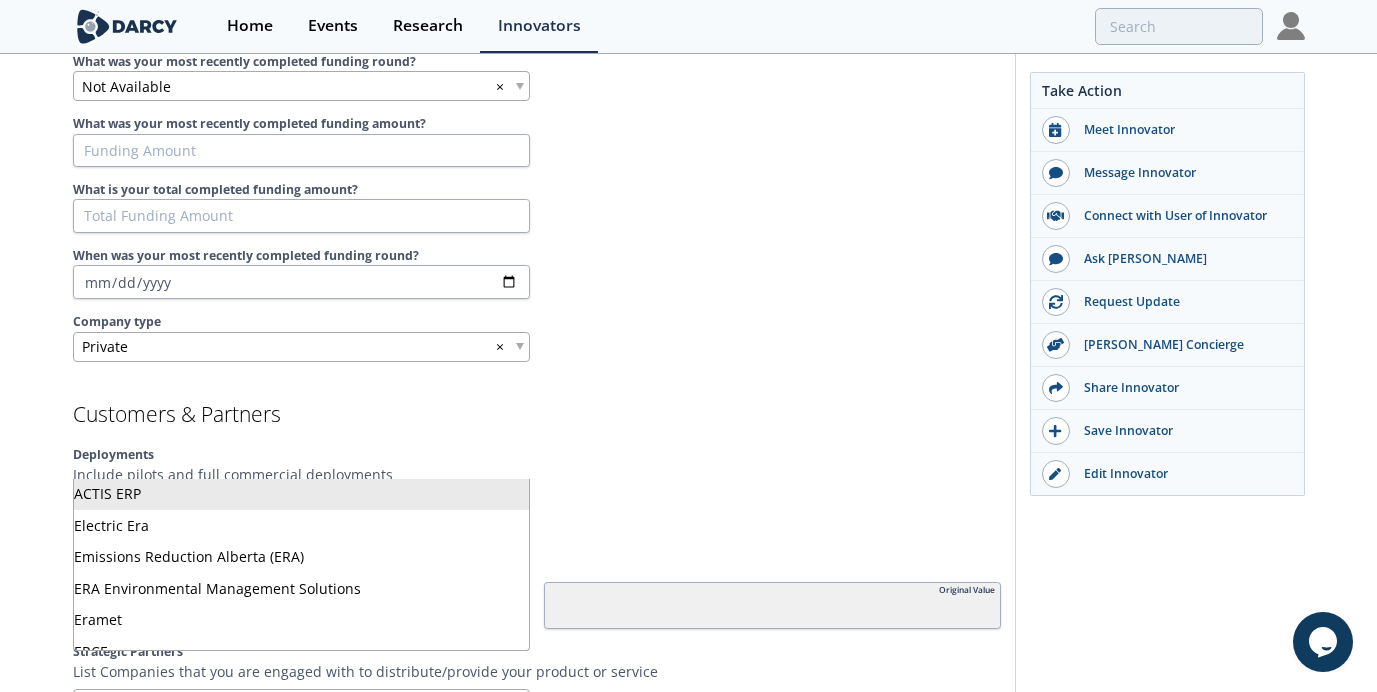 type on "ERG" 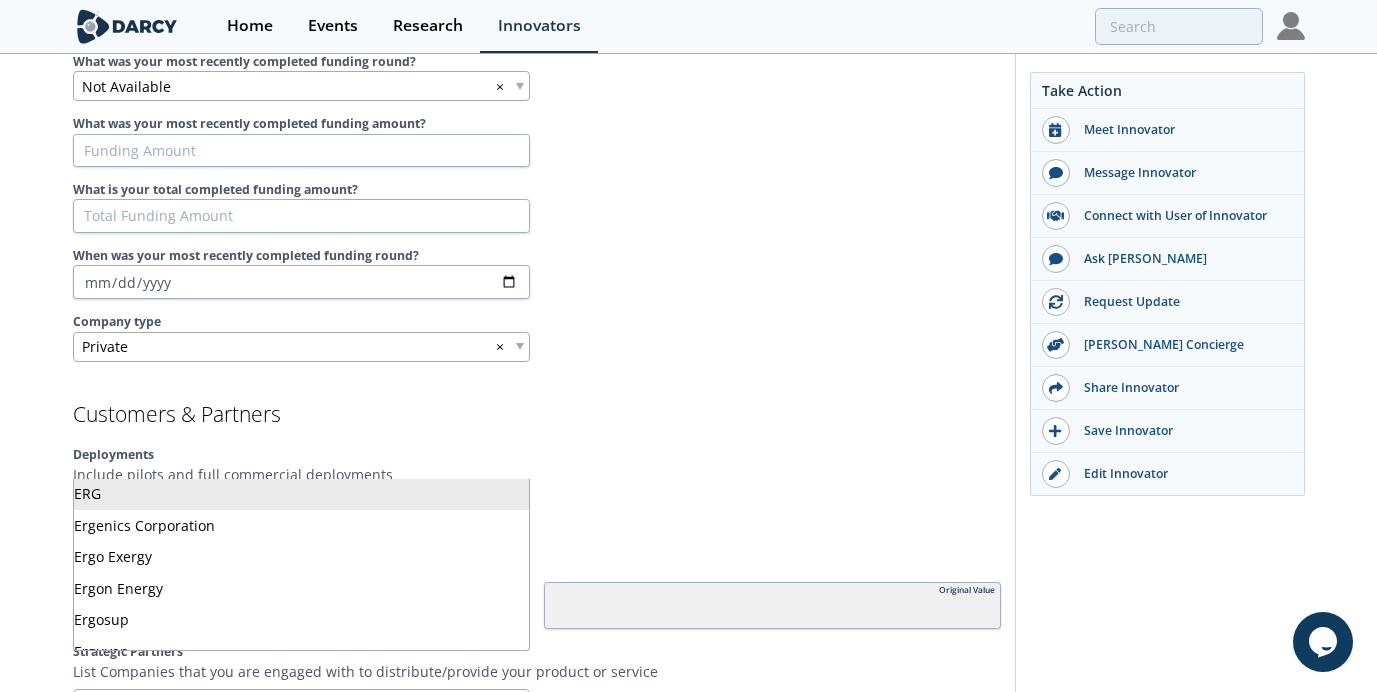 type 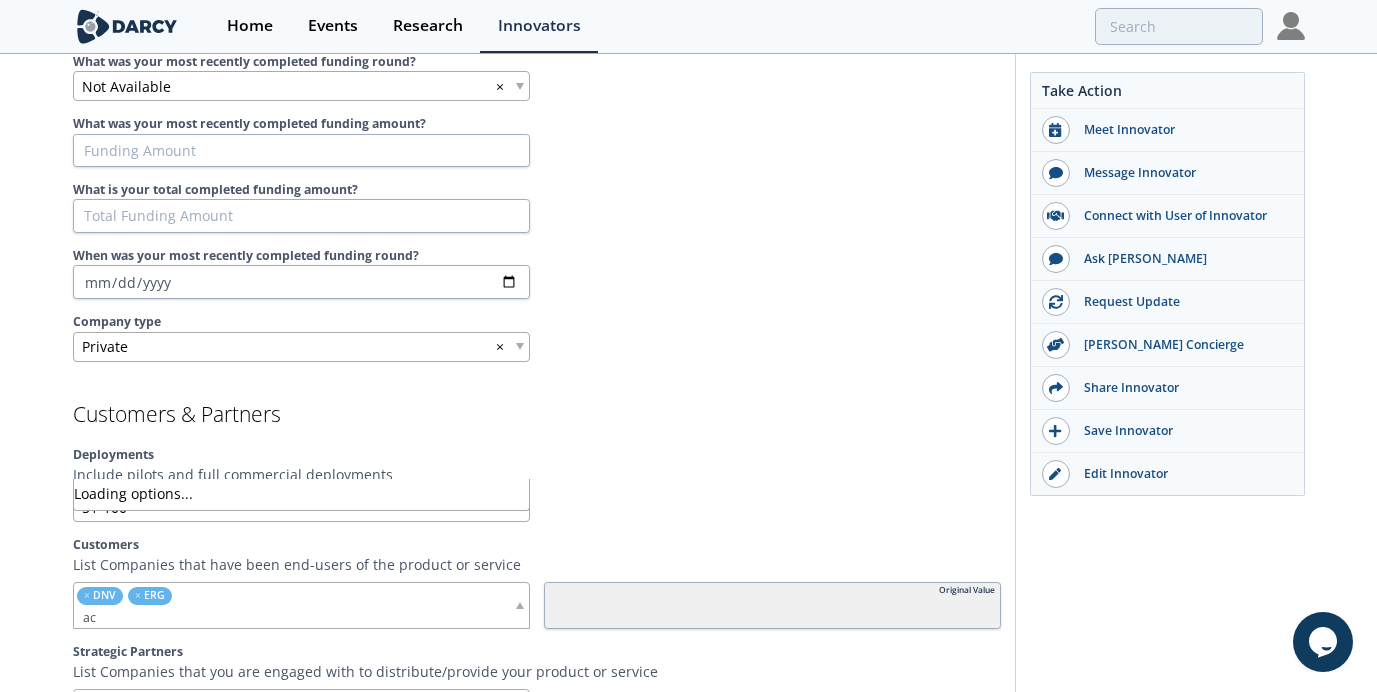 type on "a" 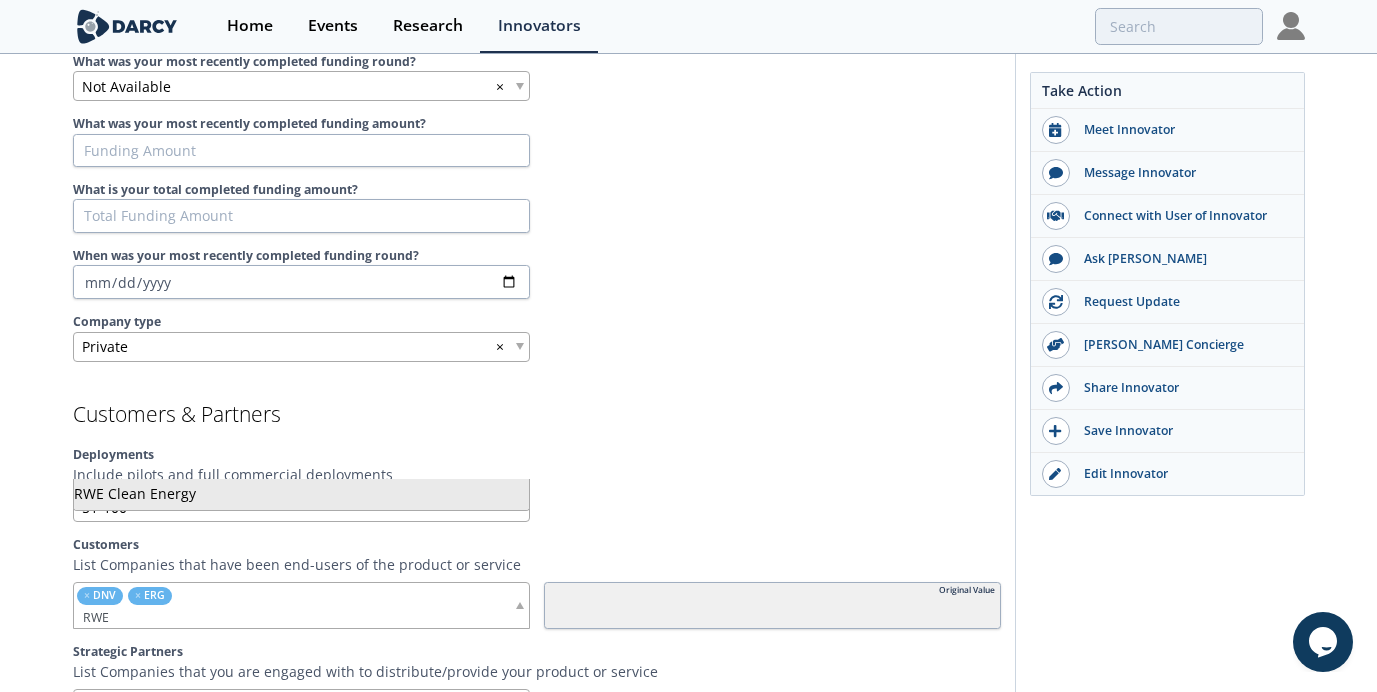 type on "RWE" 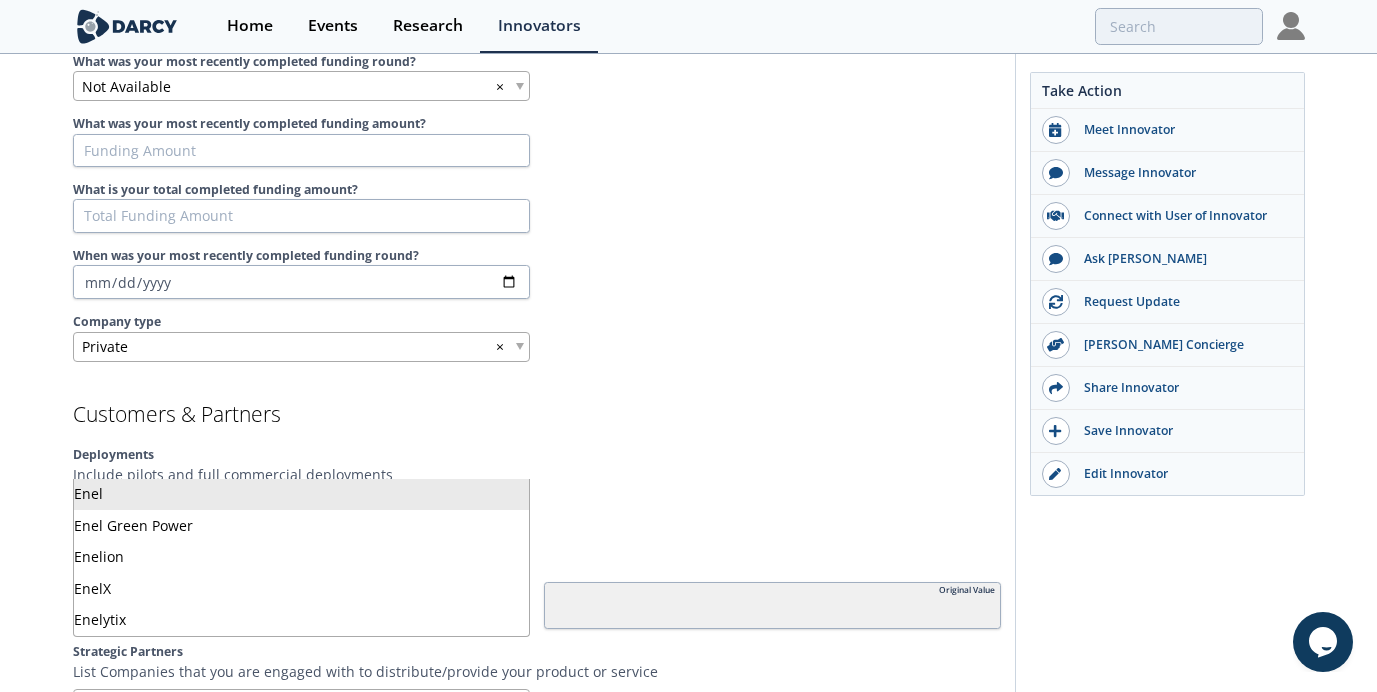 type on "enel" 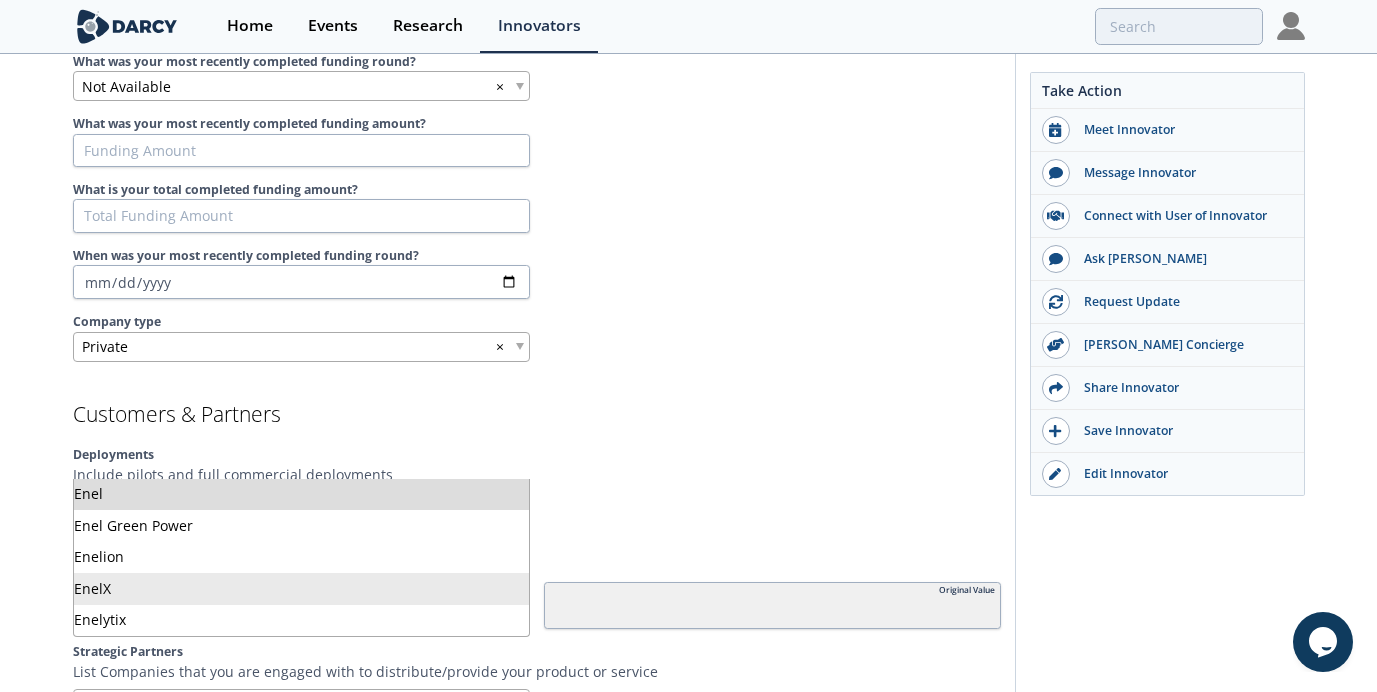 type on "enel" 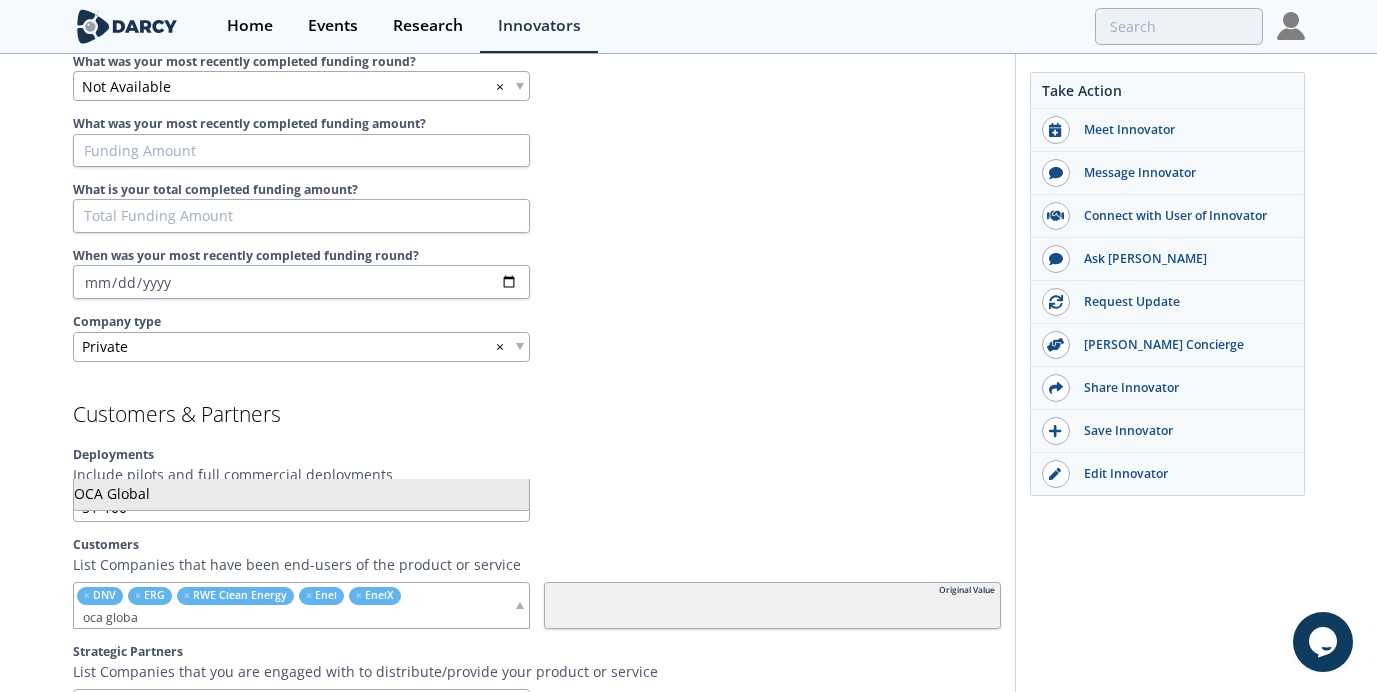 type on "oca globa" 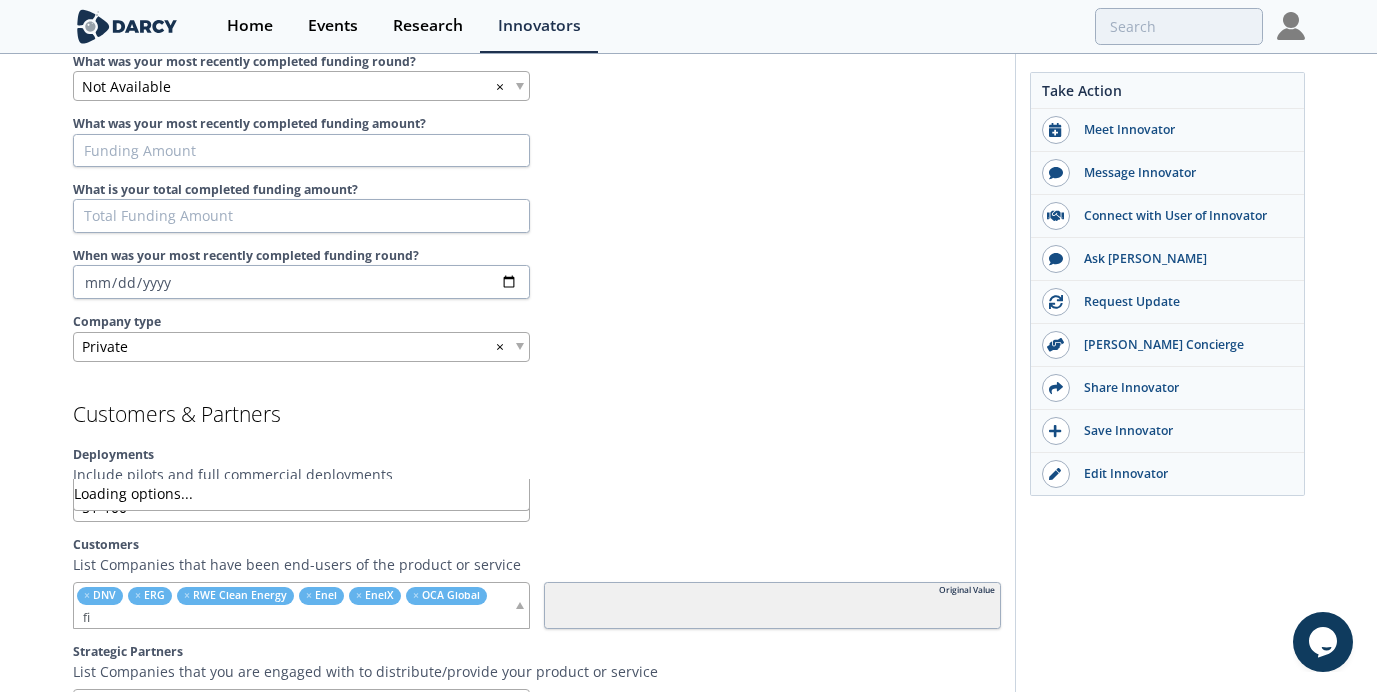 type on "f" 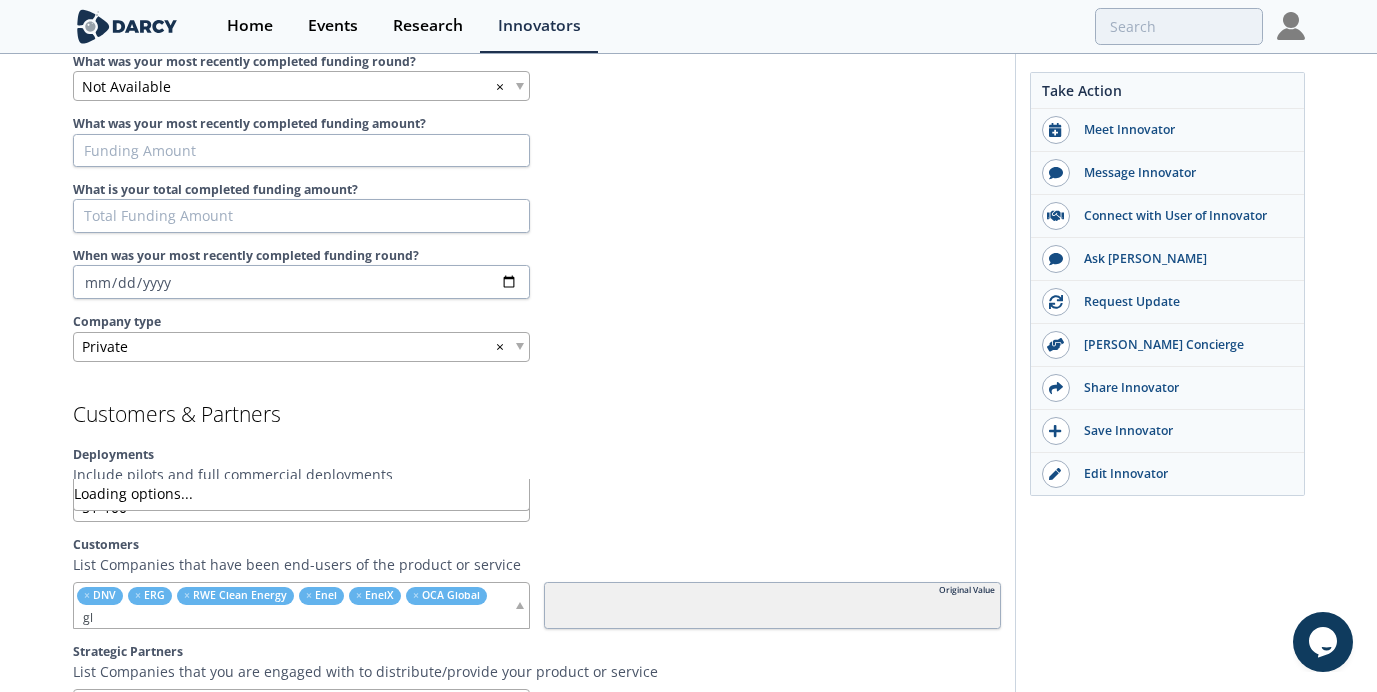 type on "g" 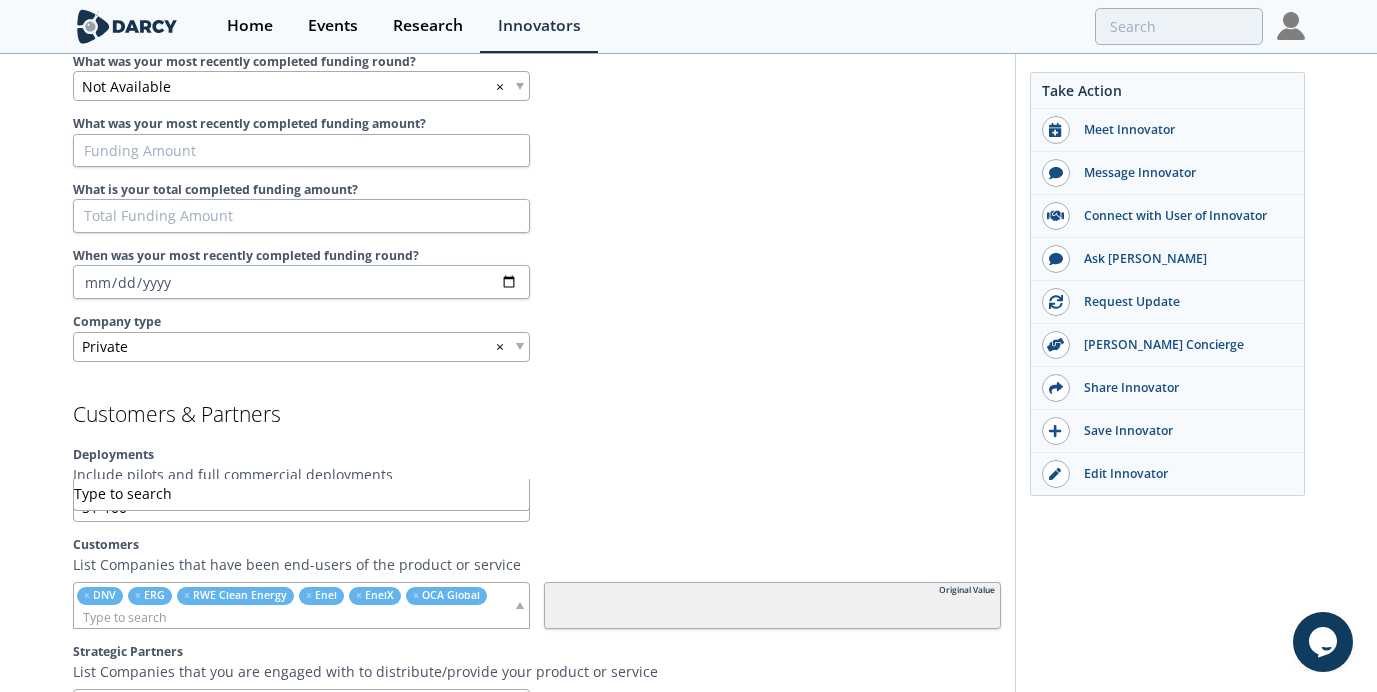 click at bounding box center (293, 617) 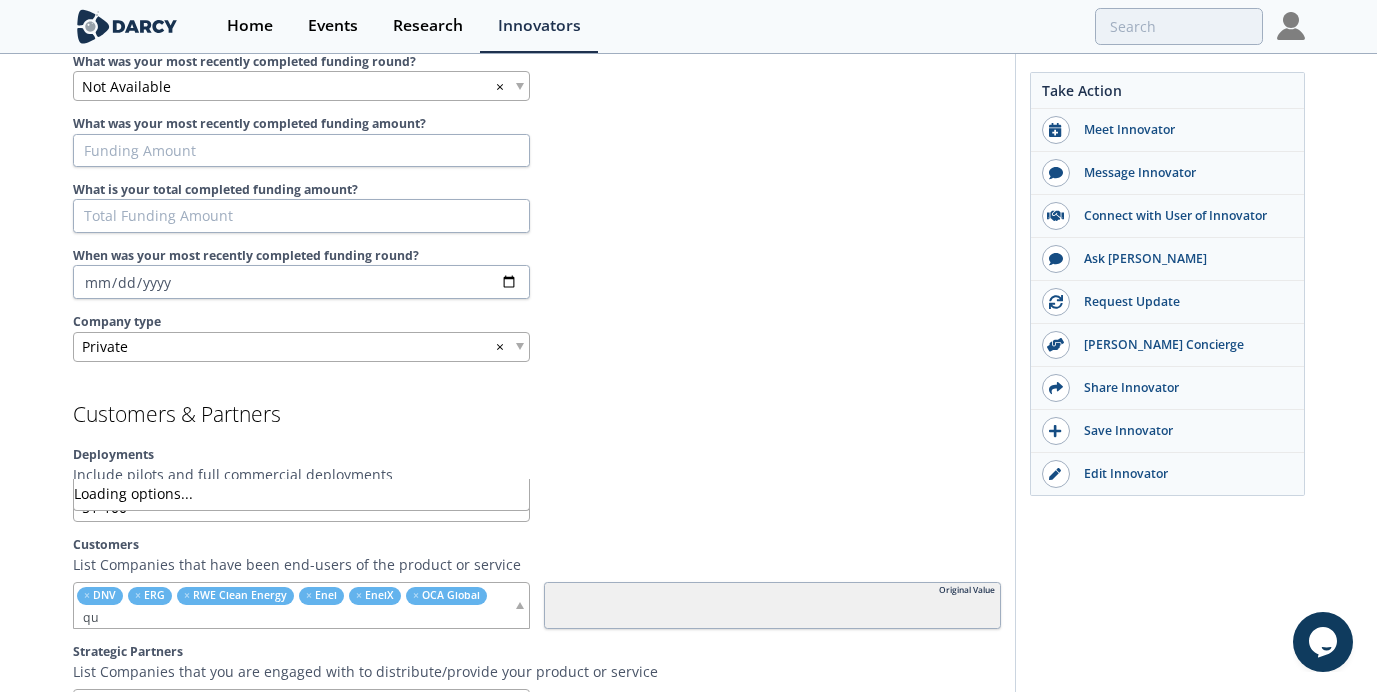 type on "q" 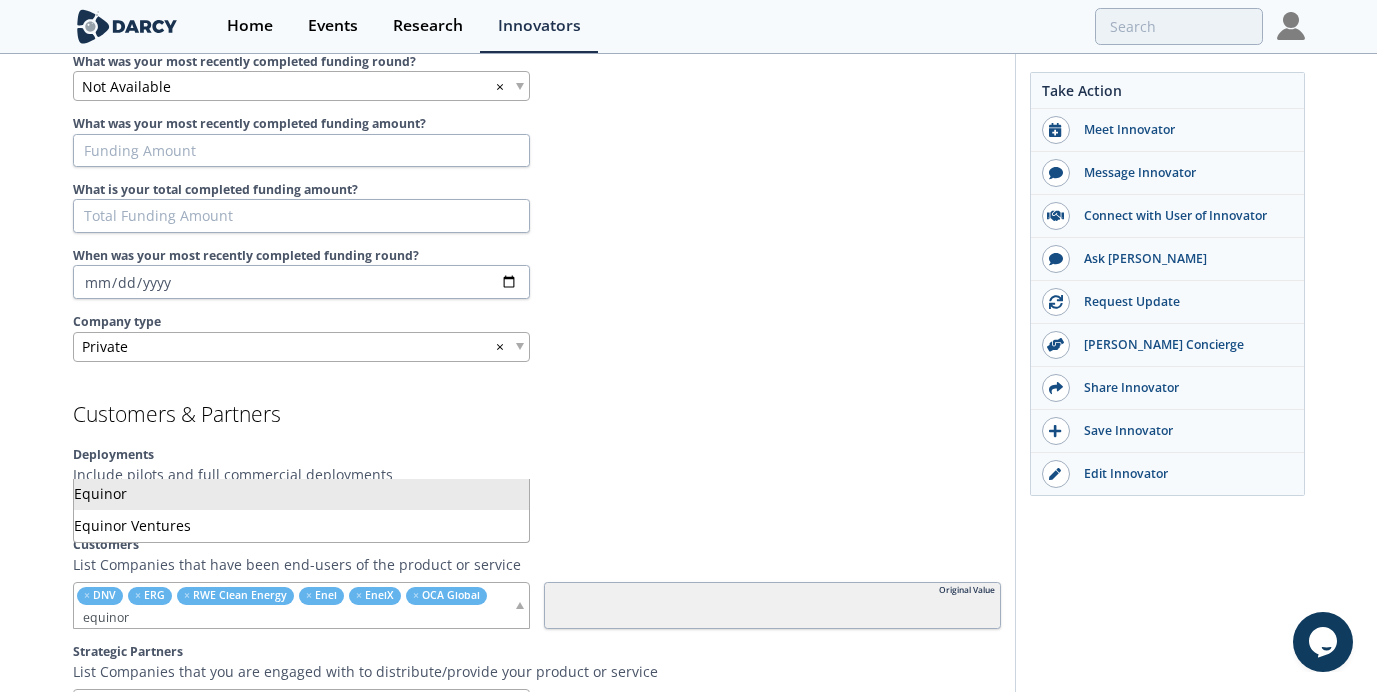 type on "equinor" 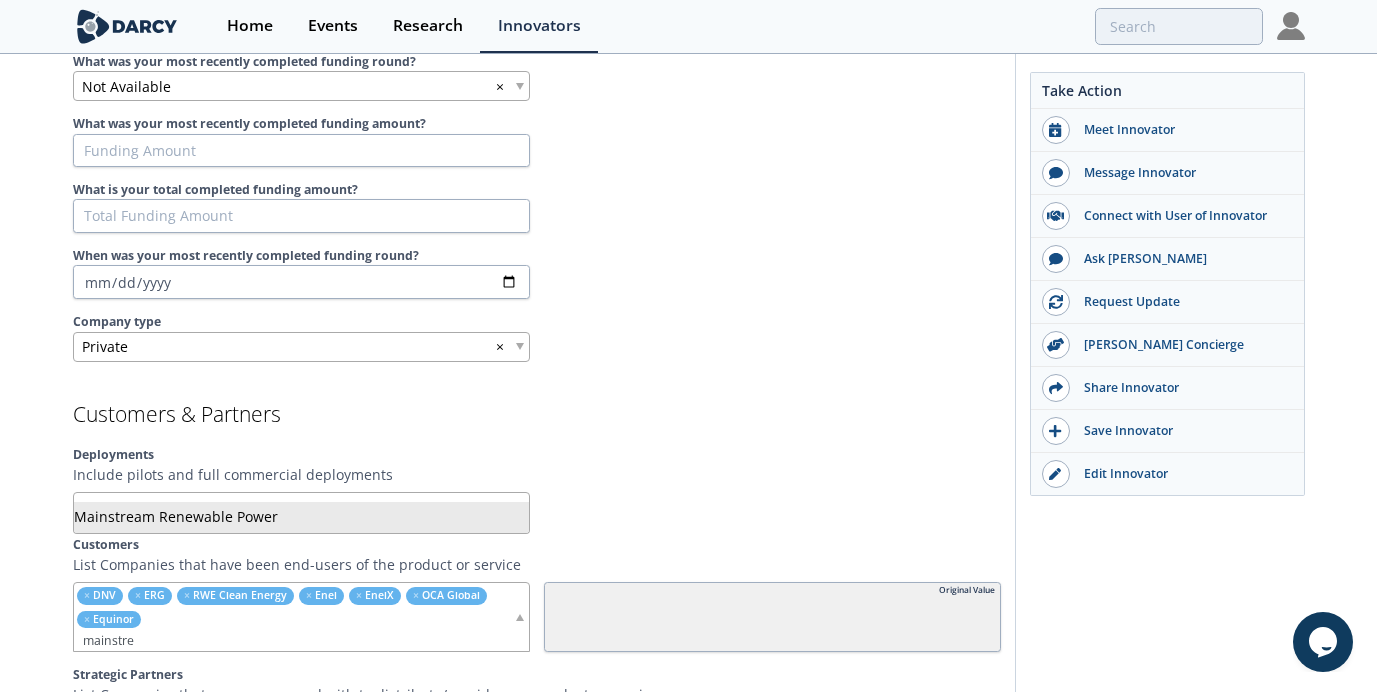 type on "mainstre" 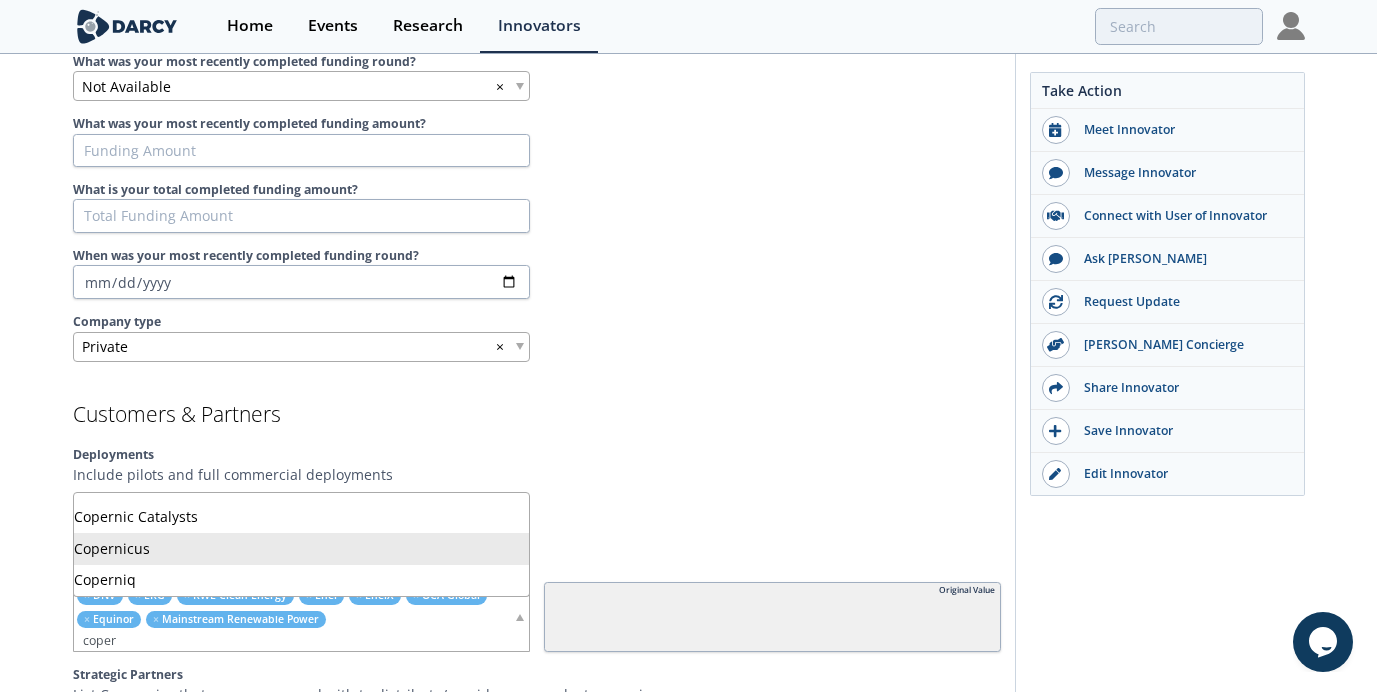 type on "coper" 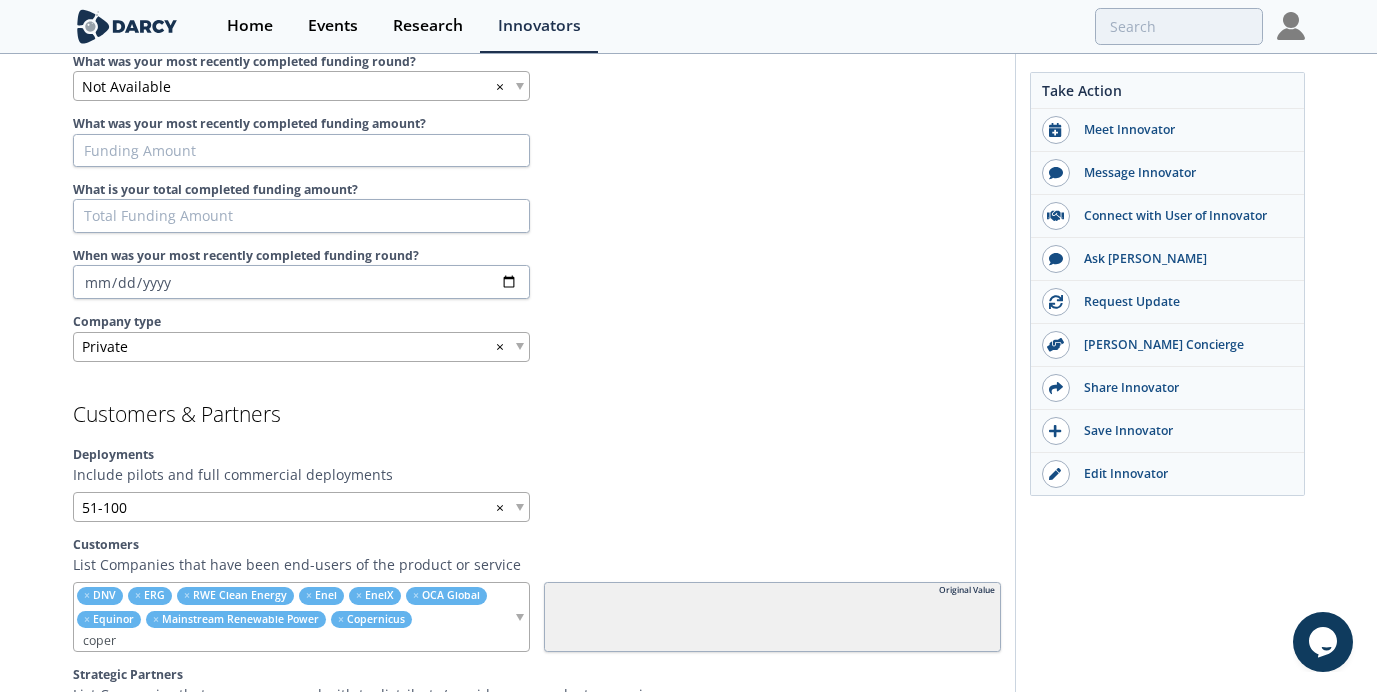 type 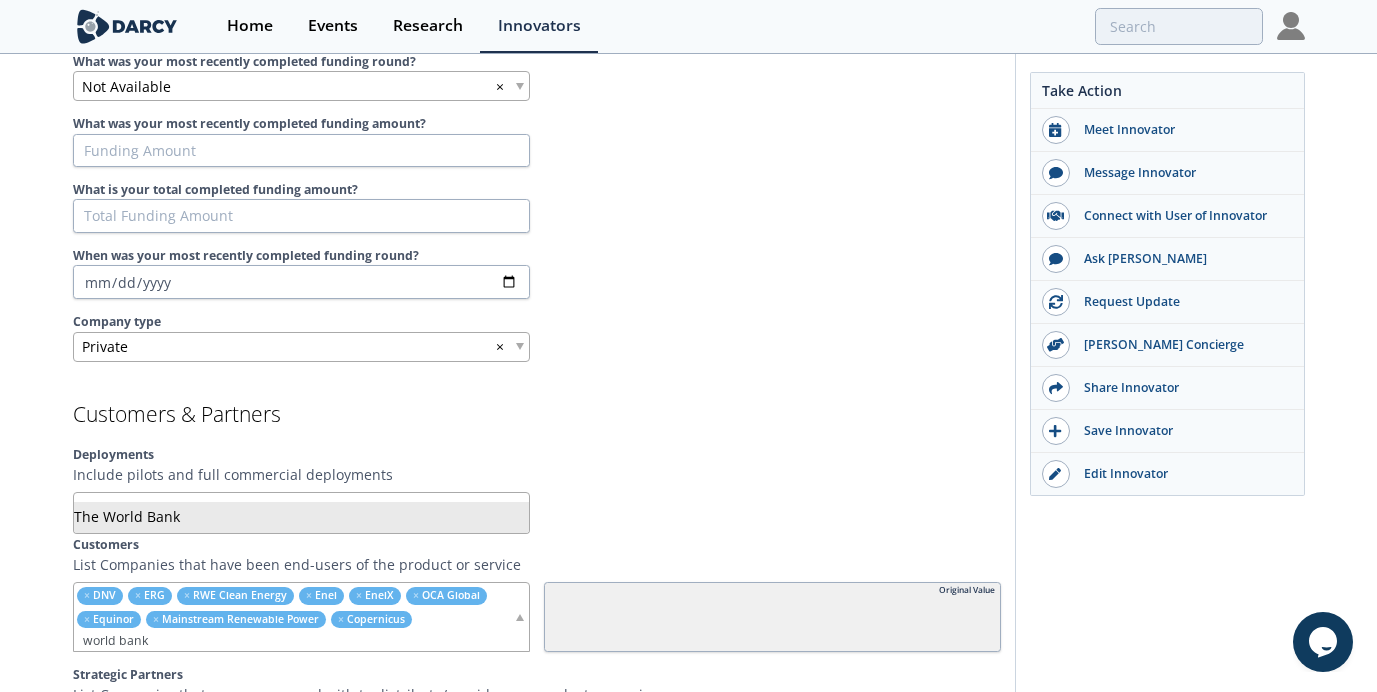 type on "world bank" 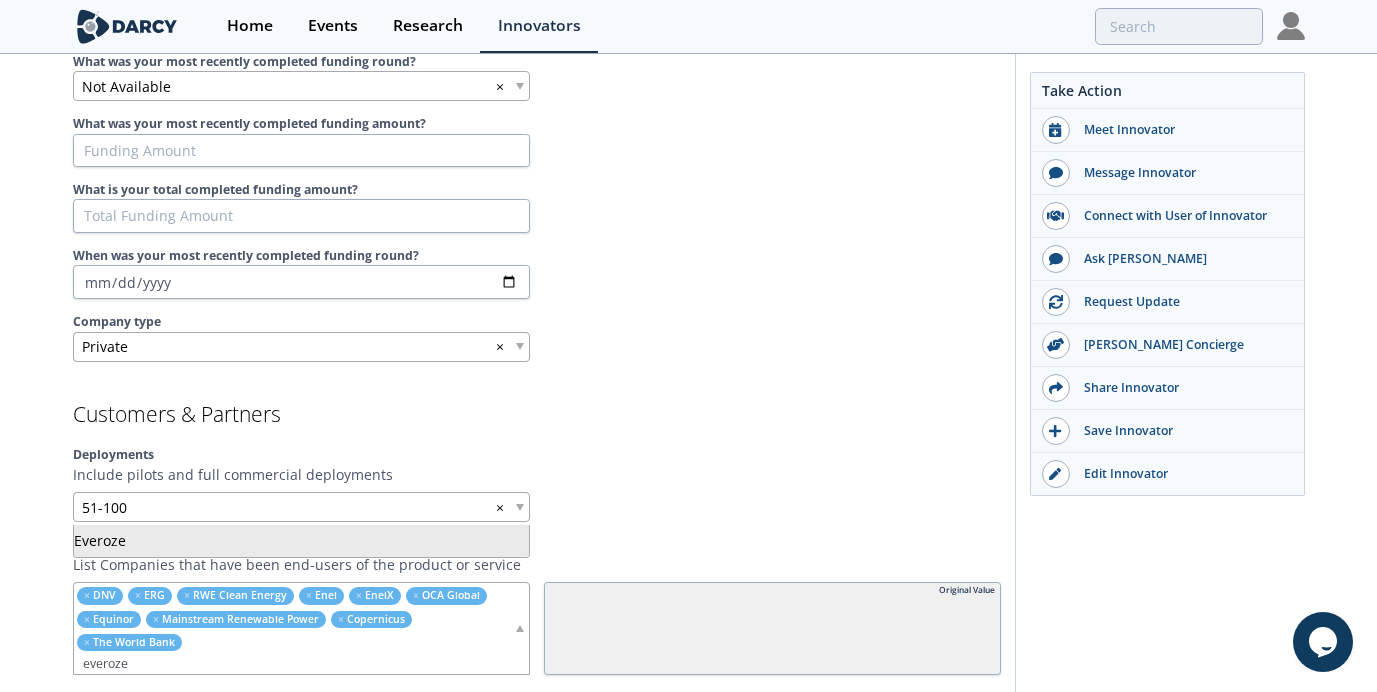 type on "everoze" 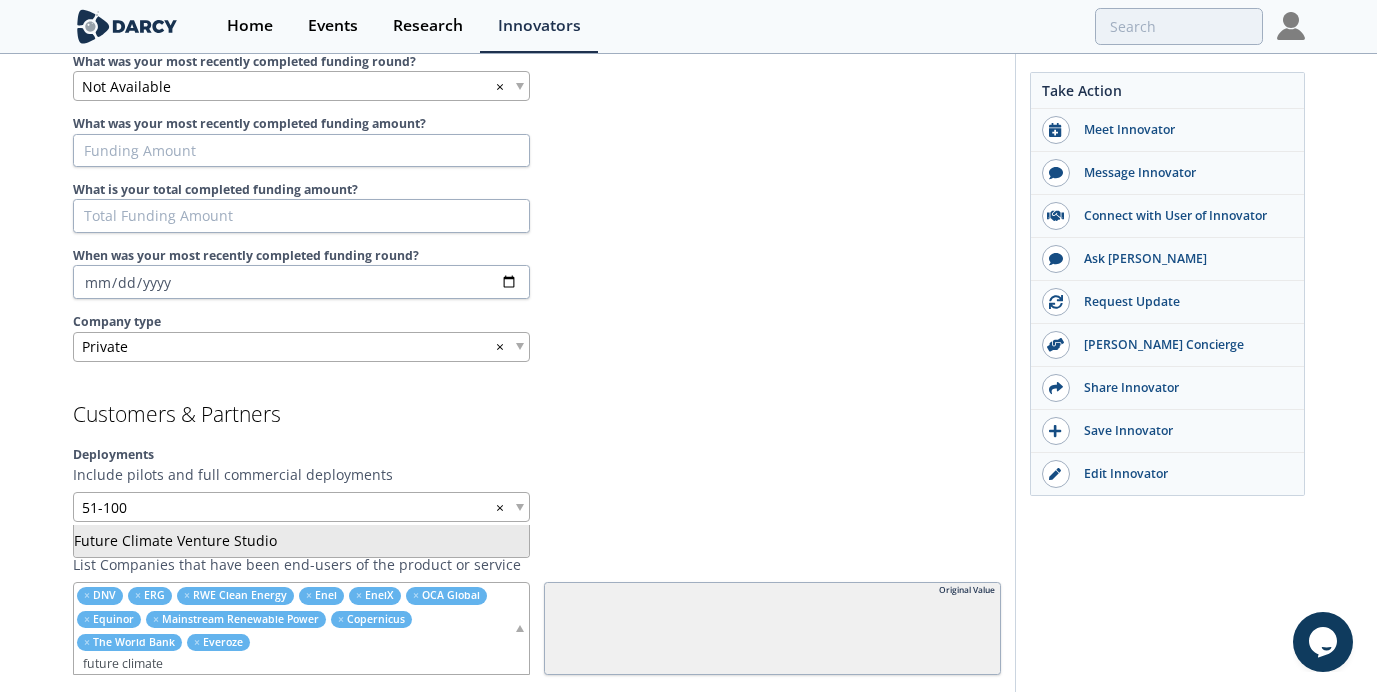 type on "future climate" 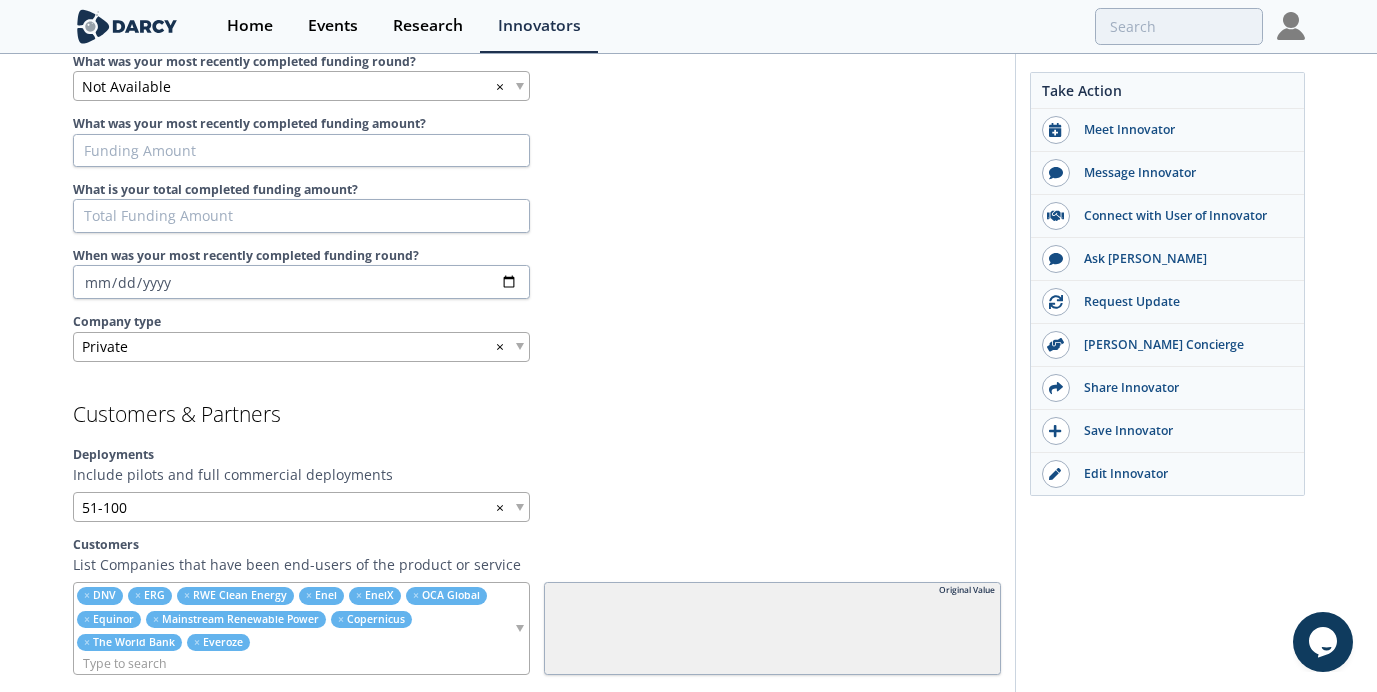 drag, startPoint x: 181, startPoint y: 509, endPoint x: 85, endPoint y: 515, distance: 96.18732 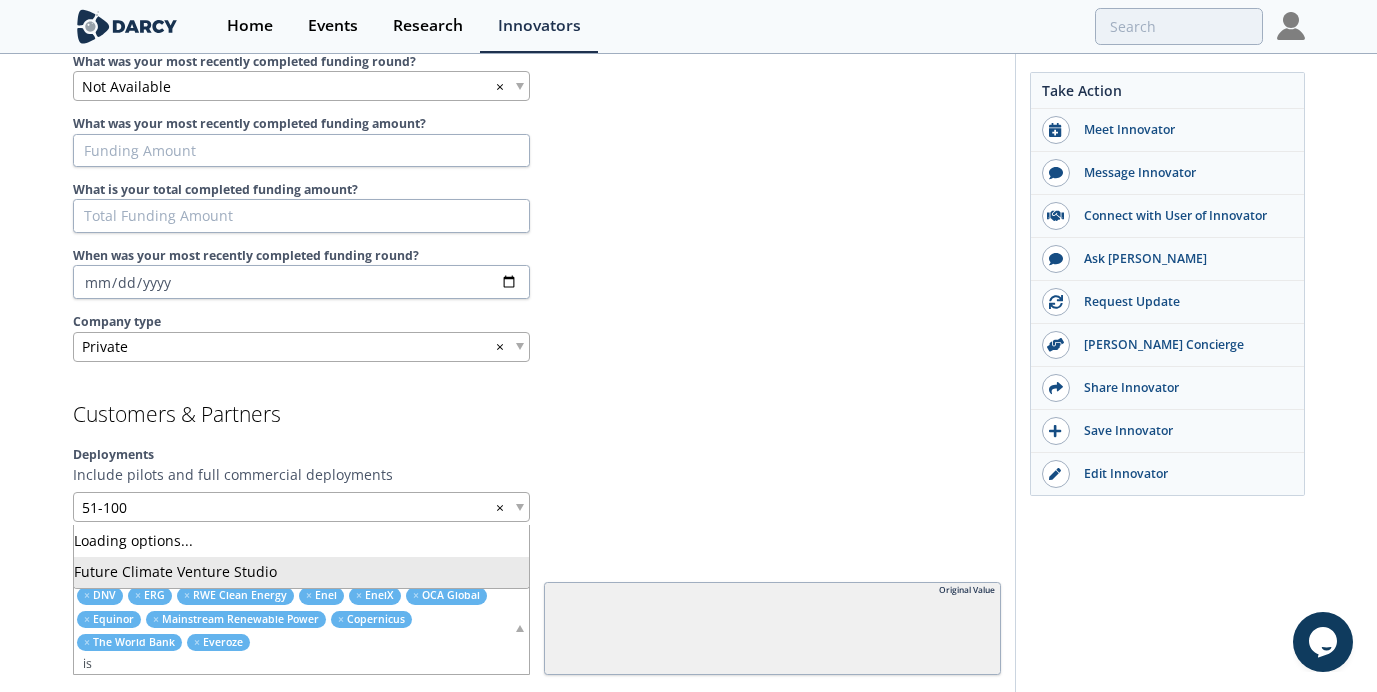 type on "i" 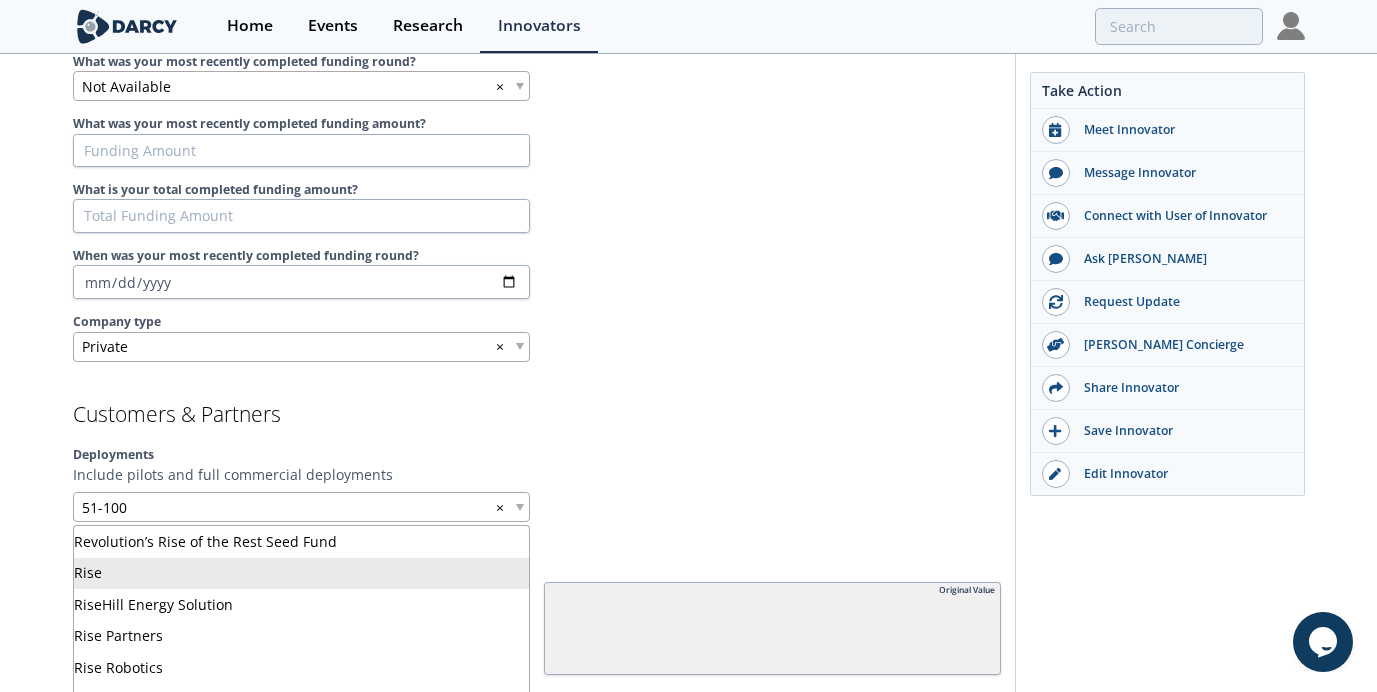 type on "rise" 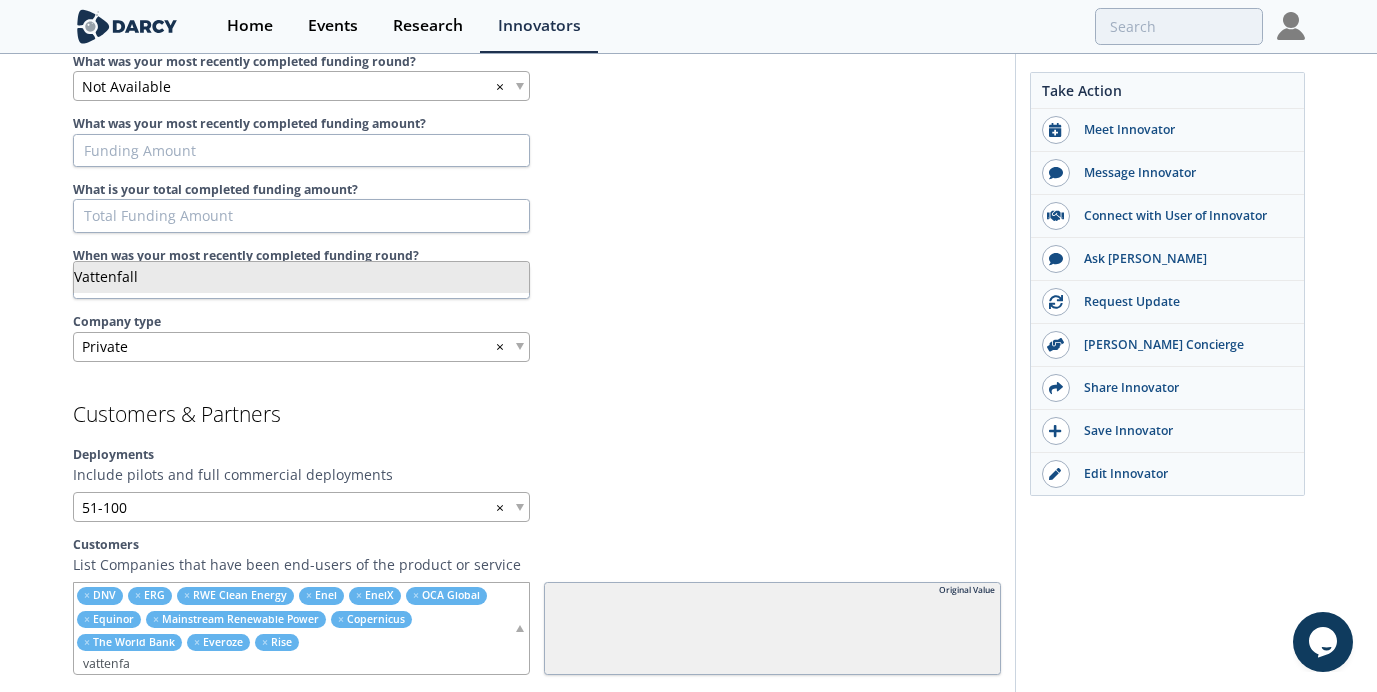 type on "vattenfa" 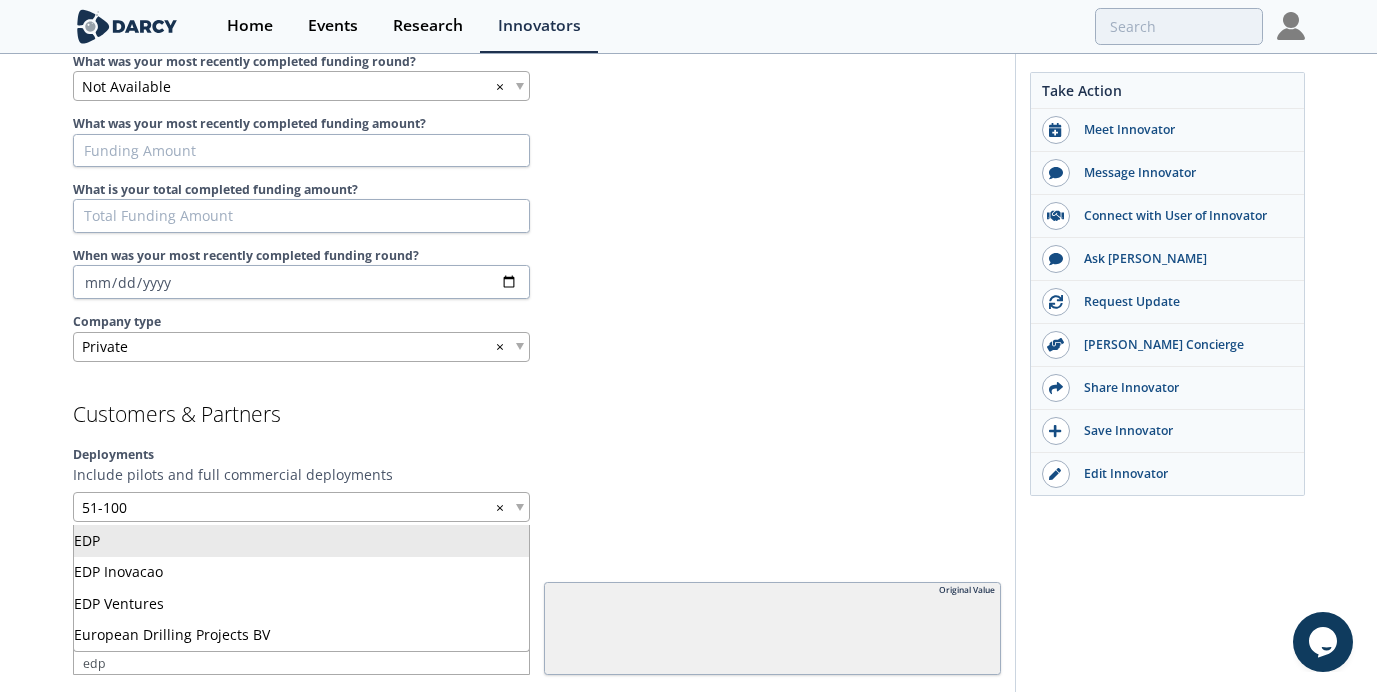type on "edp" 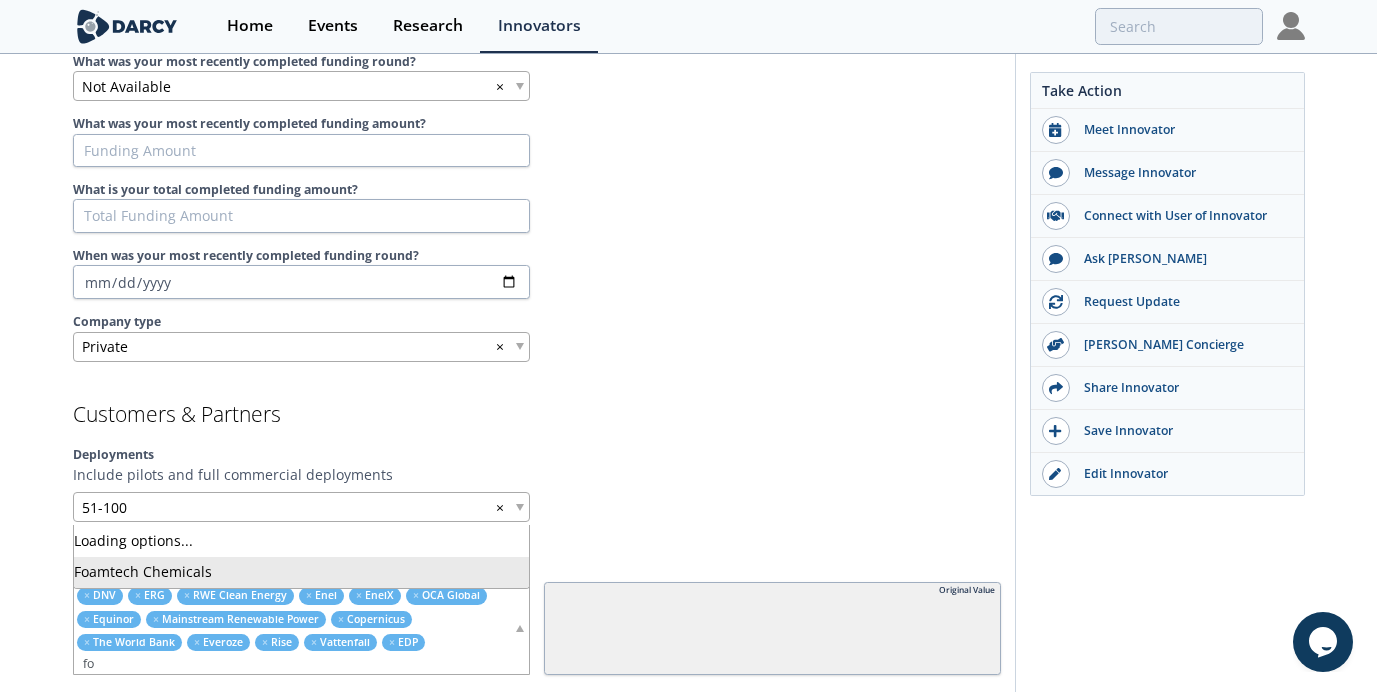 type on "f" 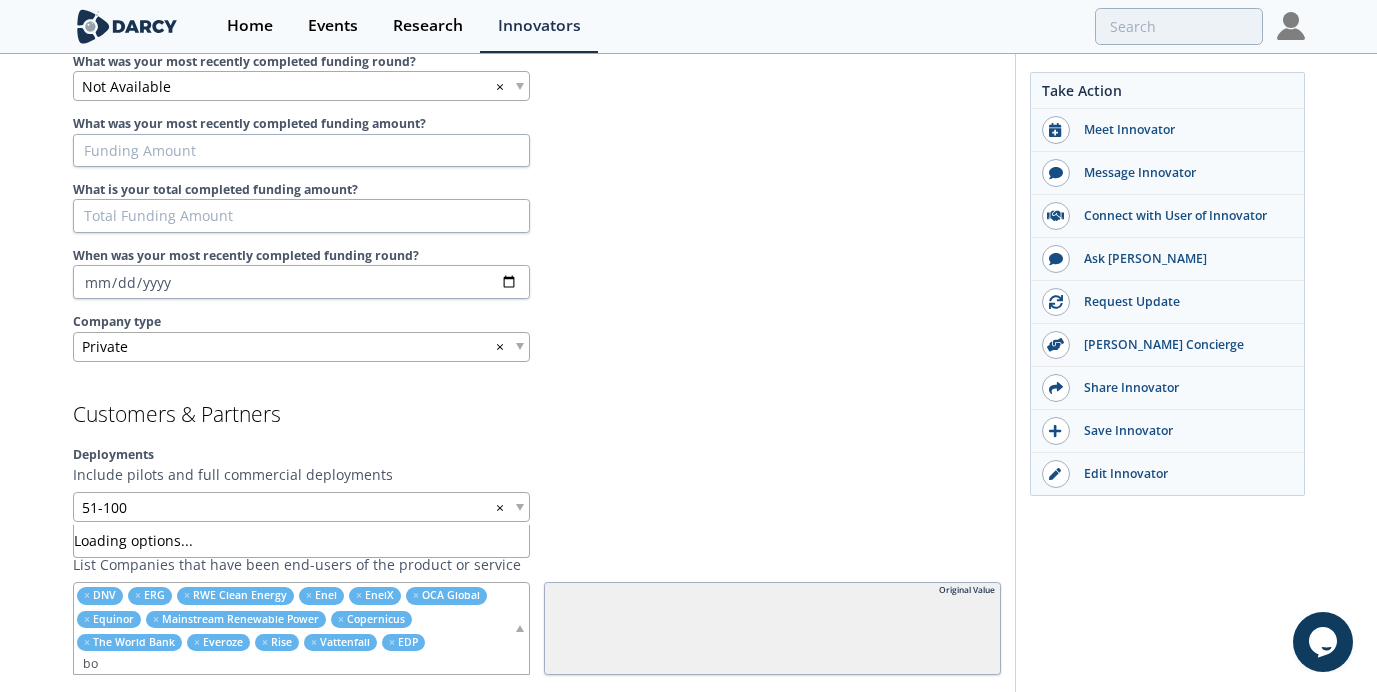 type on "b" 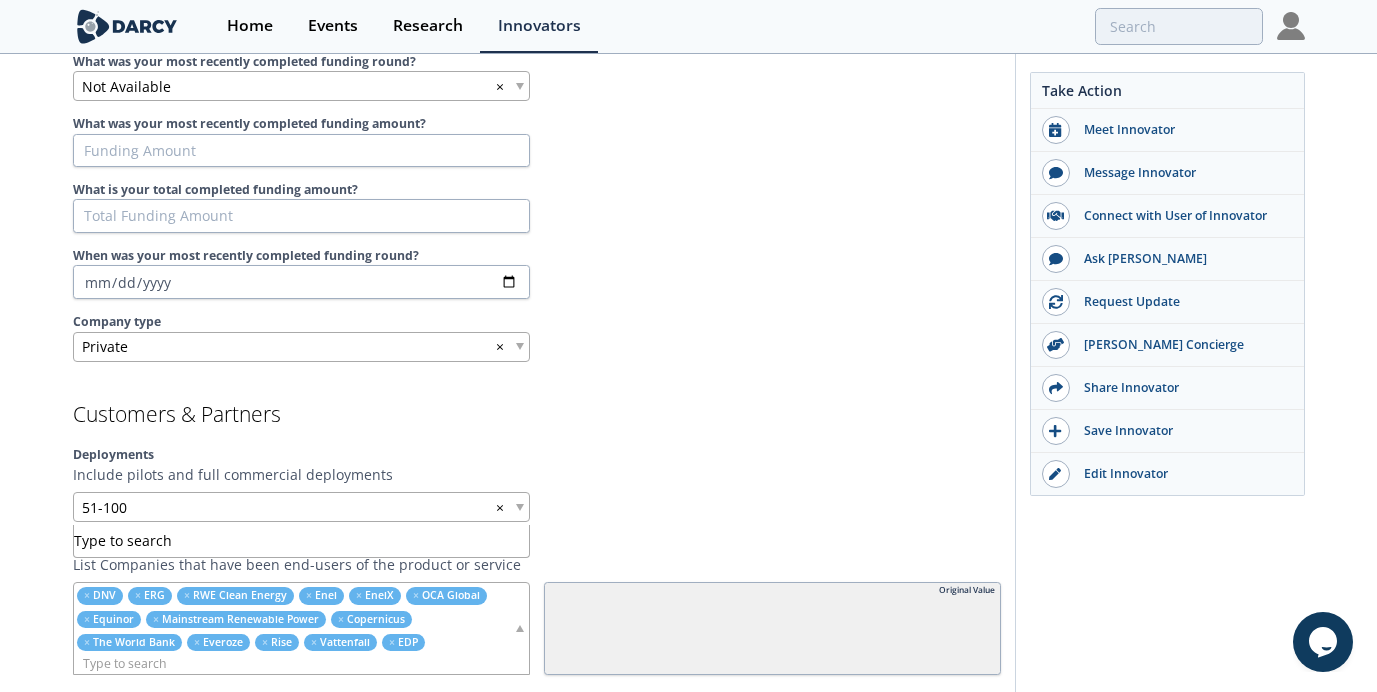 type 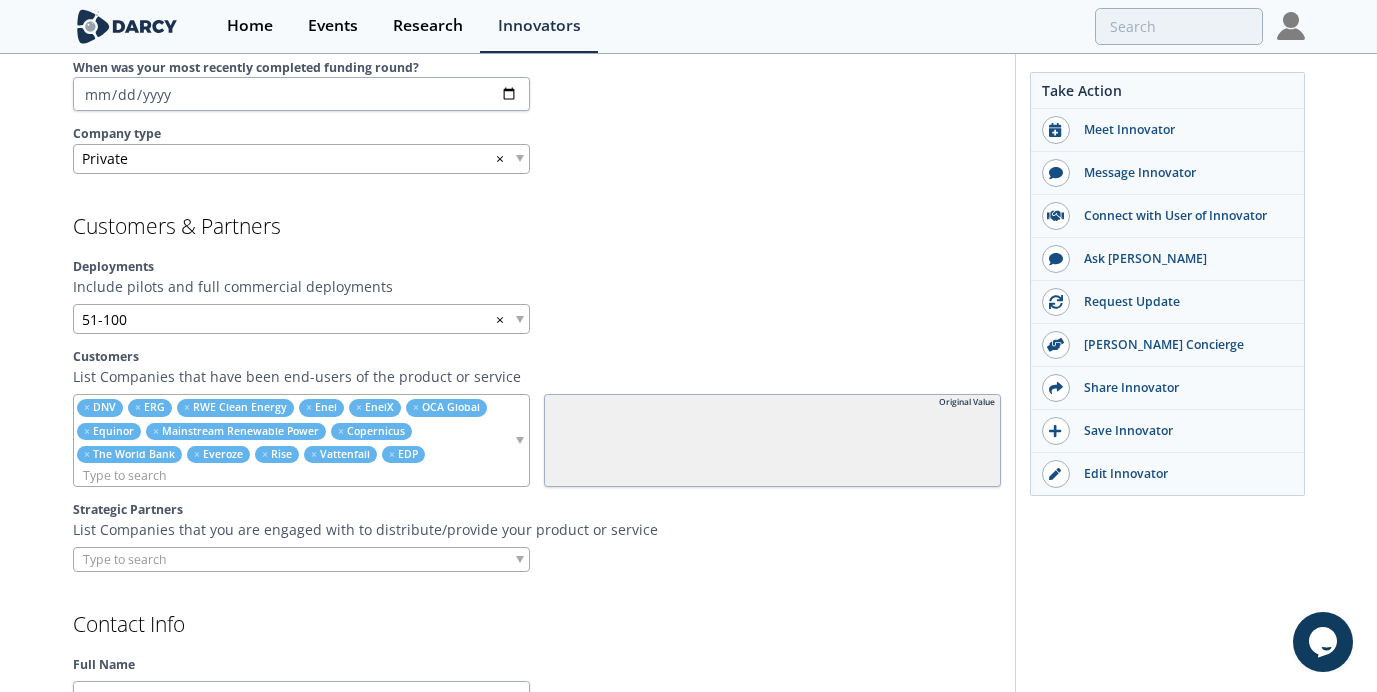 scroll, scrollTop: 1746, scrollLeft: 0, axis: vertical 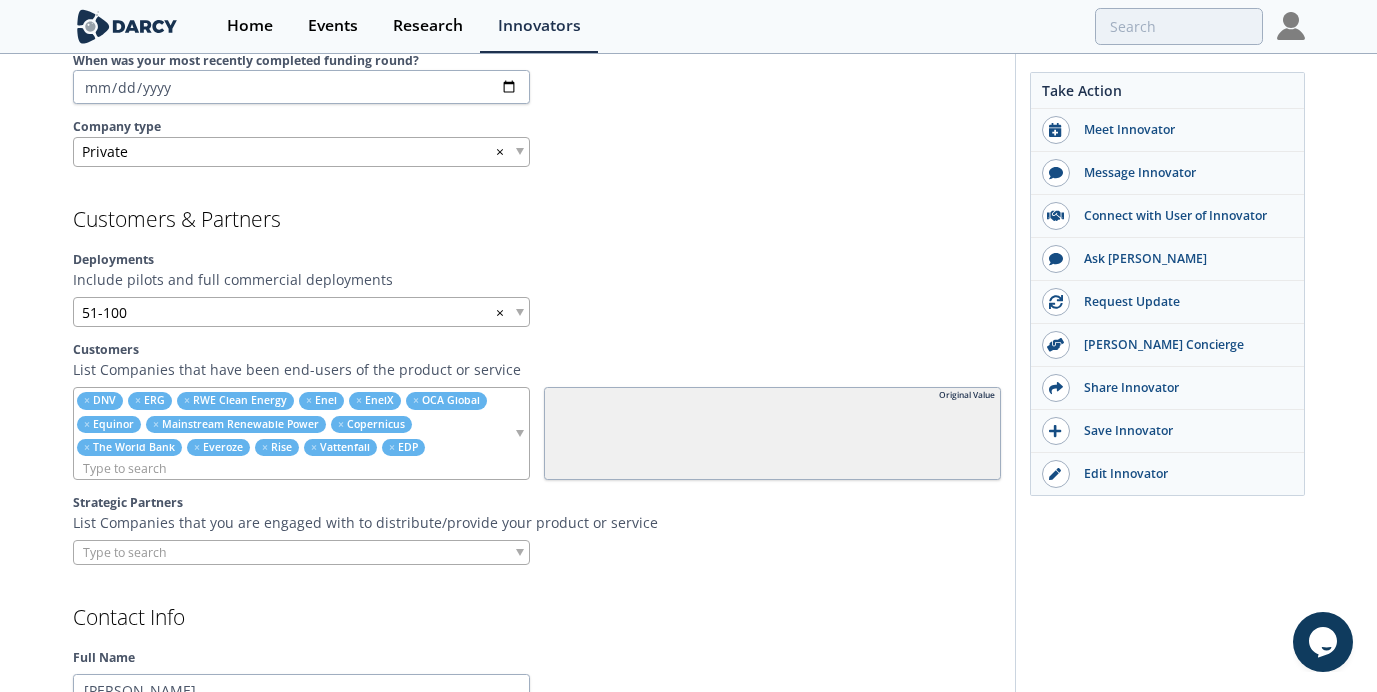 click at bounding box center [520, 552] 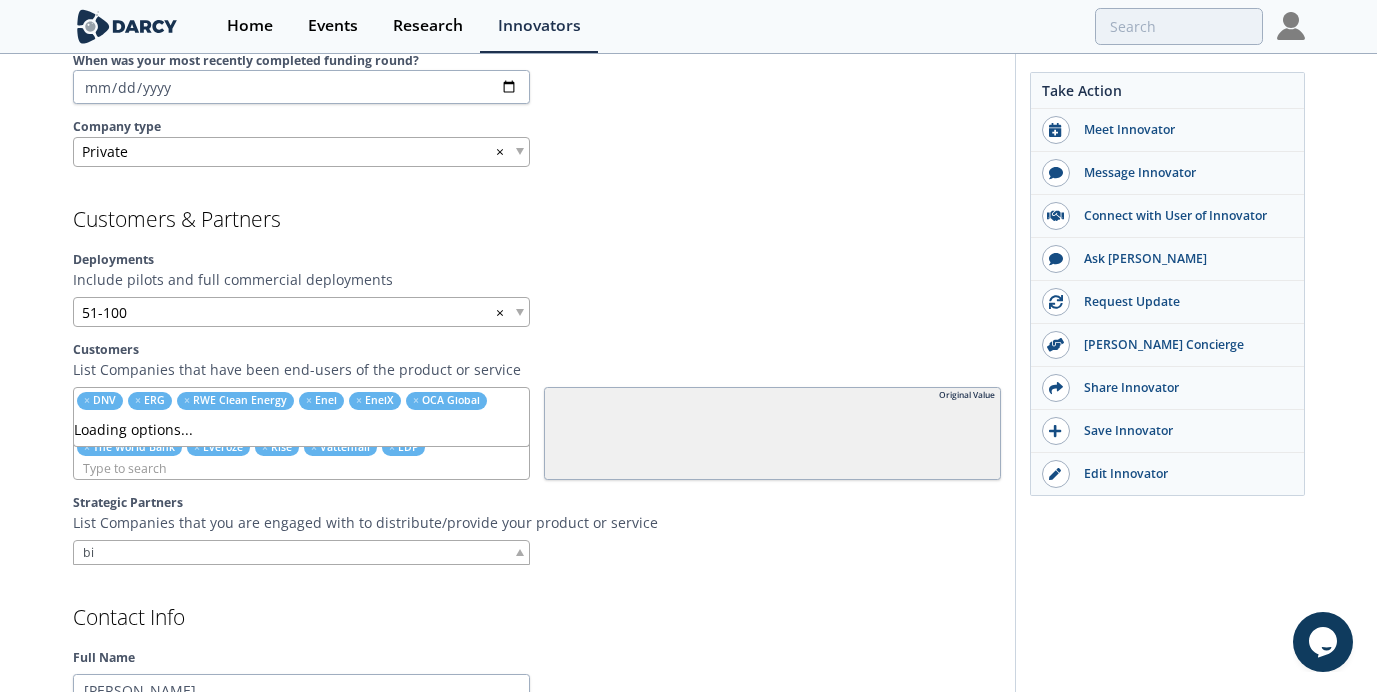 type on "b" 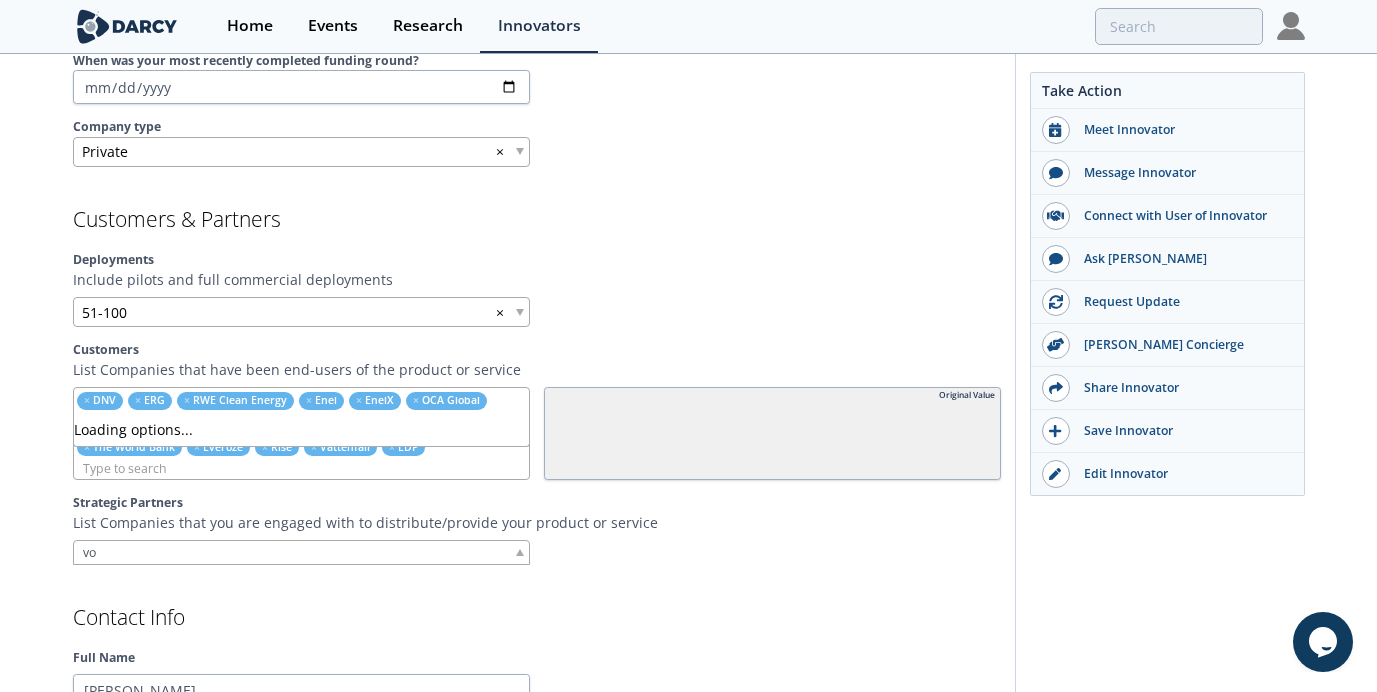 type on "v" 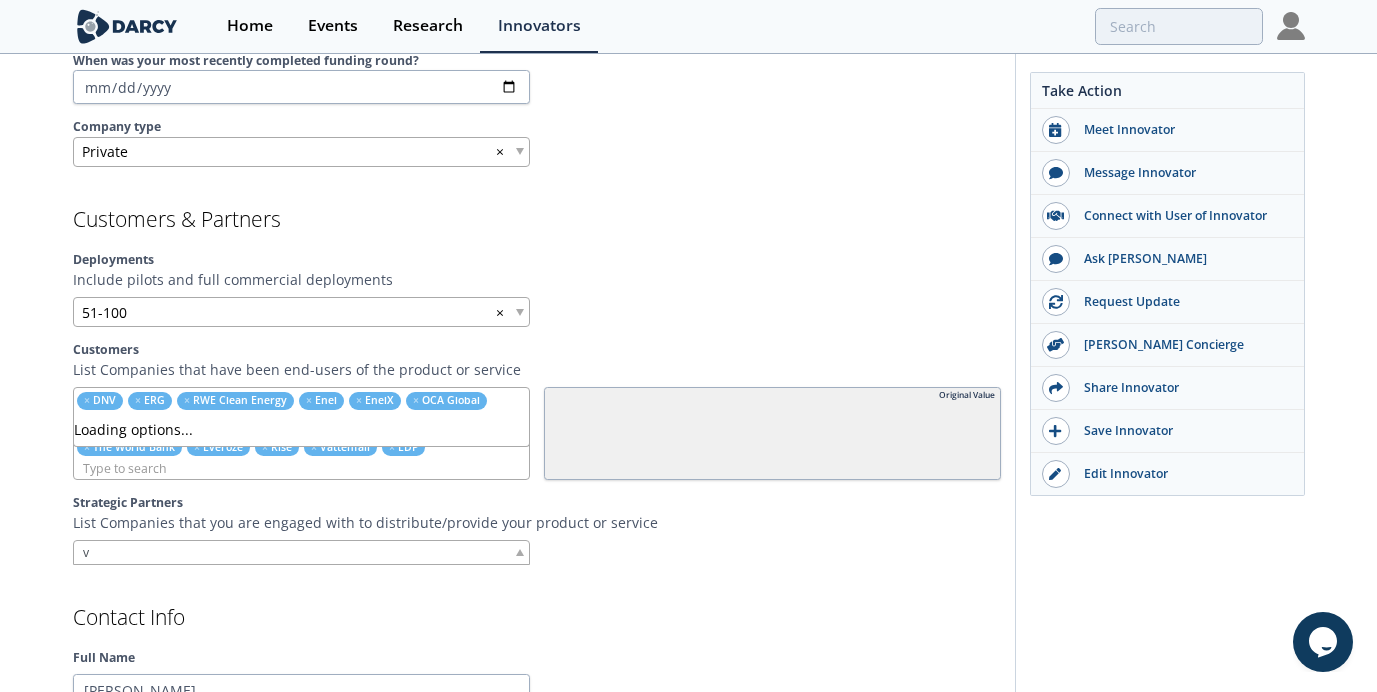type 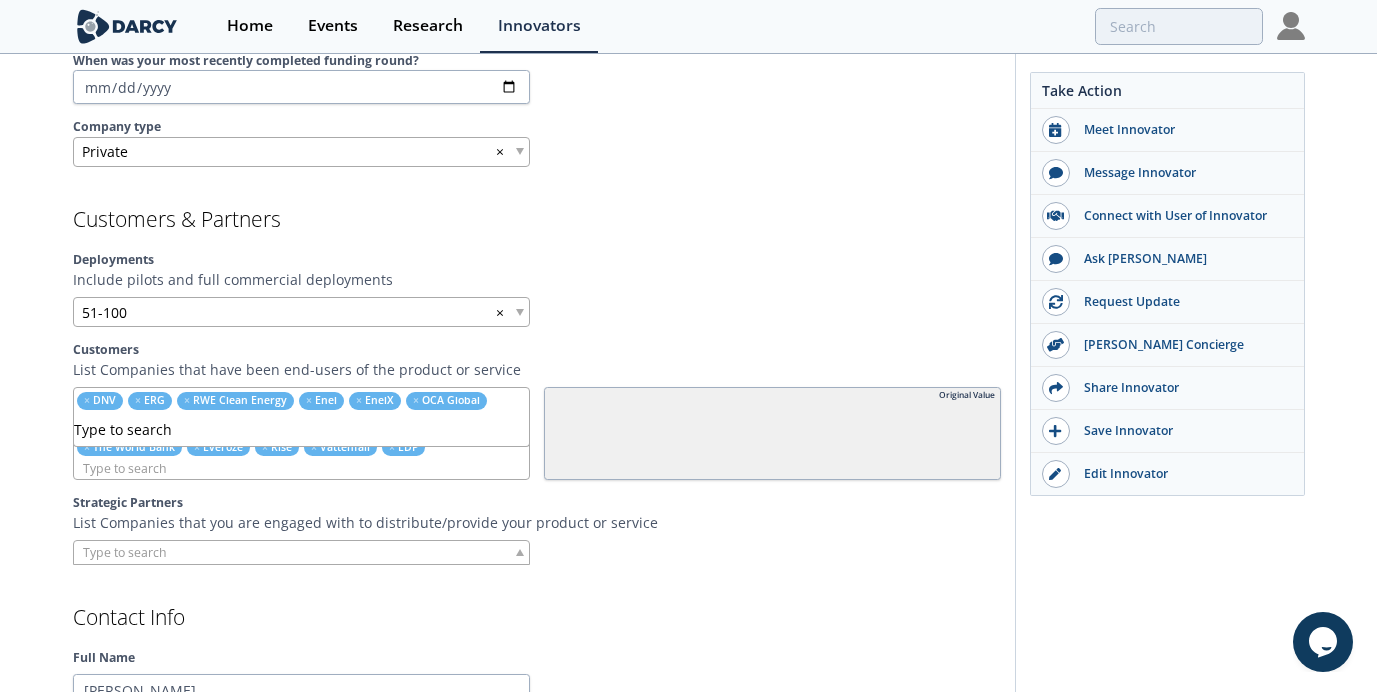 click at bounding box center [772, 552] 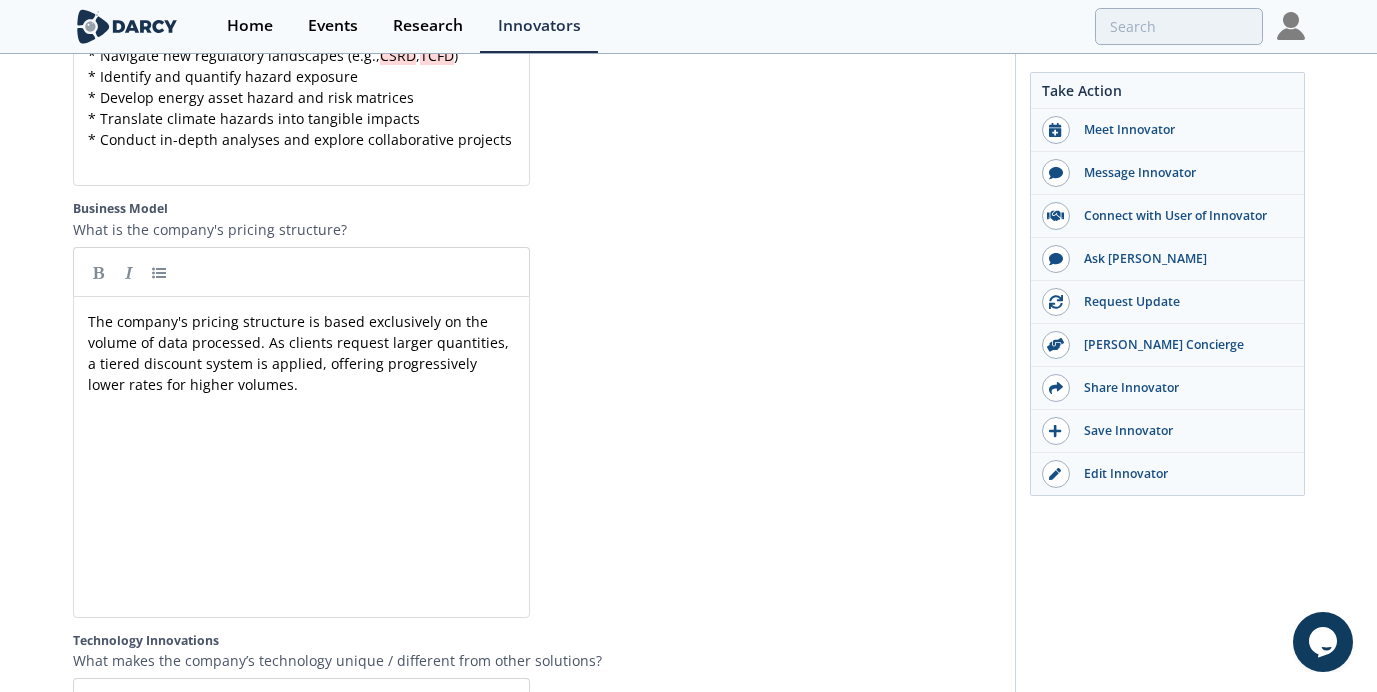 scroll, scrollTop: 4424, scrollLeft: 0, axis: vertical 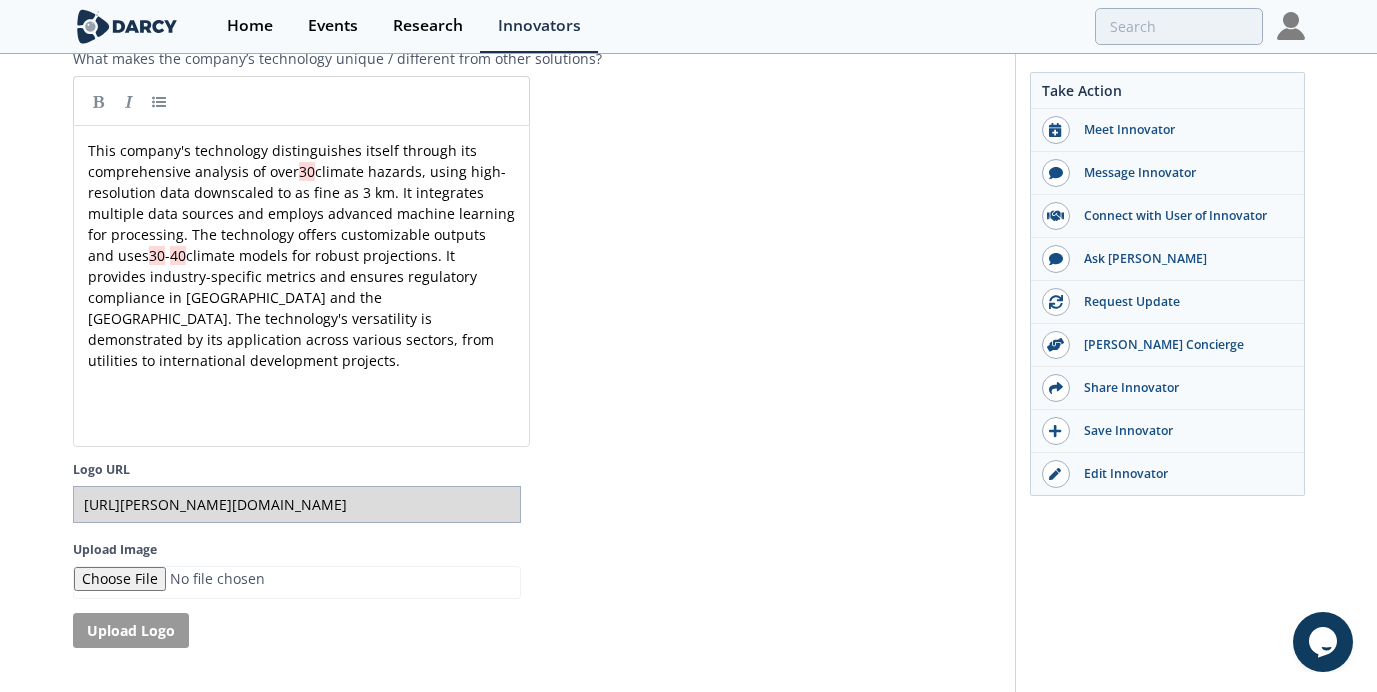 click on "Save" at bounding box center (103, 749) 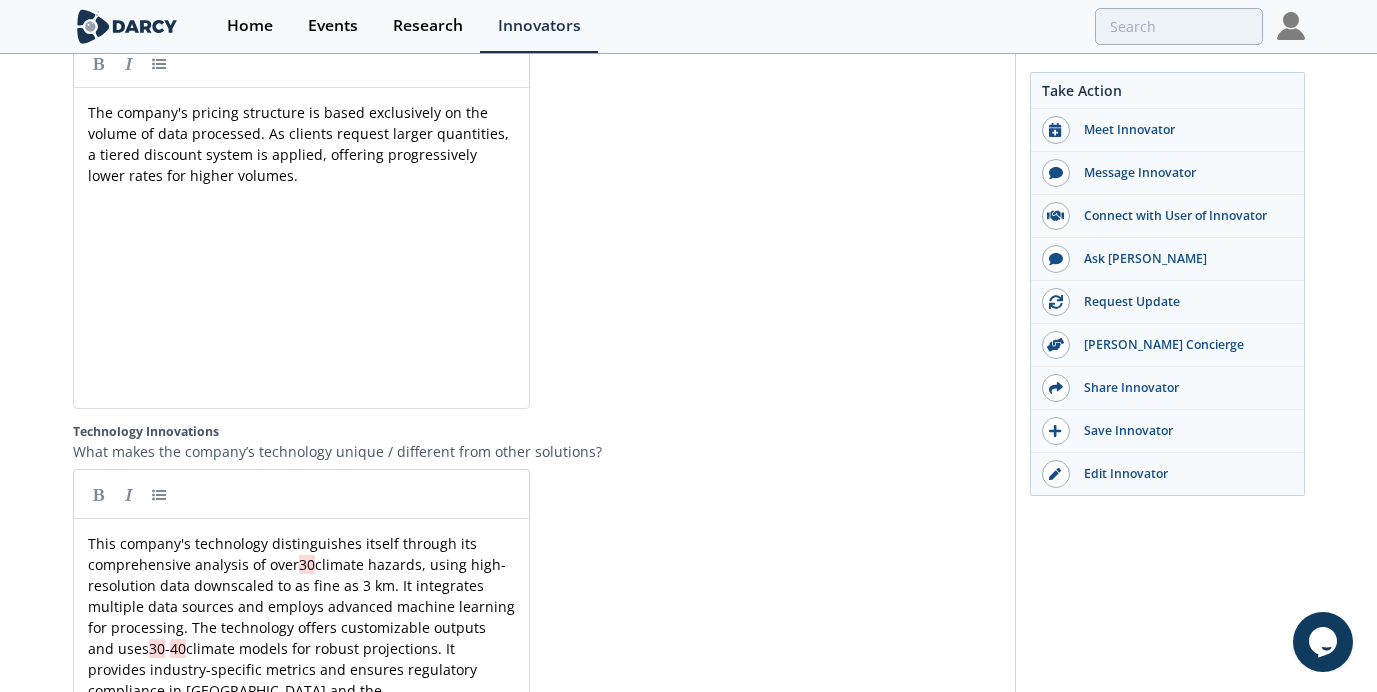 scroll, scrollTop: 4424, scrollLeft: 0, axis: vertical 